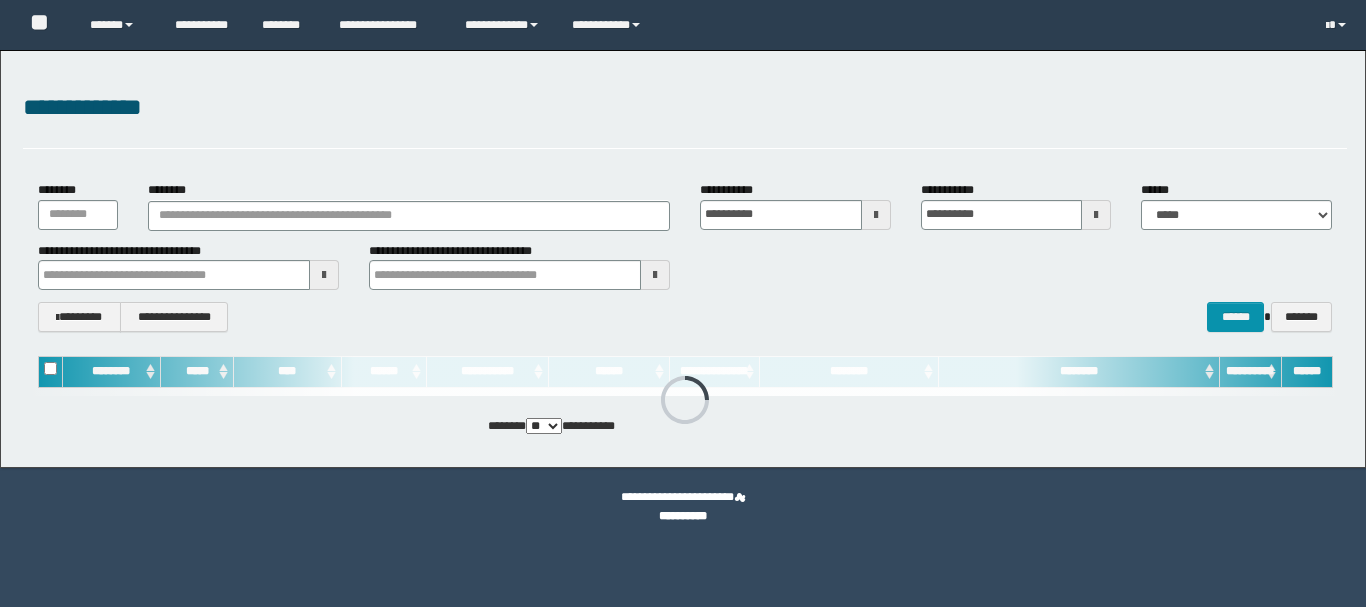 scroll, scrollTop: 0, scrollLeft: 0, axis: both 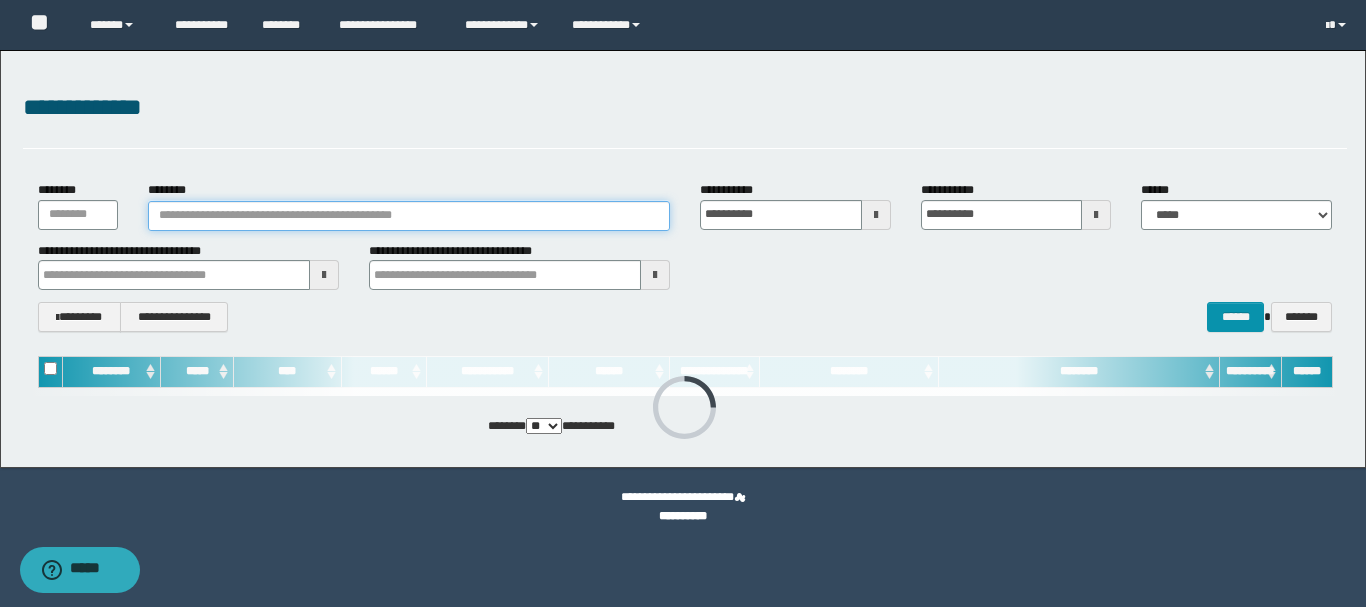 paste on "**********" 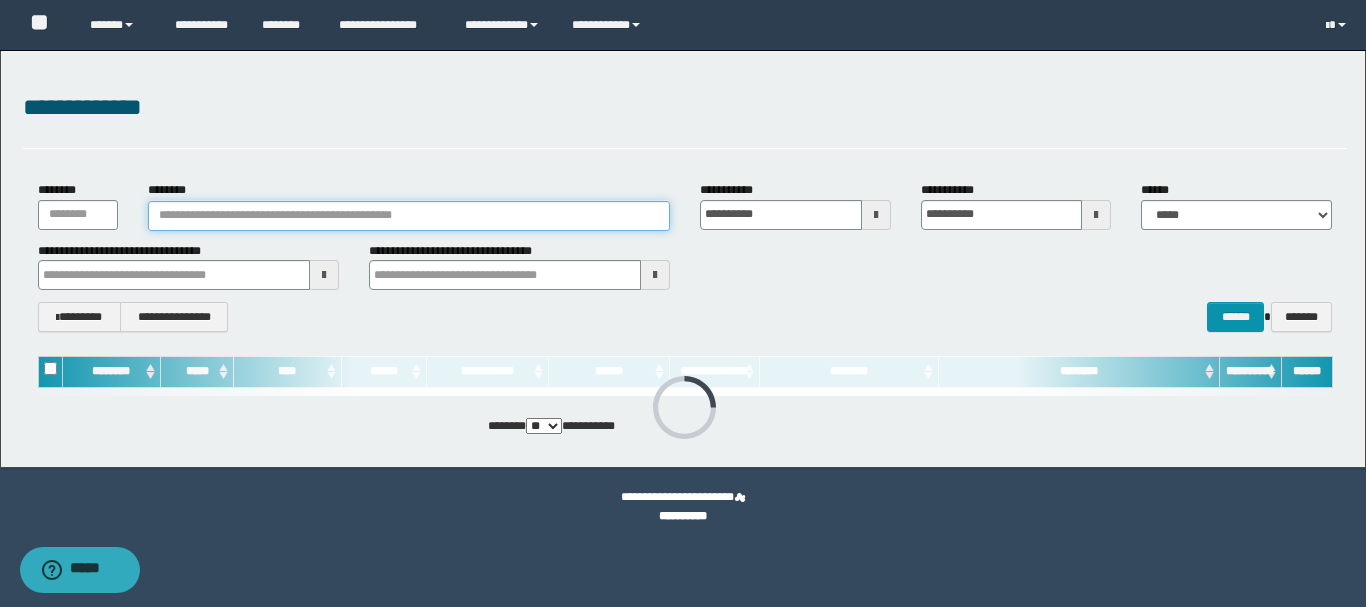 type on "**********" 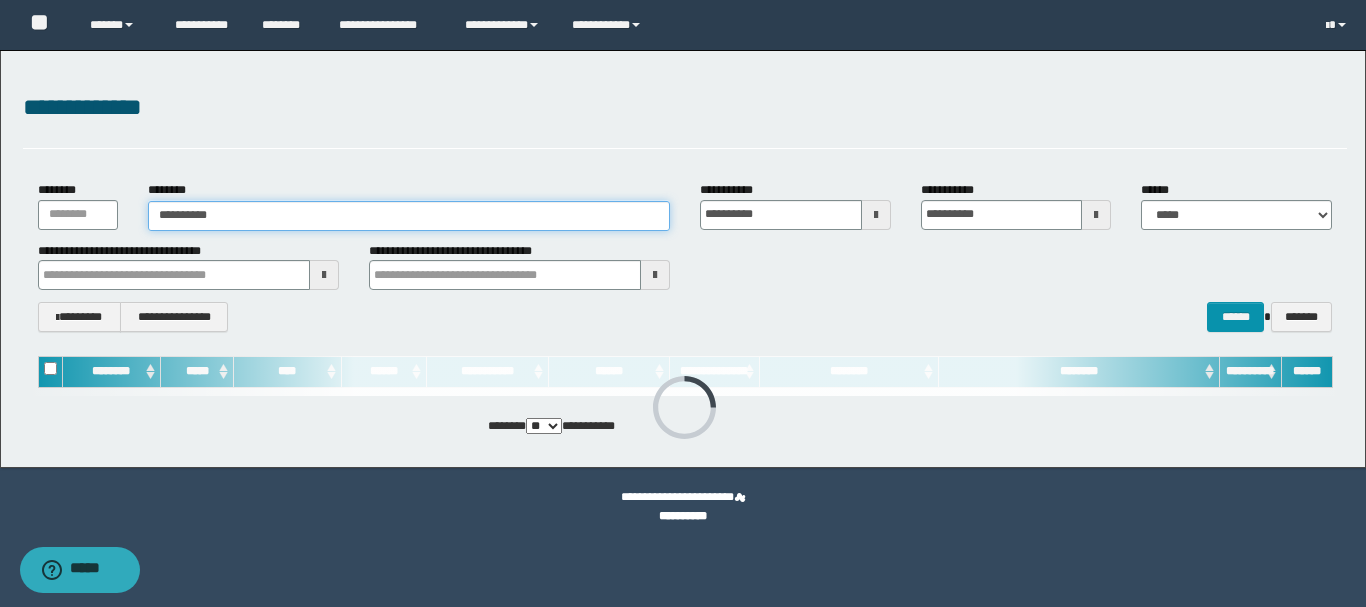 type on "**********" 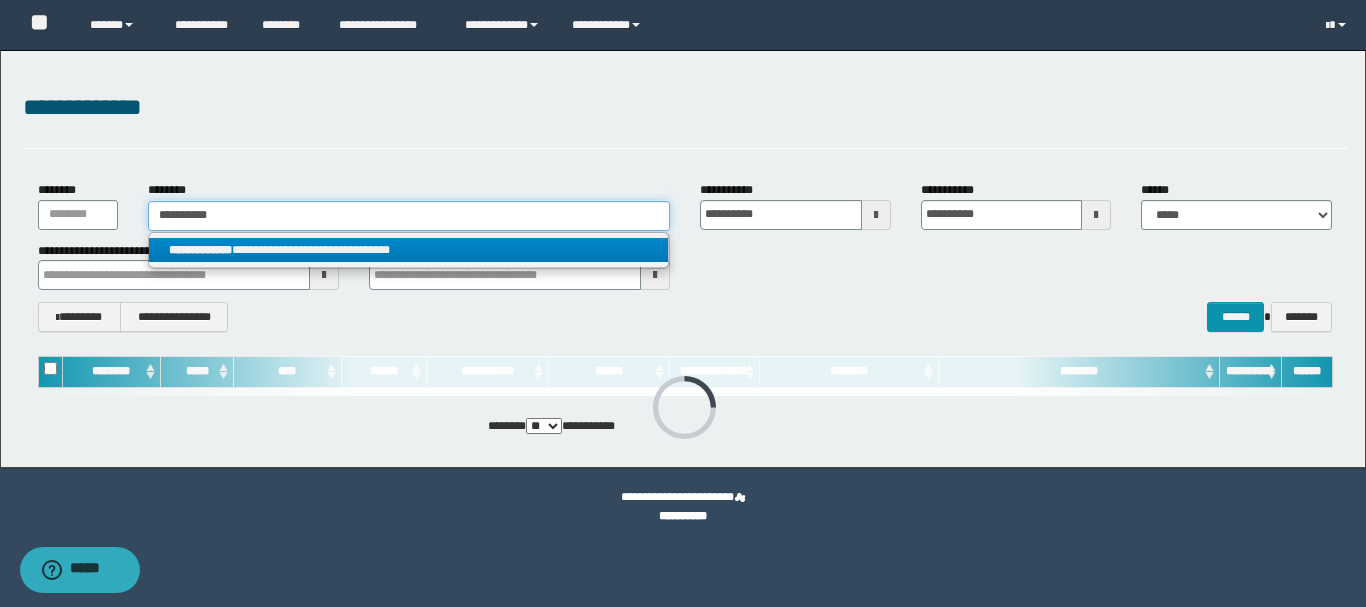 type on "**********" 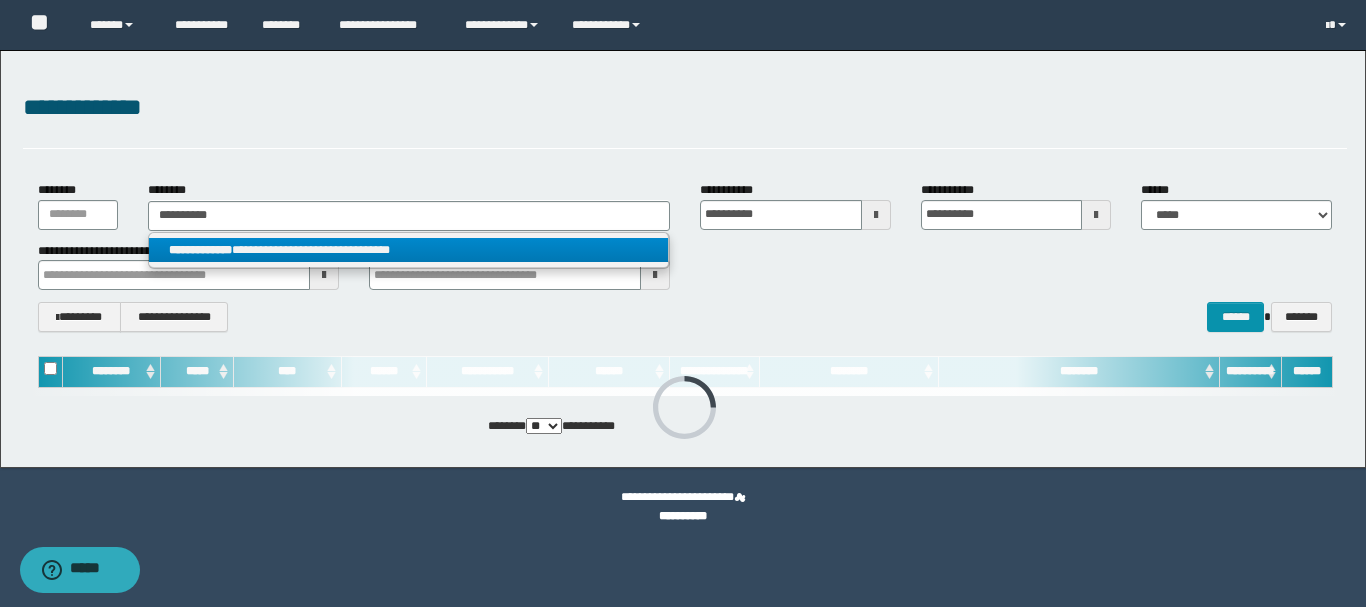 click on "**********" at bounding box center (408, 250) 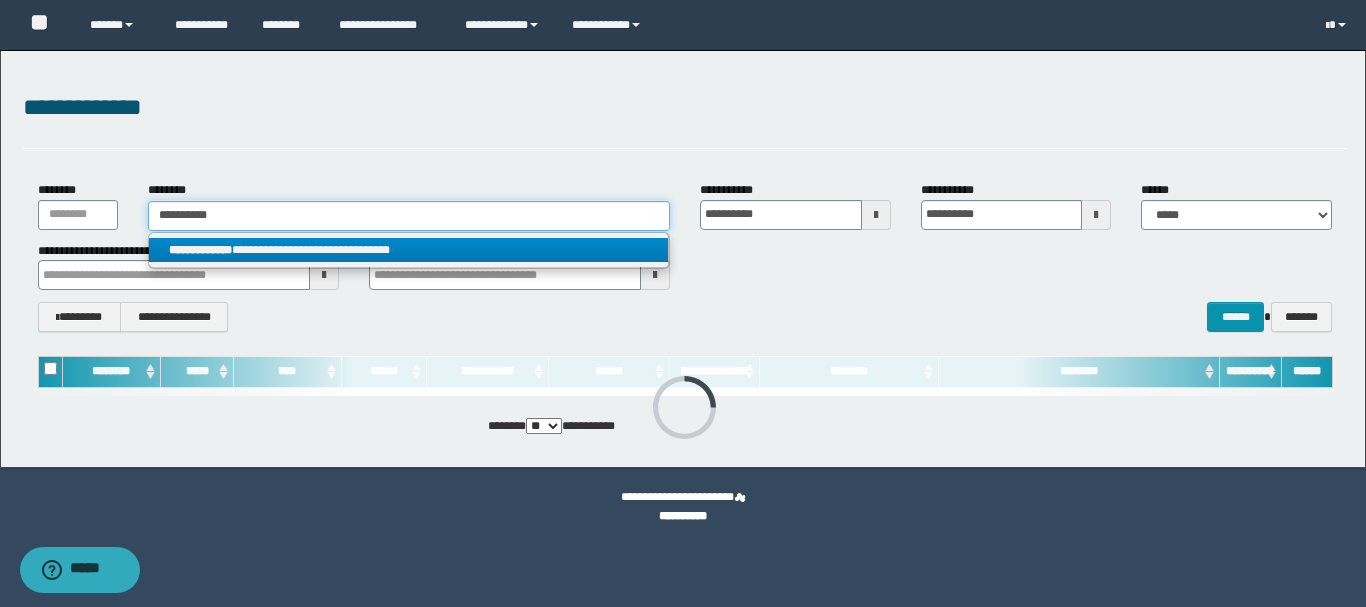 type 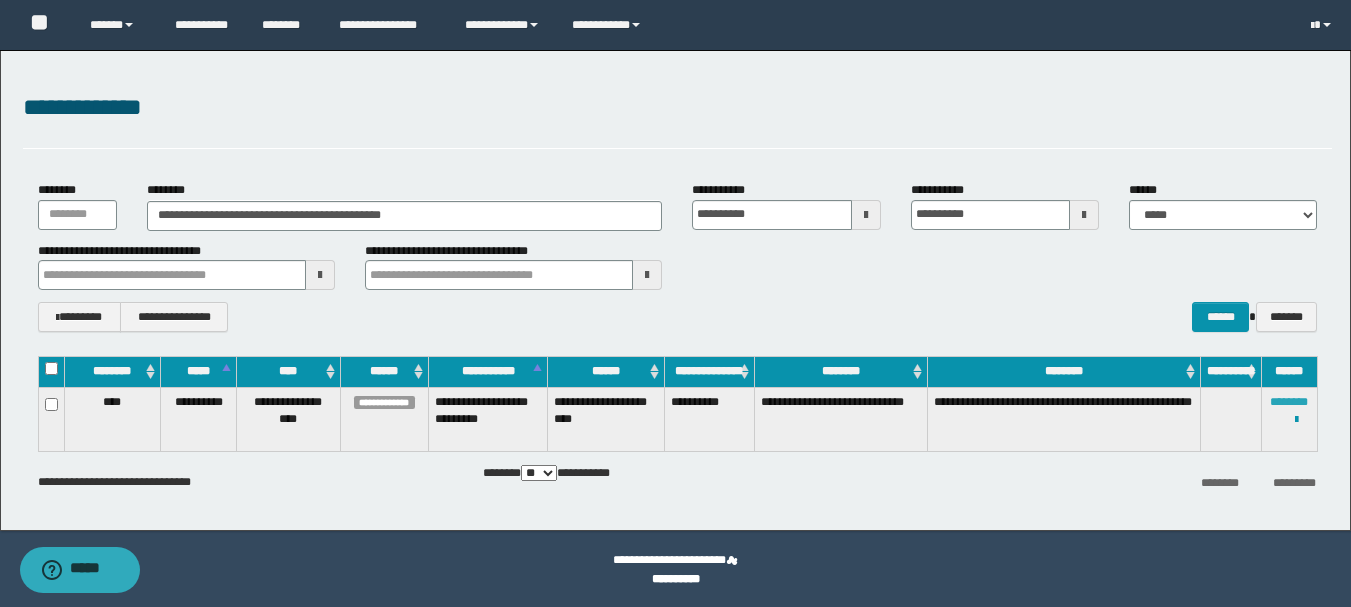 click on "********" at bounding box center (1289, 402) 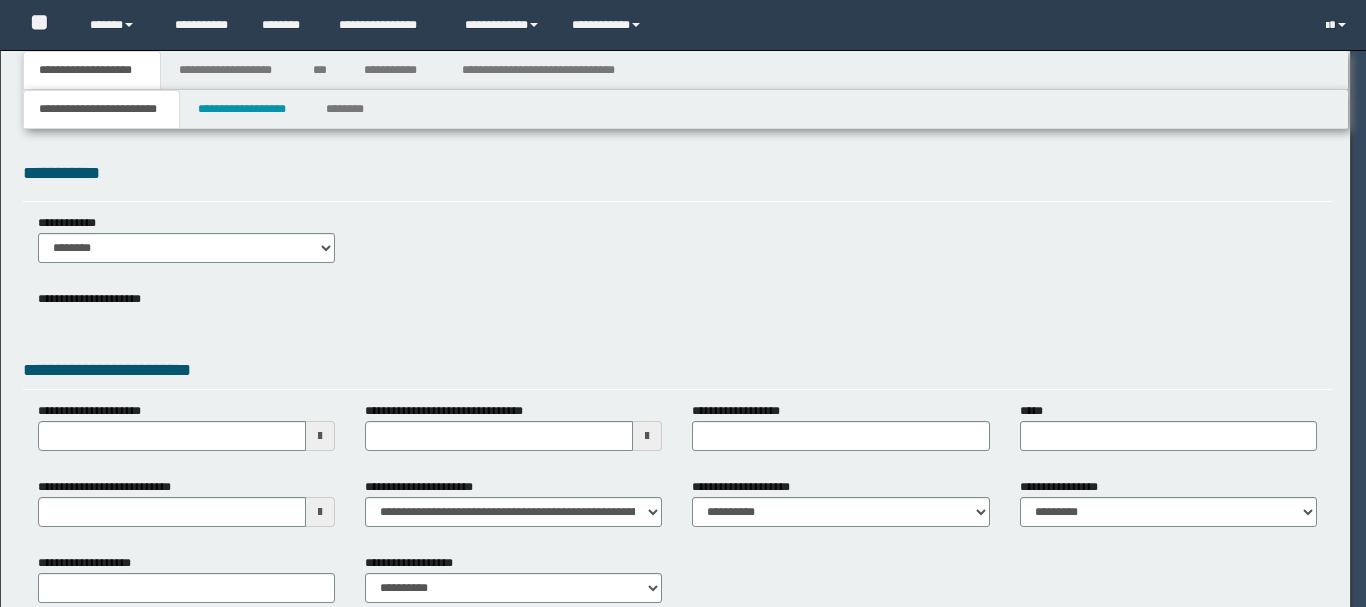scroll, scrollTop: 0, scrollLeft: 0, axis: both 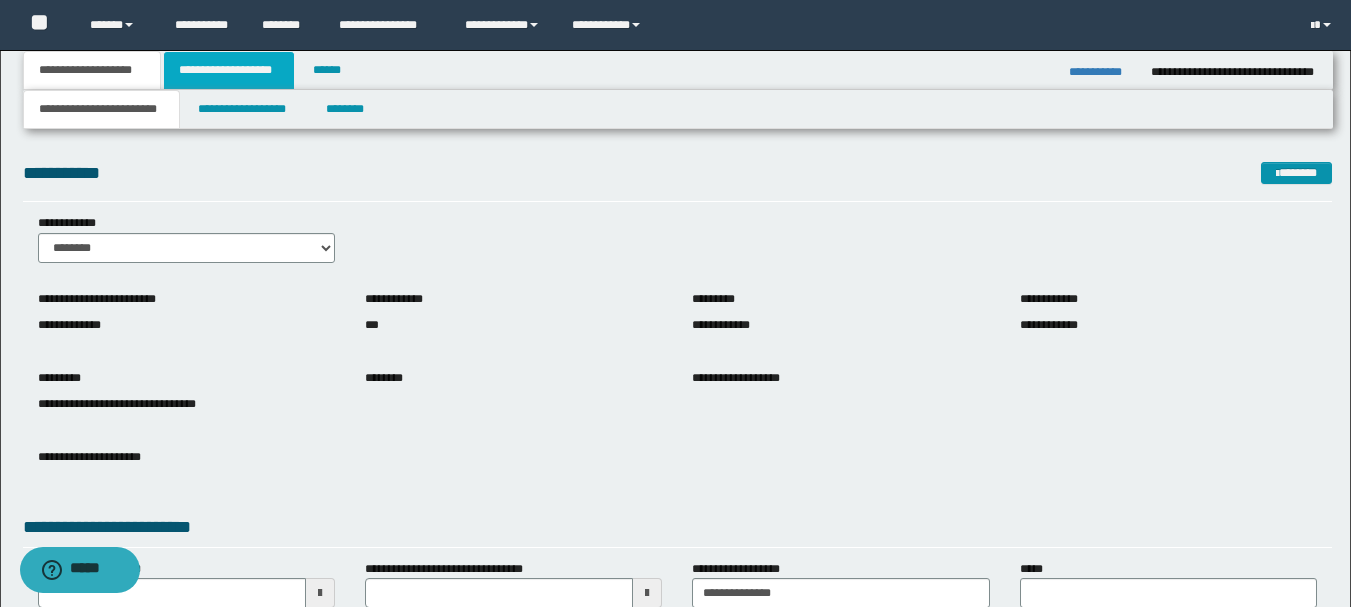 click on "**********" at bounding box center [229, 70] 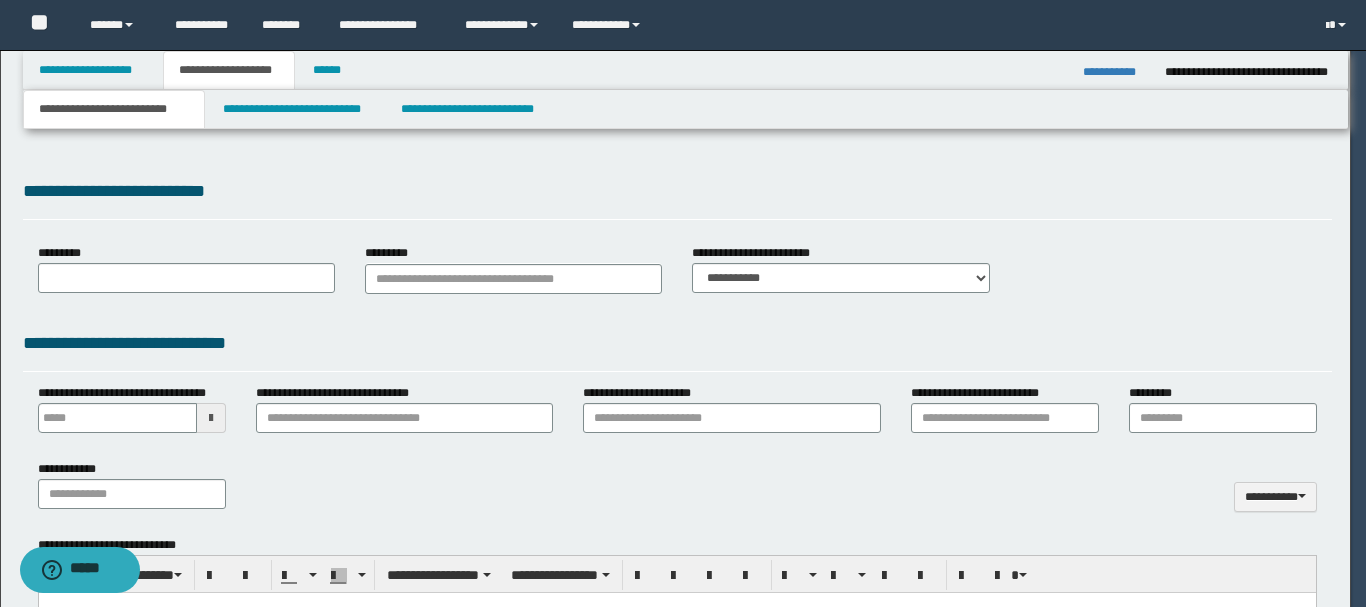 type 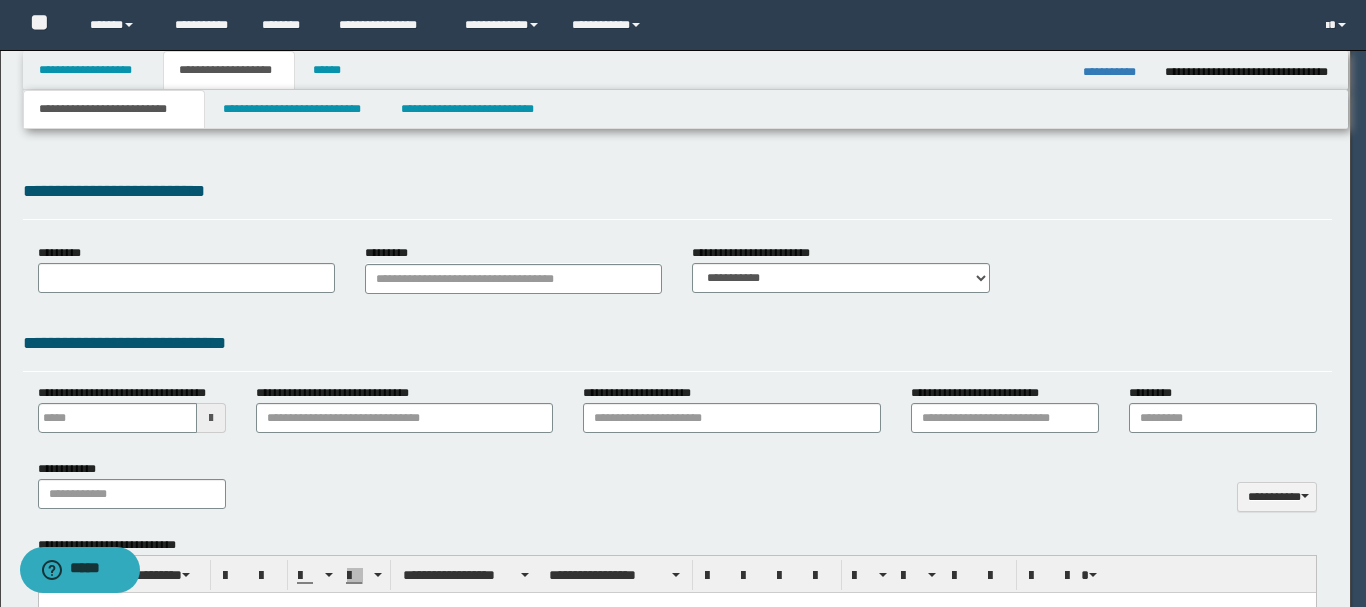 scroll, scrollTop: 0, scrollLeft: 0, axis: both 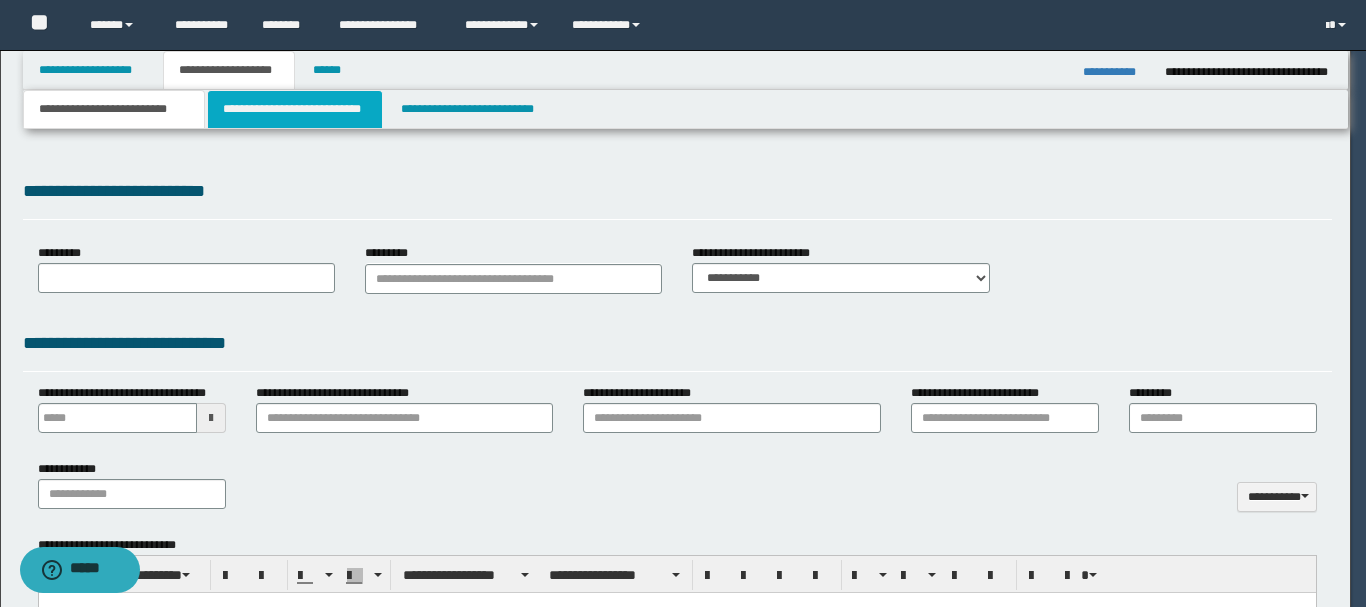 select on "*" 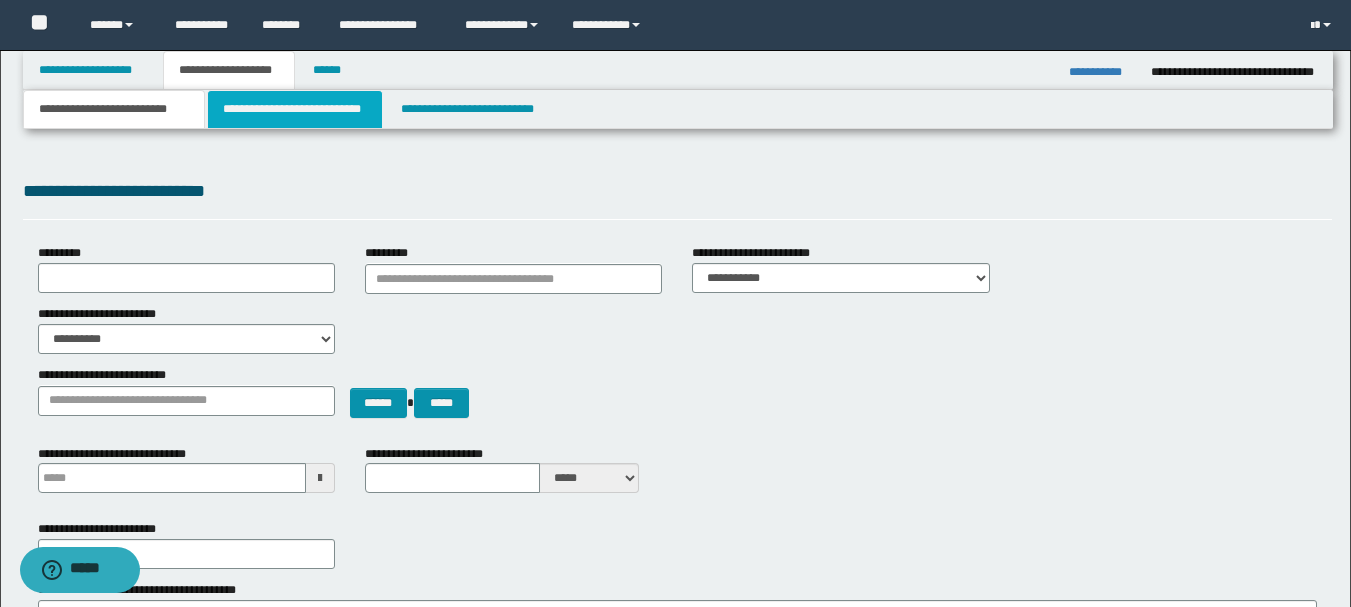 click on "**********" at bounding box center (295, 109) 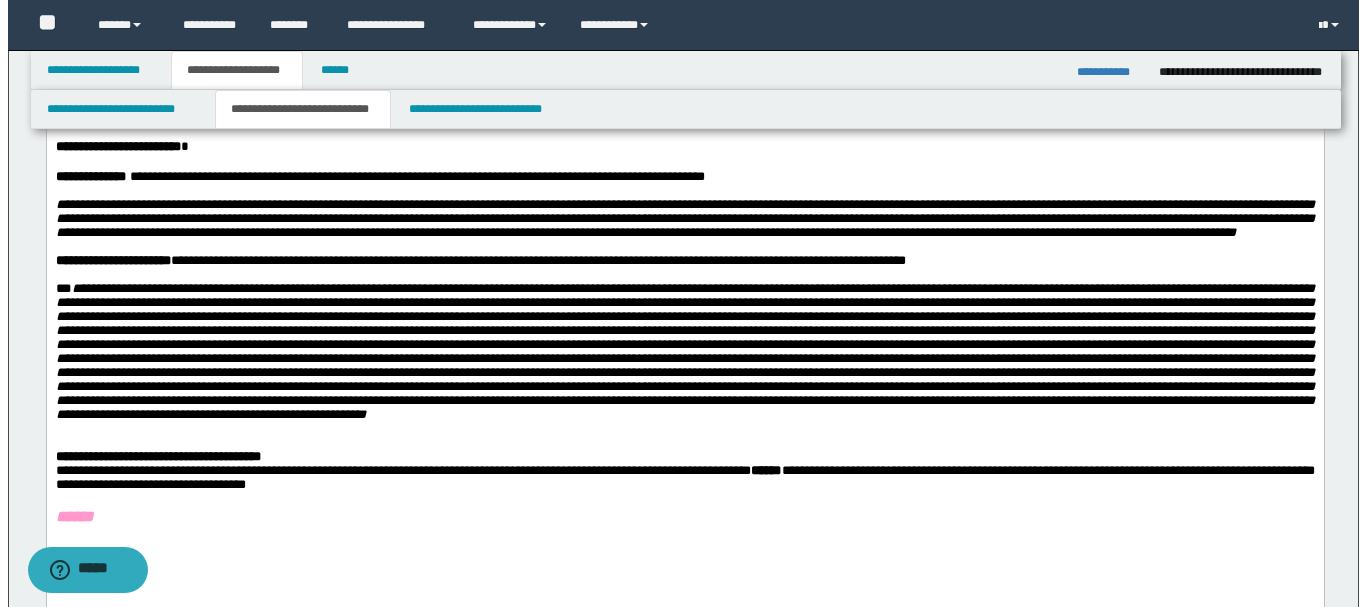 scroll, scrollTop: 0, scrollLeft: 0, axis: both 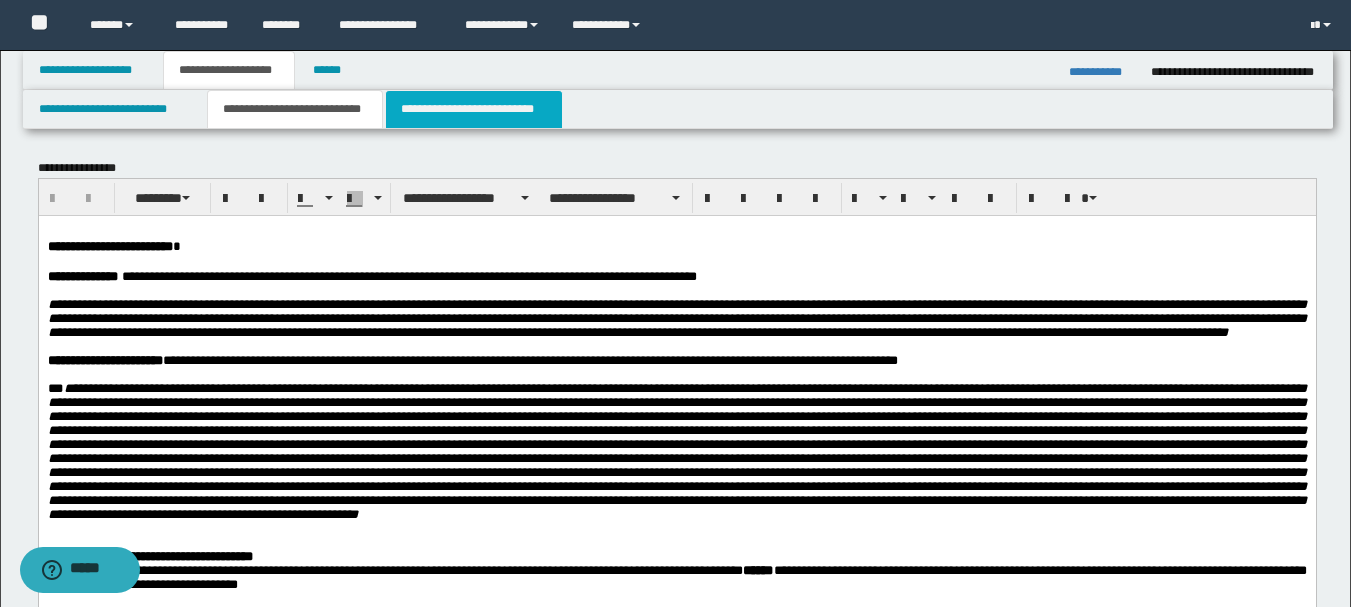 click on "**********" at bounding box center (474, 109) 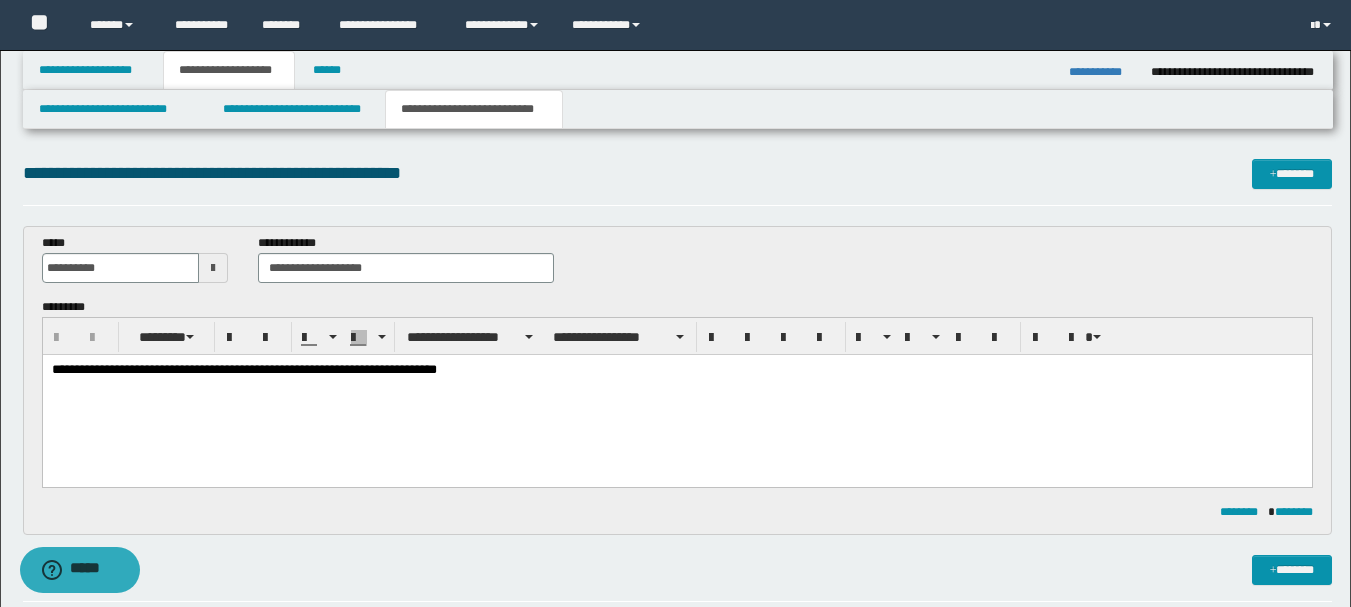 scroll, scrollTop: 0, scrollLeft: 0, axis: both 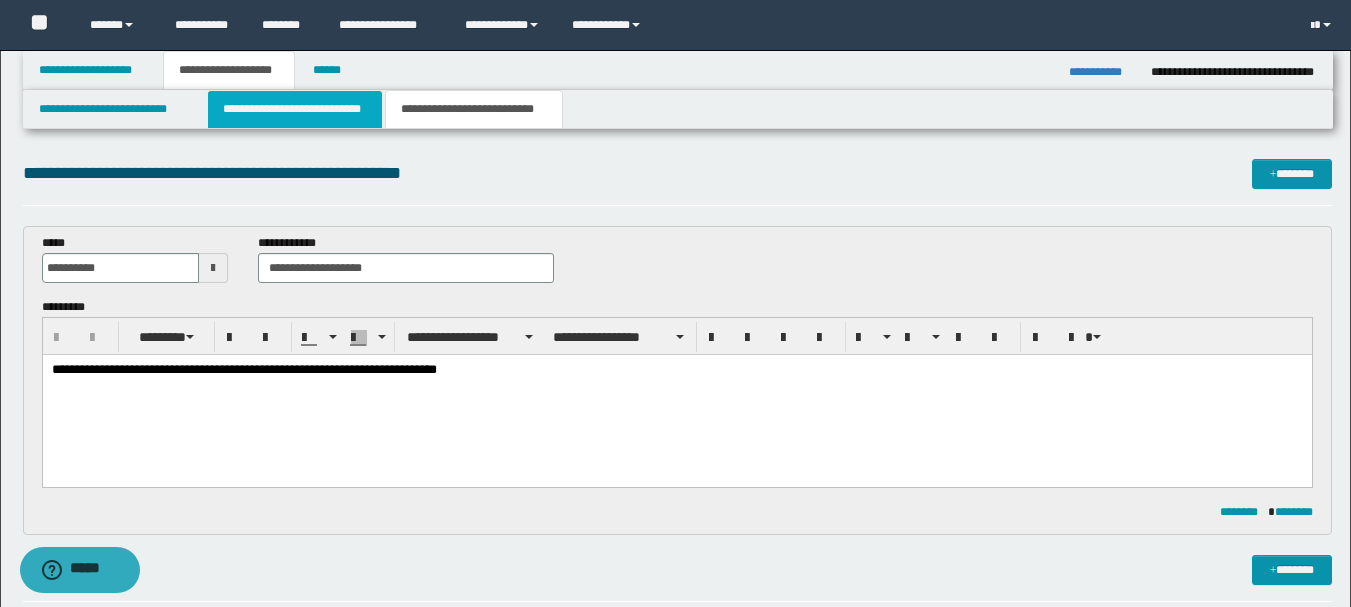 click on "**********" at bounding box center (295, 109) 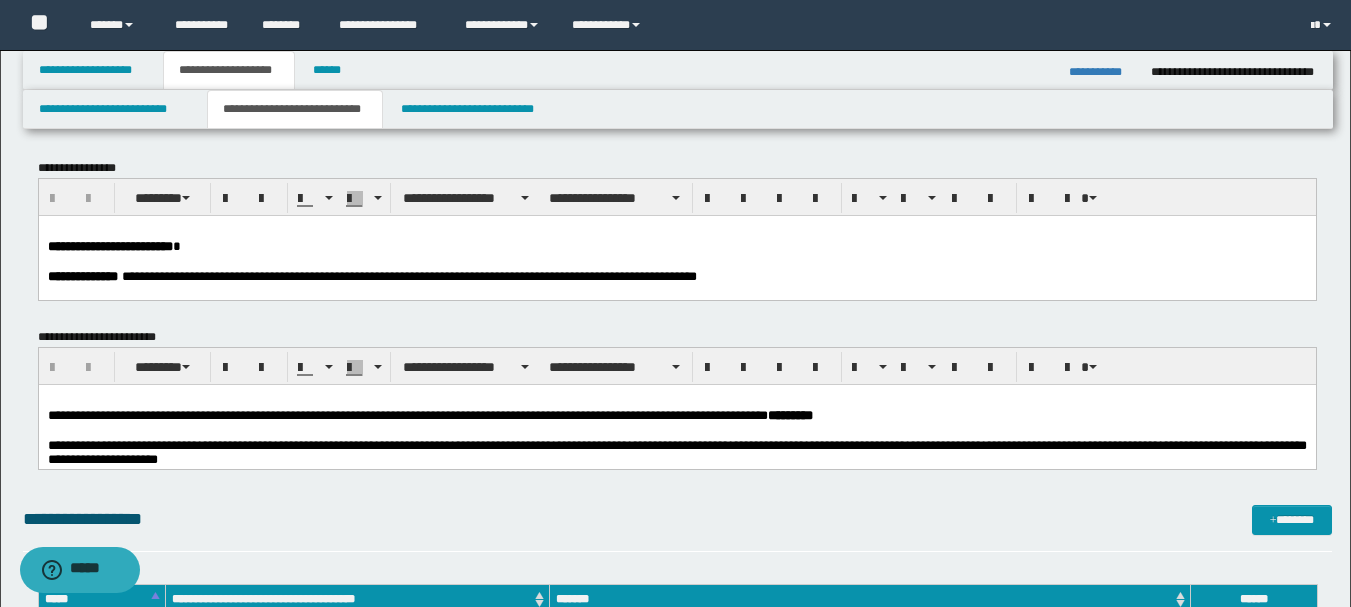 click on "**********" at bounding box center [1102, 72] 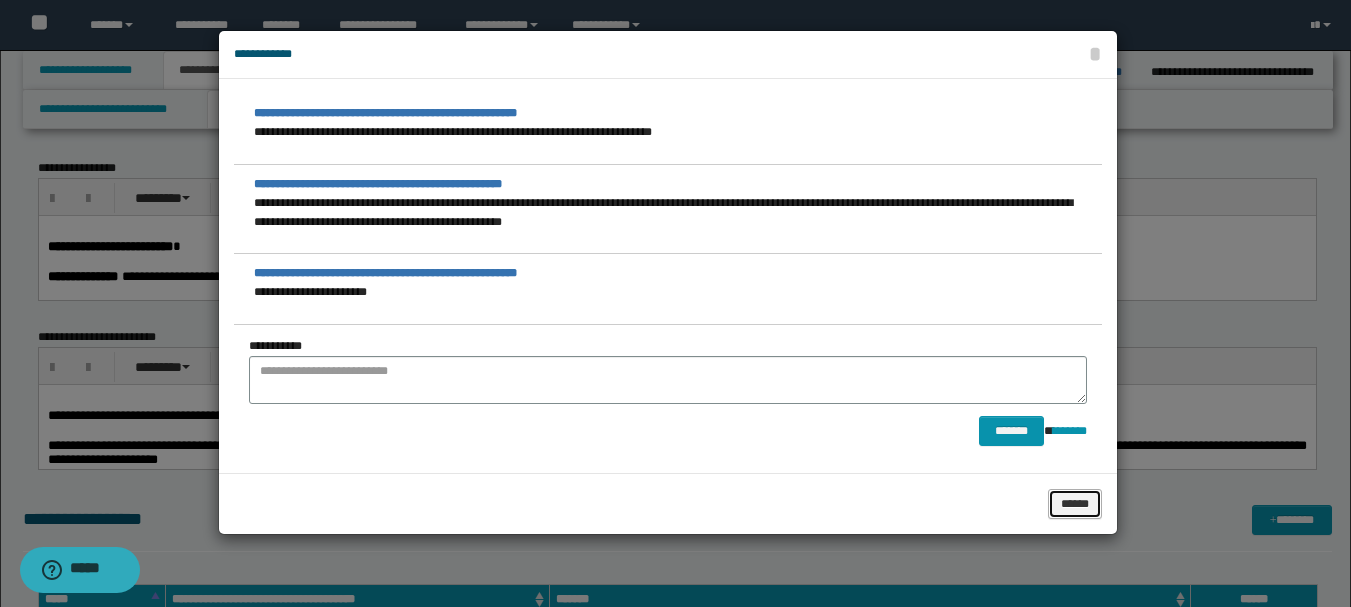 click on "******" at bounding box center [1075, 504] 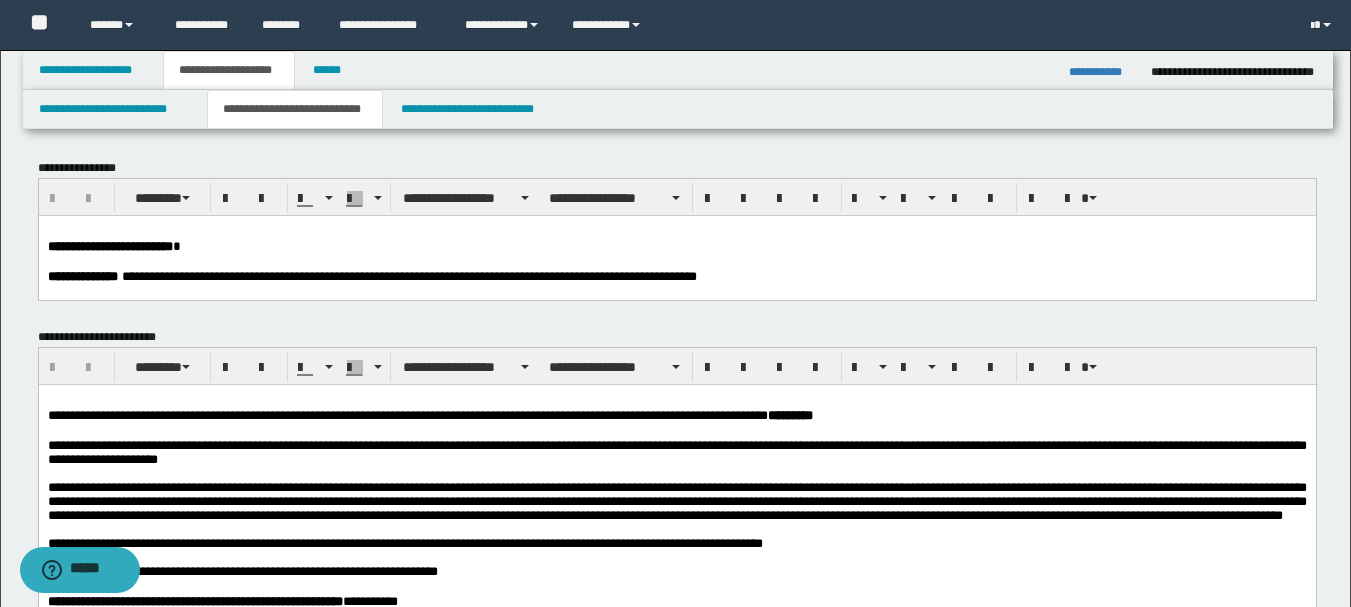 click on "**********" at bounding box center (676, 416) 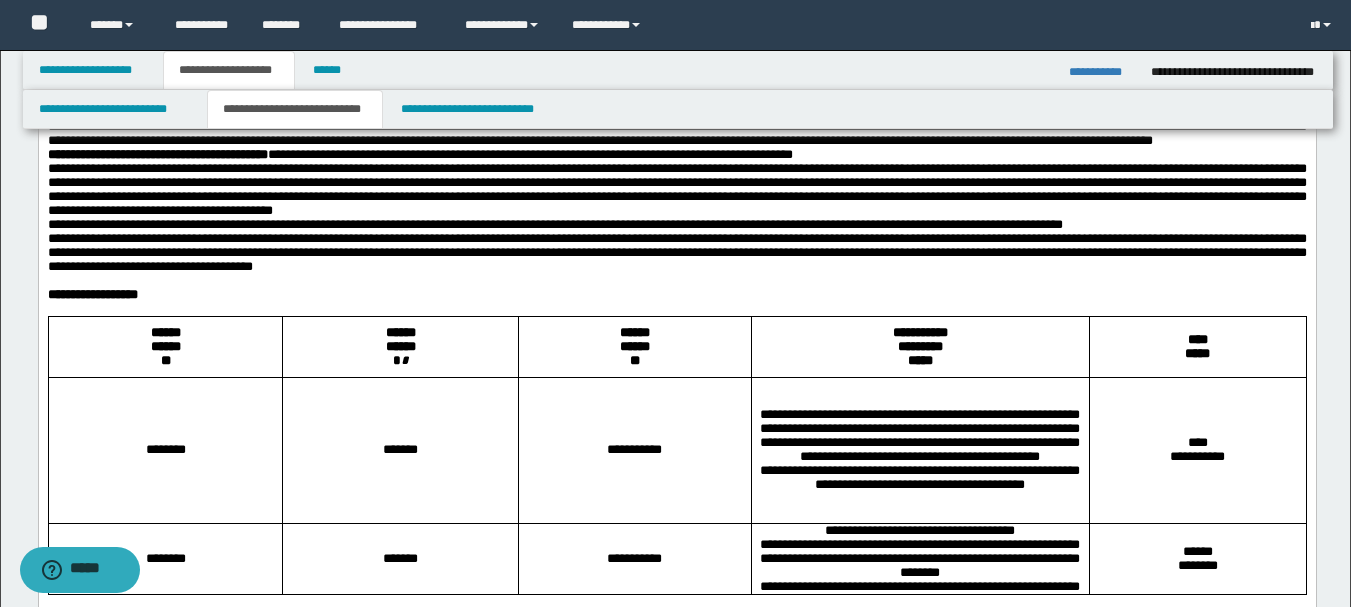 scroll, scrollTop: 500, scrollLeft: 0, axis: vertical 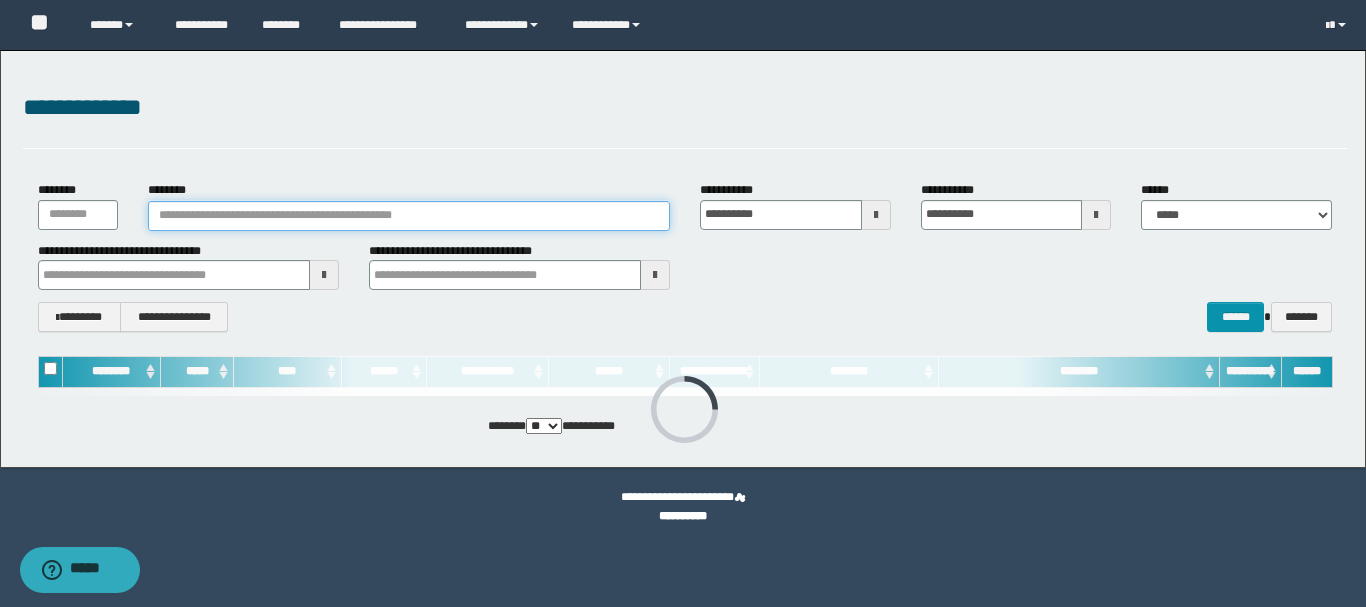 paste on "********" 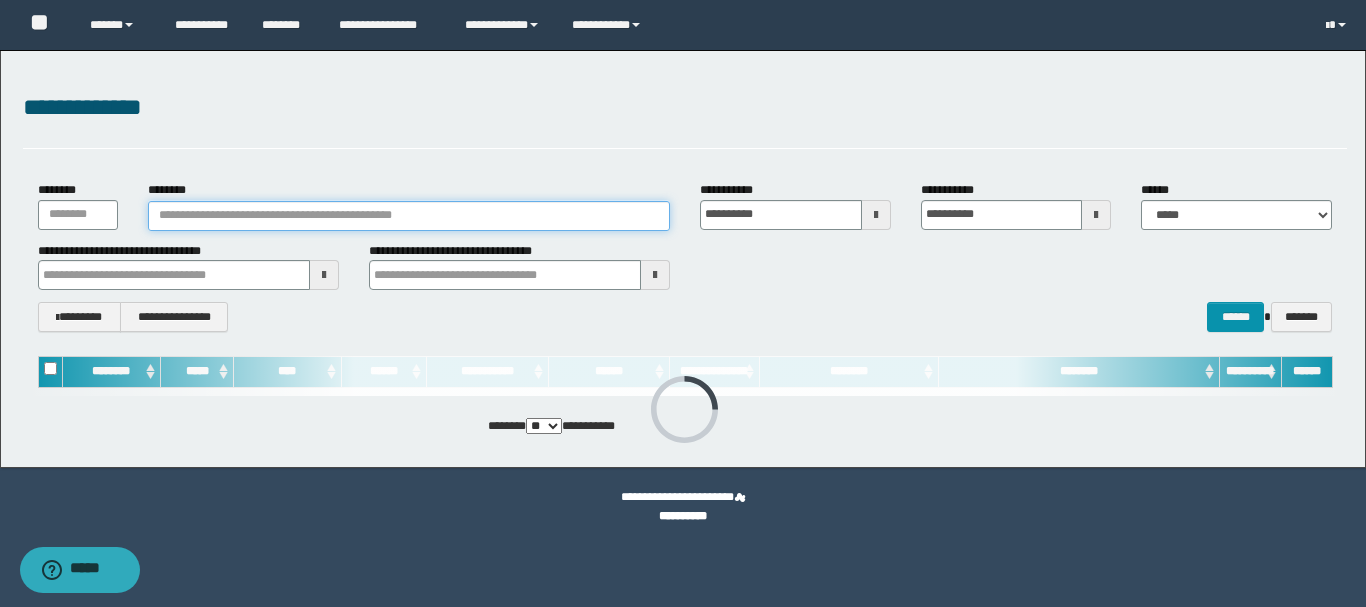 type on "********" 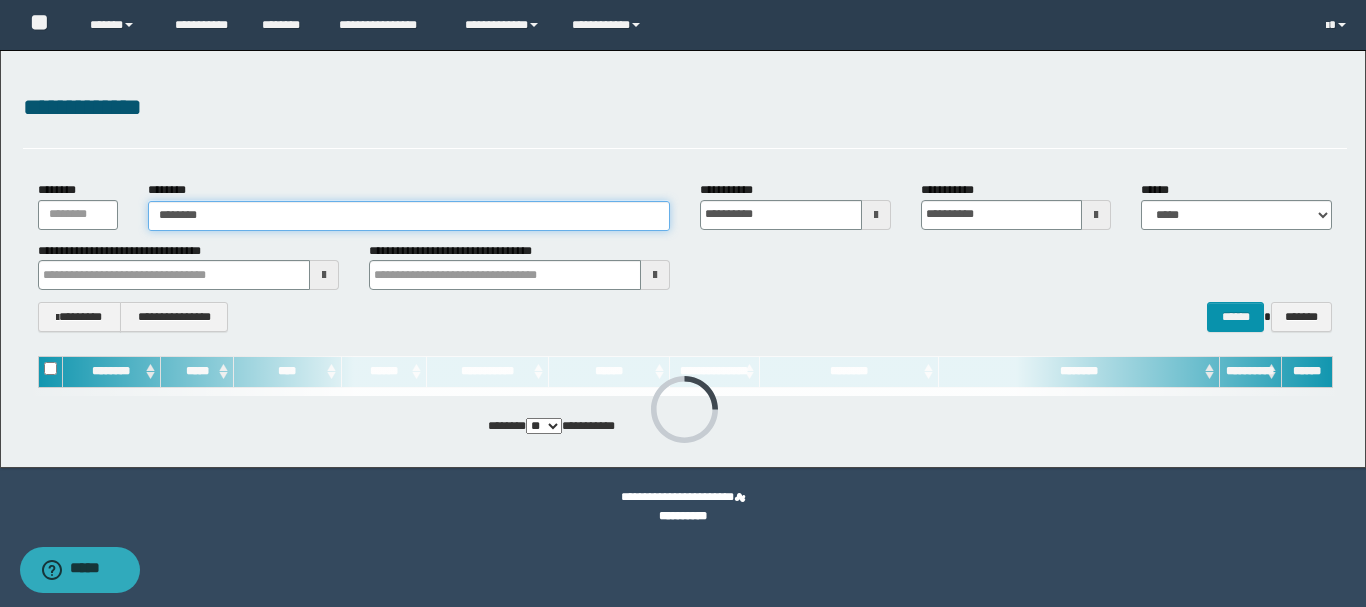 type on "********" 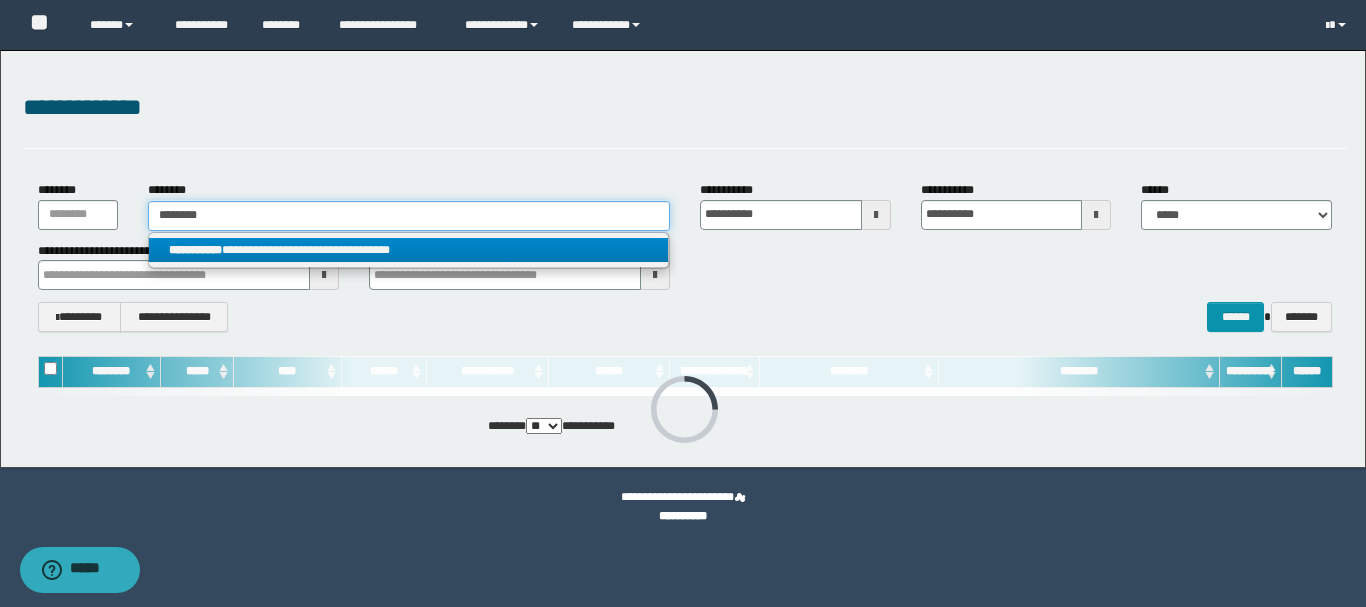 type on "********" 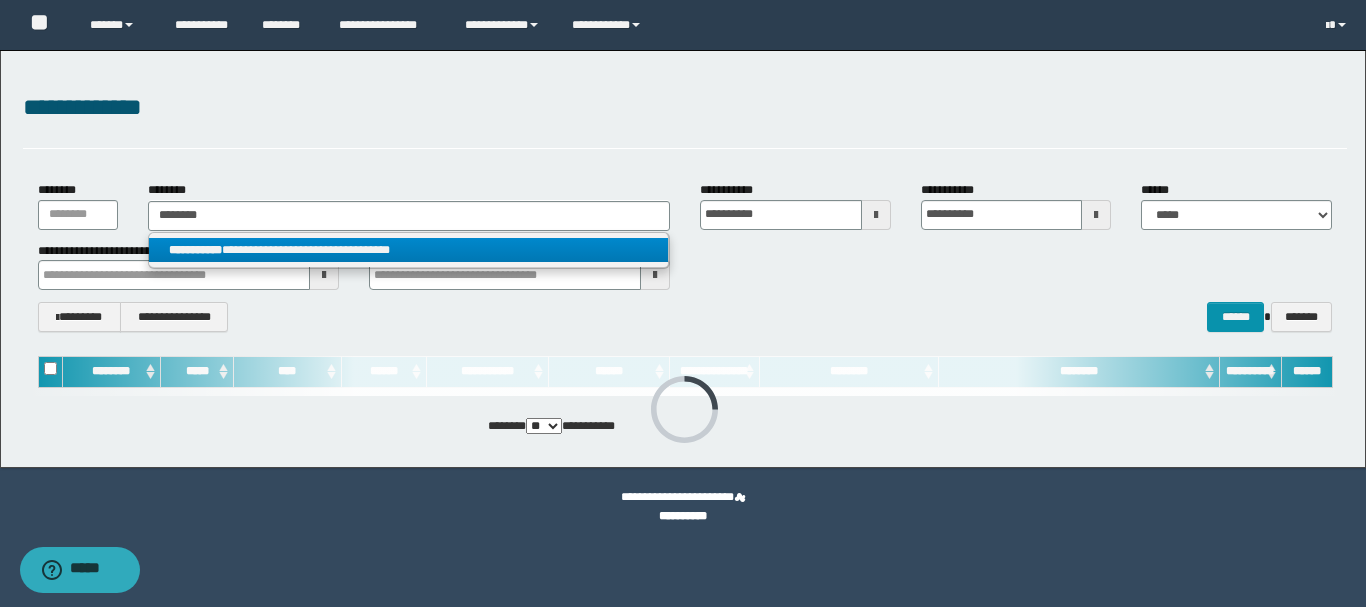 click on "**********" at bounding box center (408, 250) 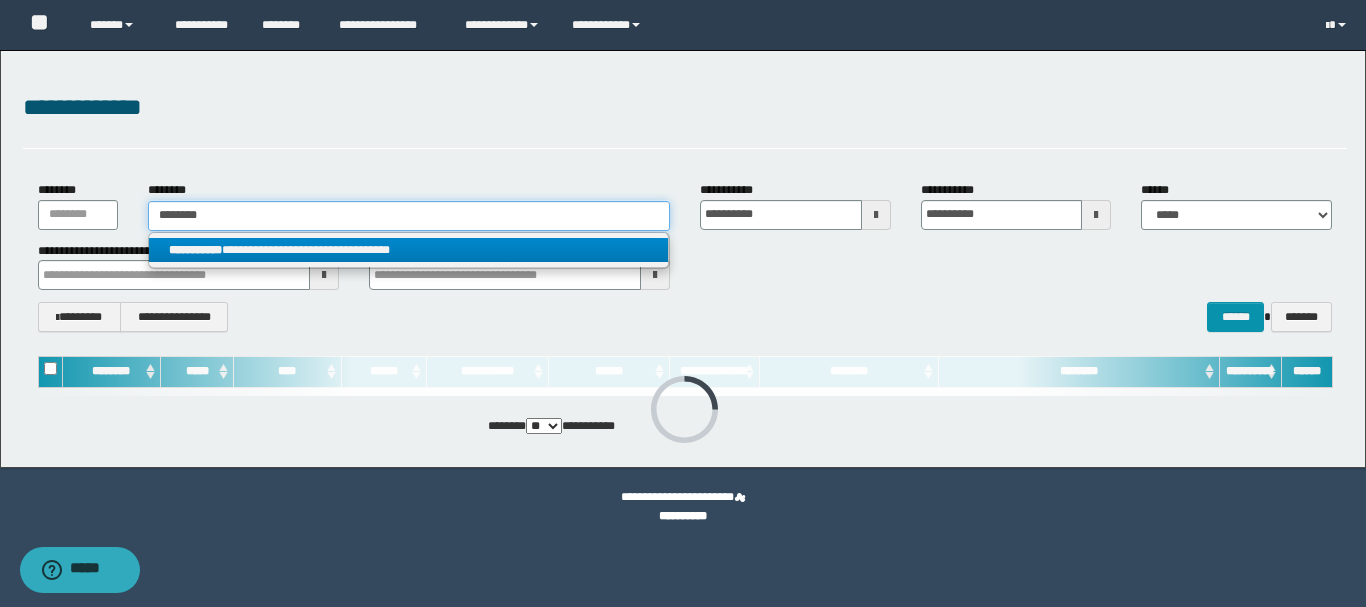 type 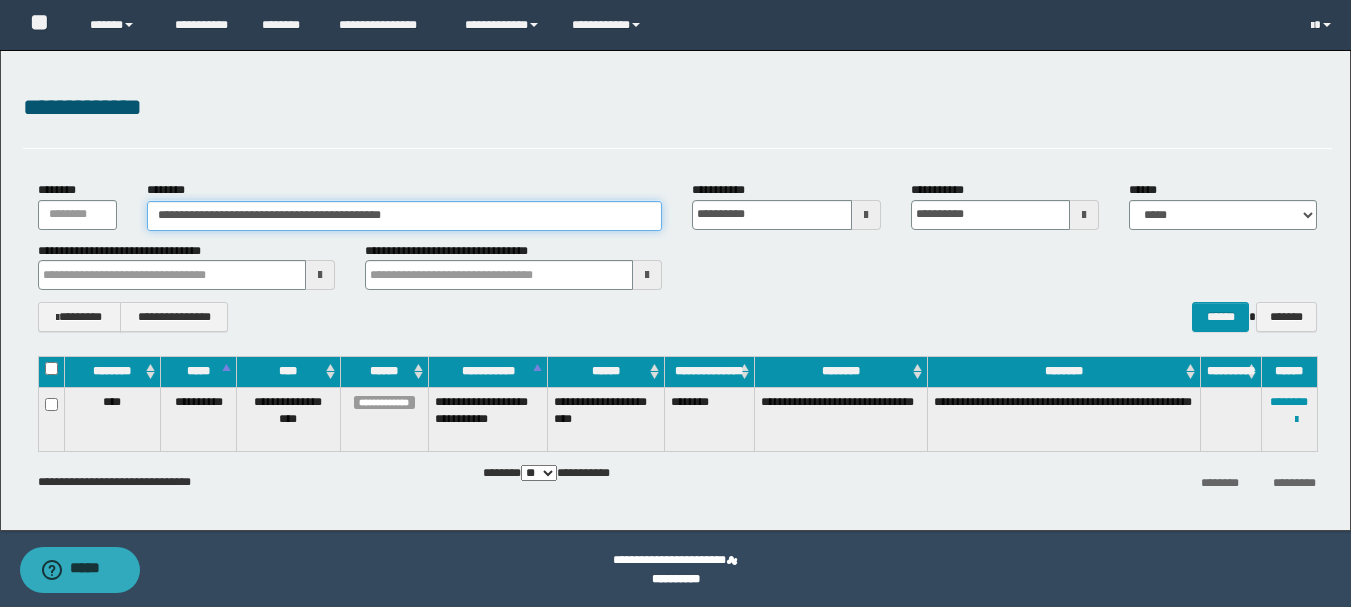 drag, startPoint x: 438, startPoint y: 215, endPoint x: 102, endPoint y: 210, distance: 336.0372 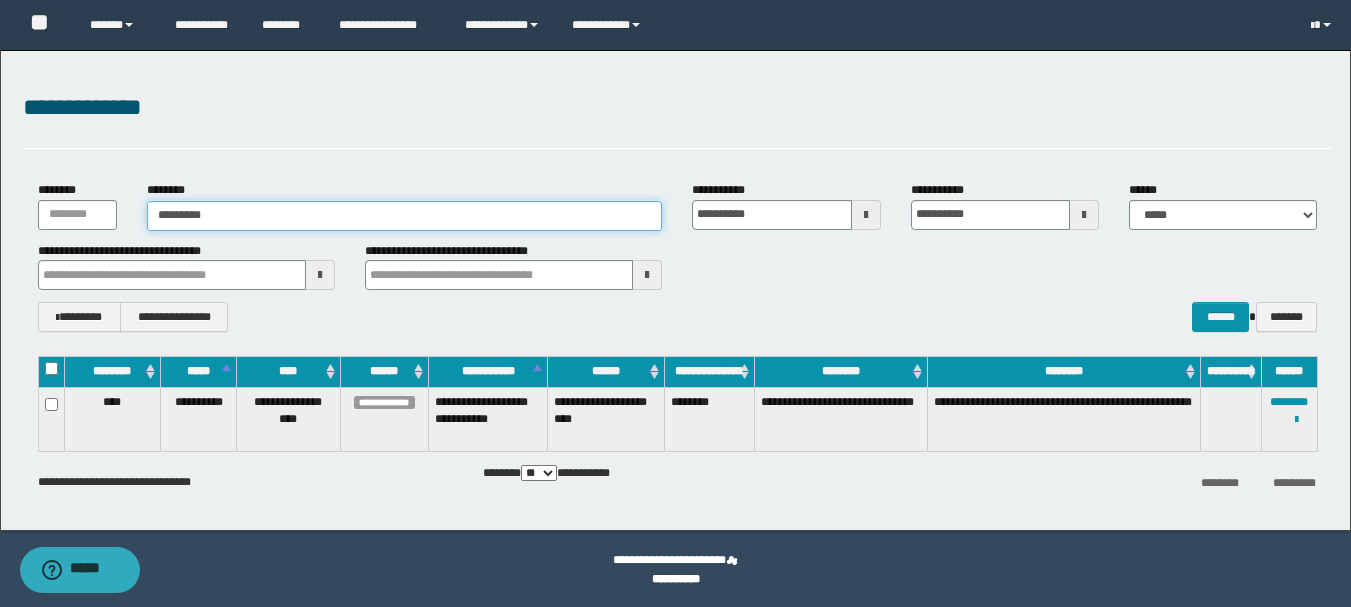 click on "********" at bounding box center [405, 216] 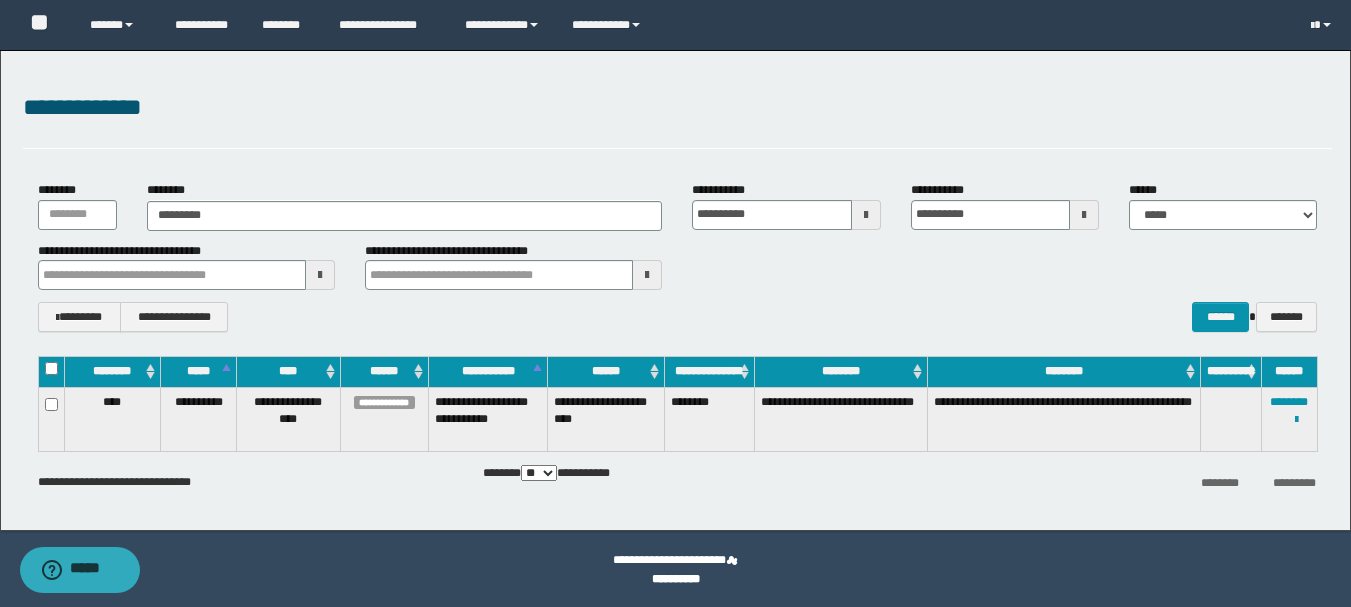 click on "********
******** ********" at bounding box center [405, 205] 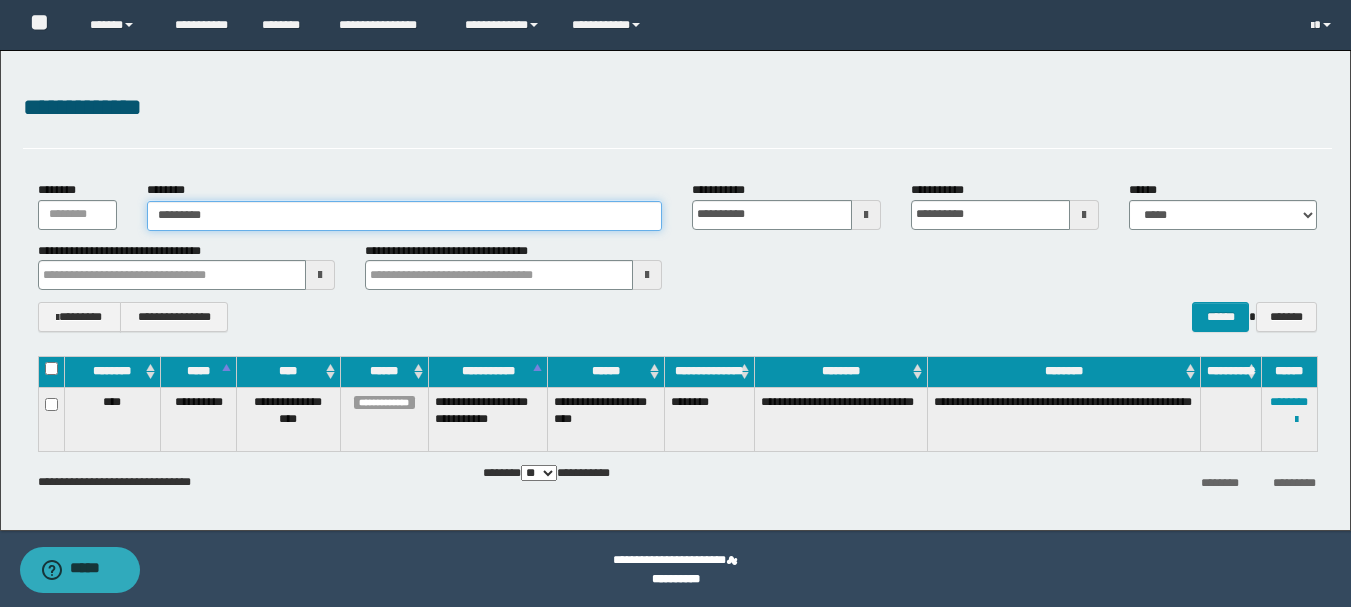 click on "********" at bounding box center (405, 216) 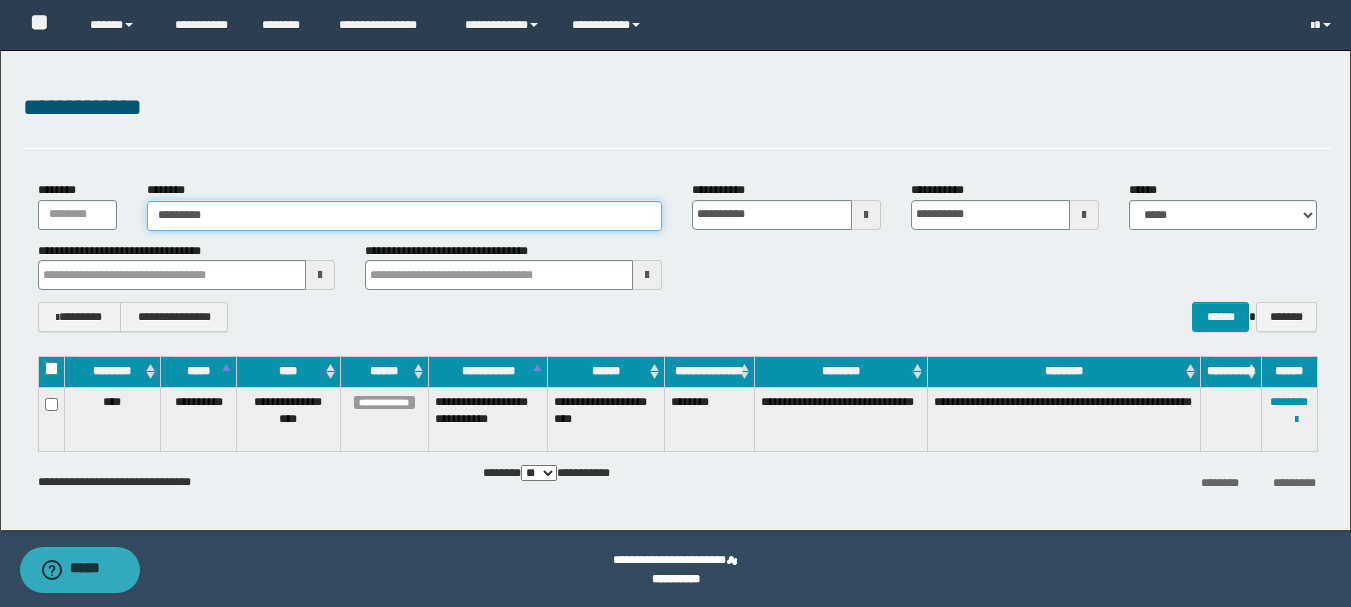 click on "********" at bounding box center (405, 216) 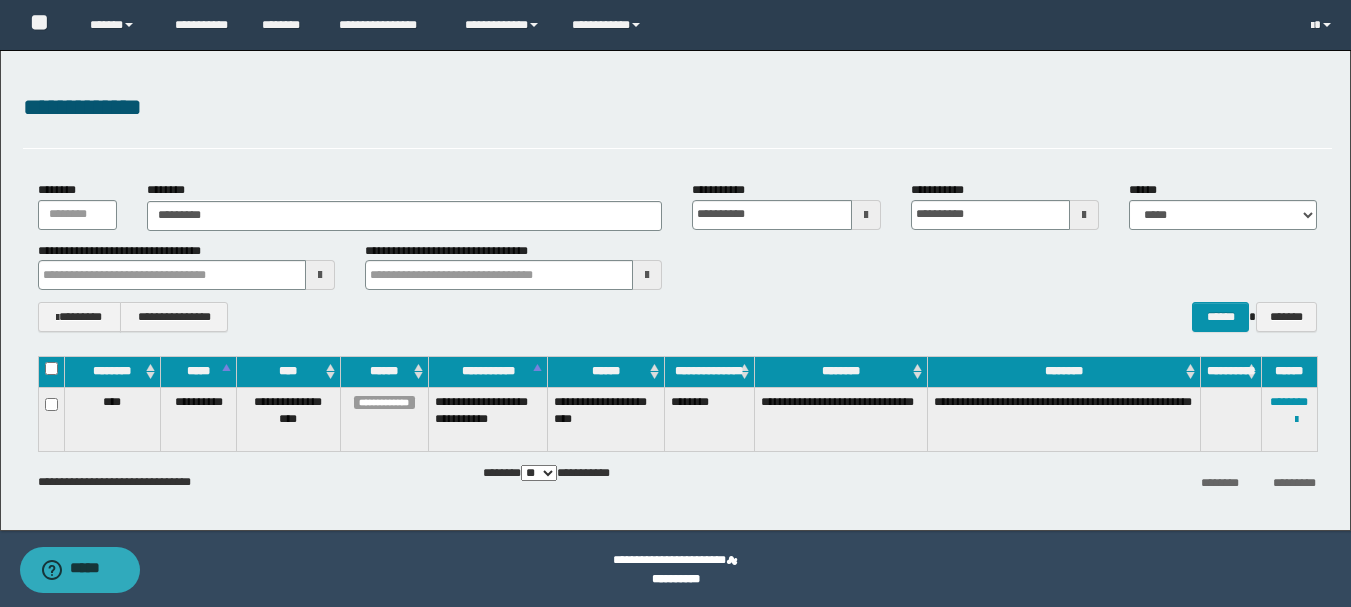 click on "********
******** ********" at bounding box center [405, 205] 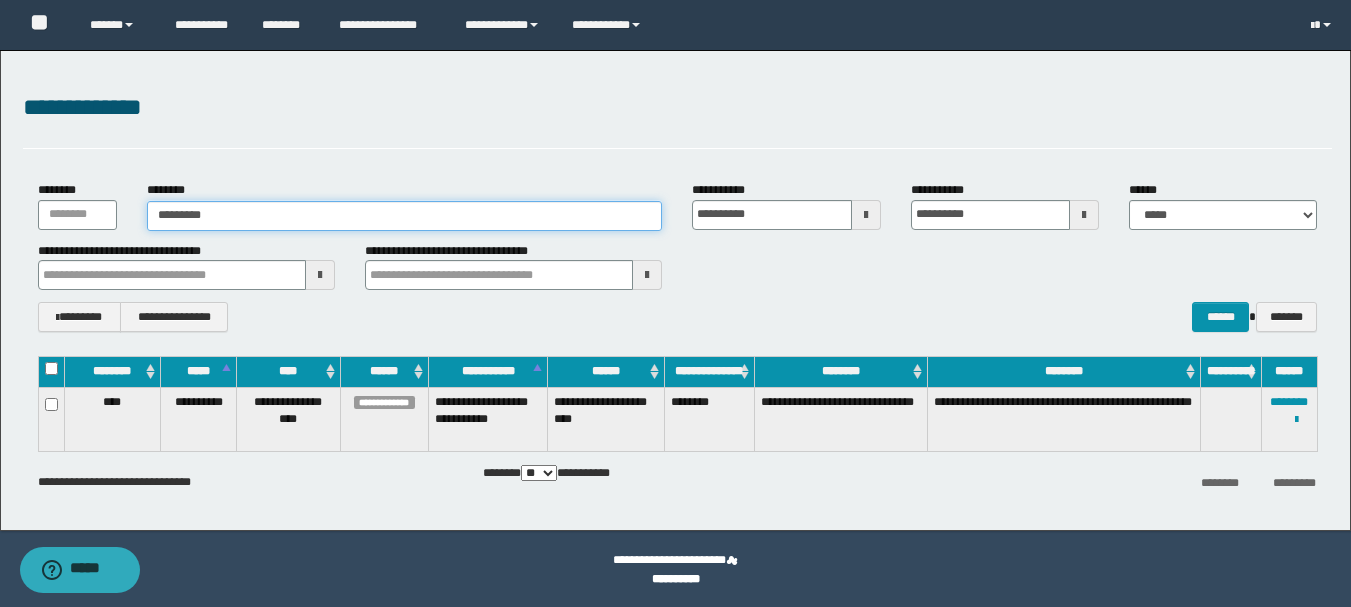 click on "********" at bounding box center (405, 216) 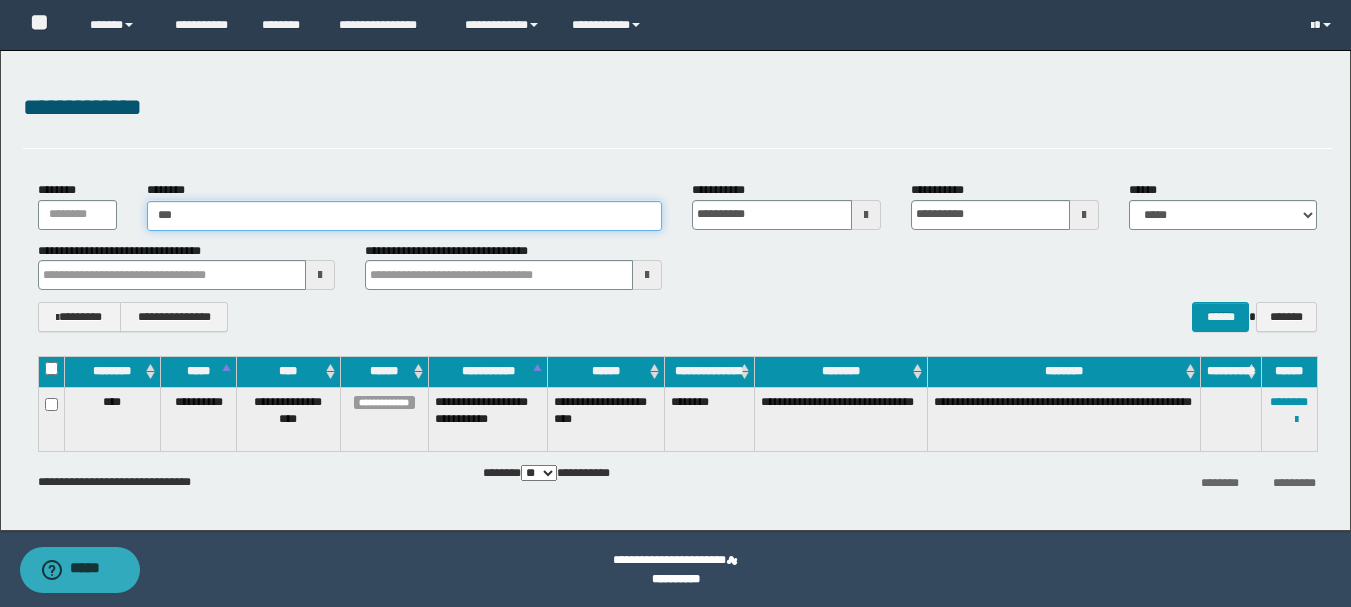 type on "****" 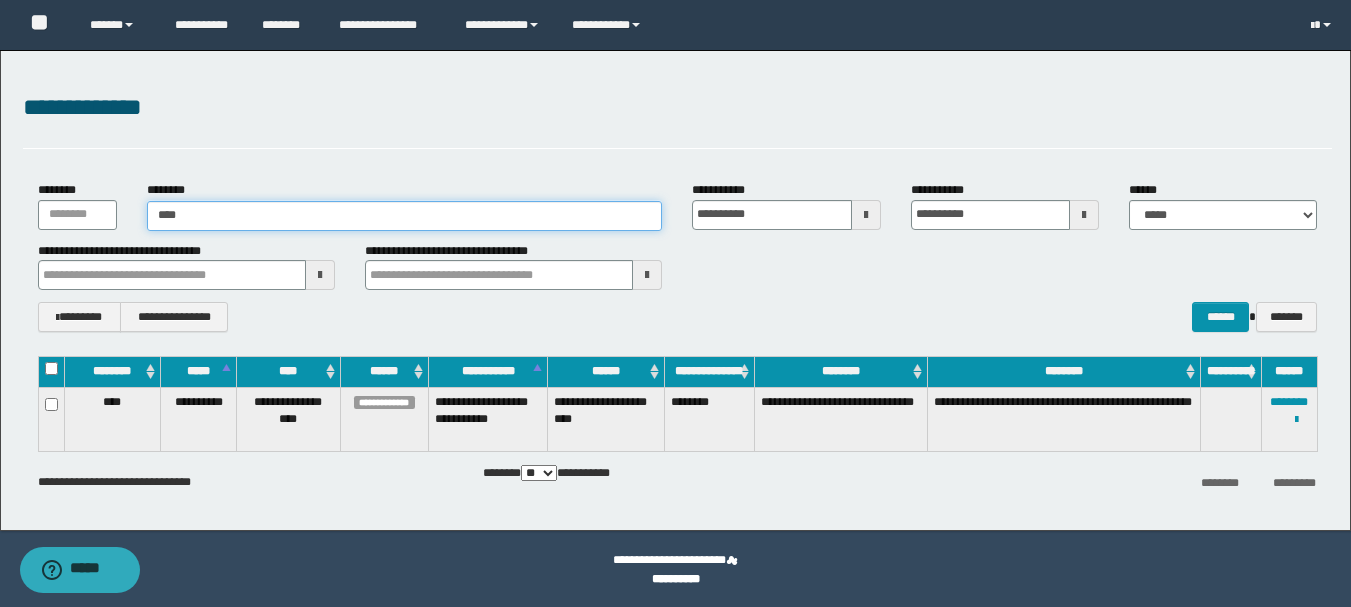 type on "****" 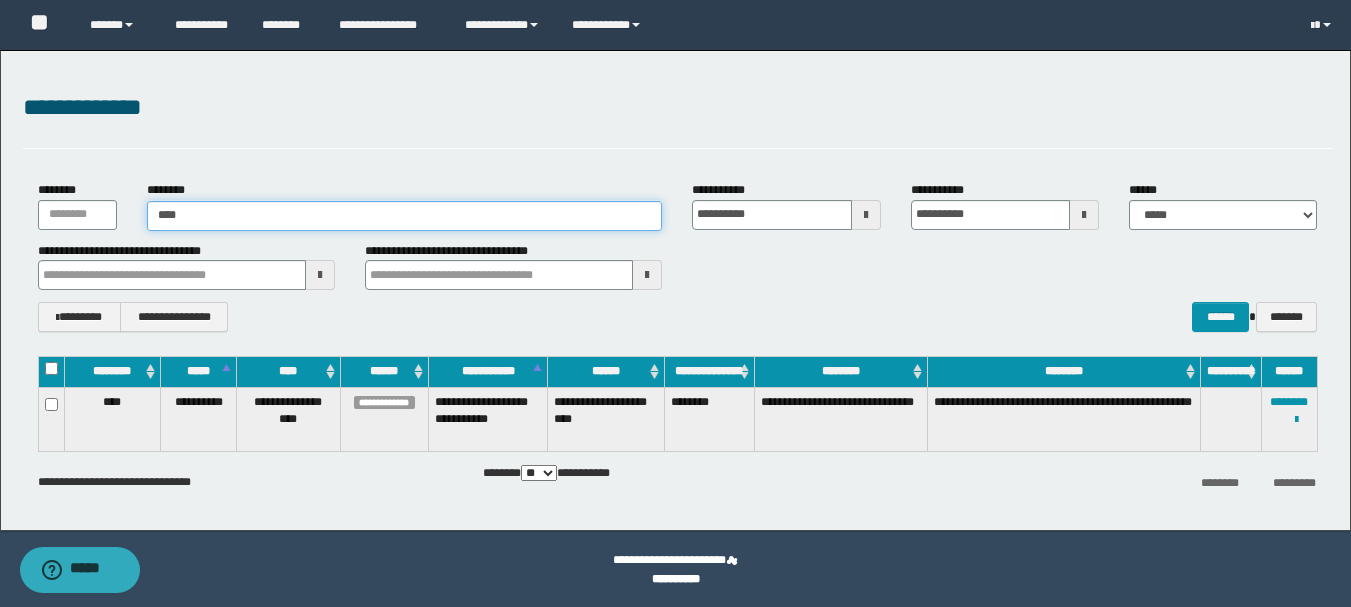 type 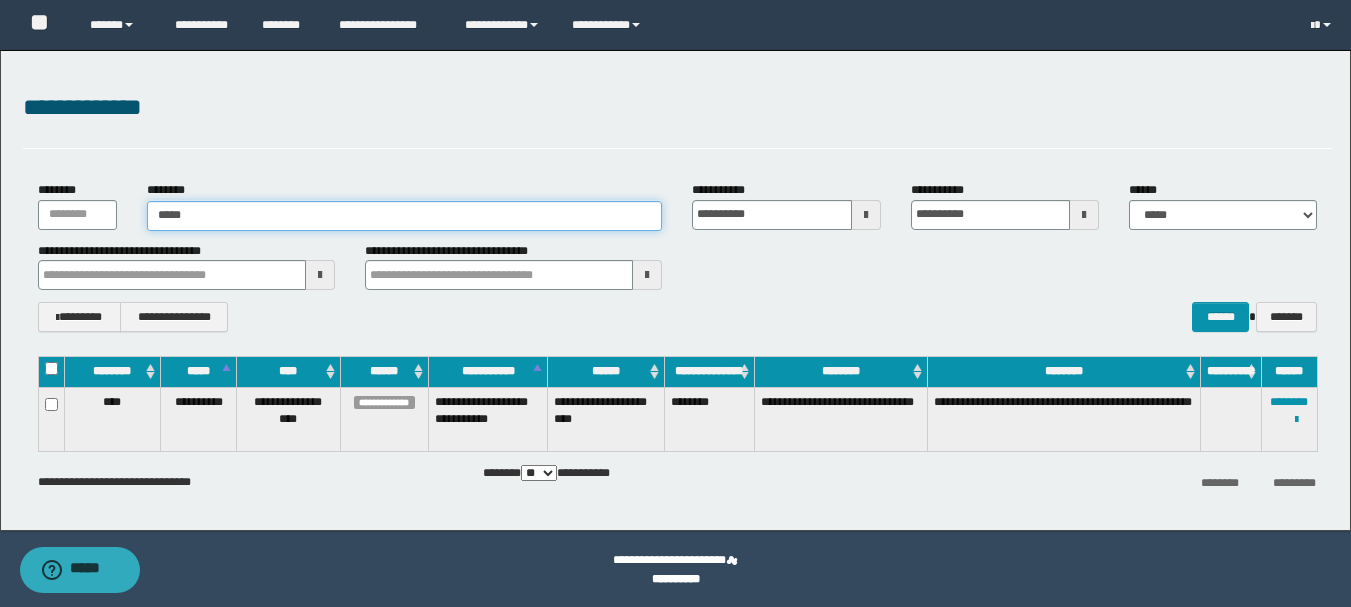 type on "*****" 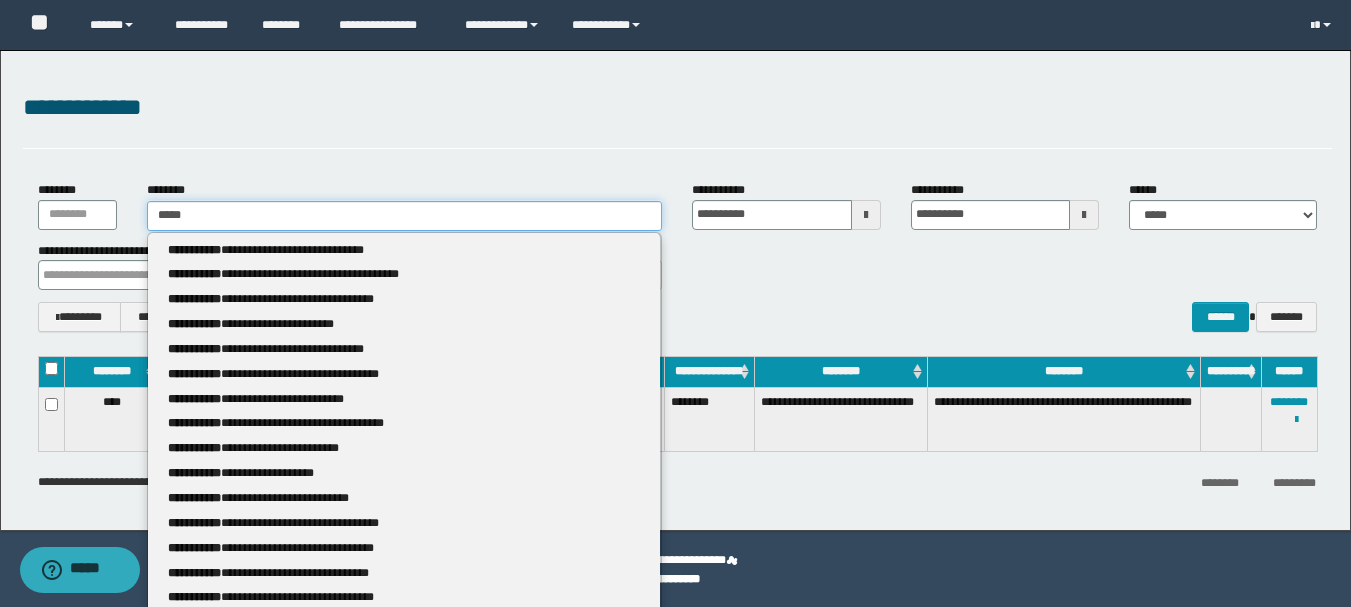 type 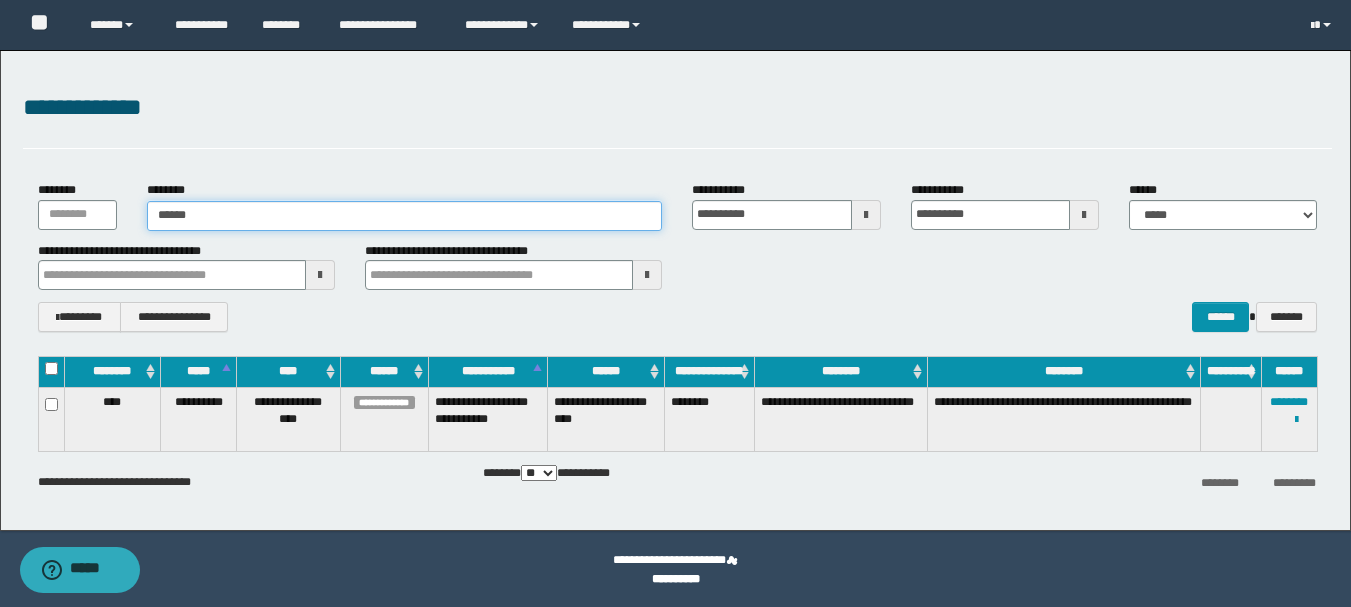 type on "******" 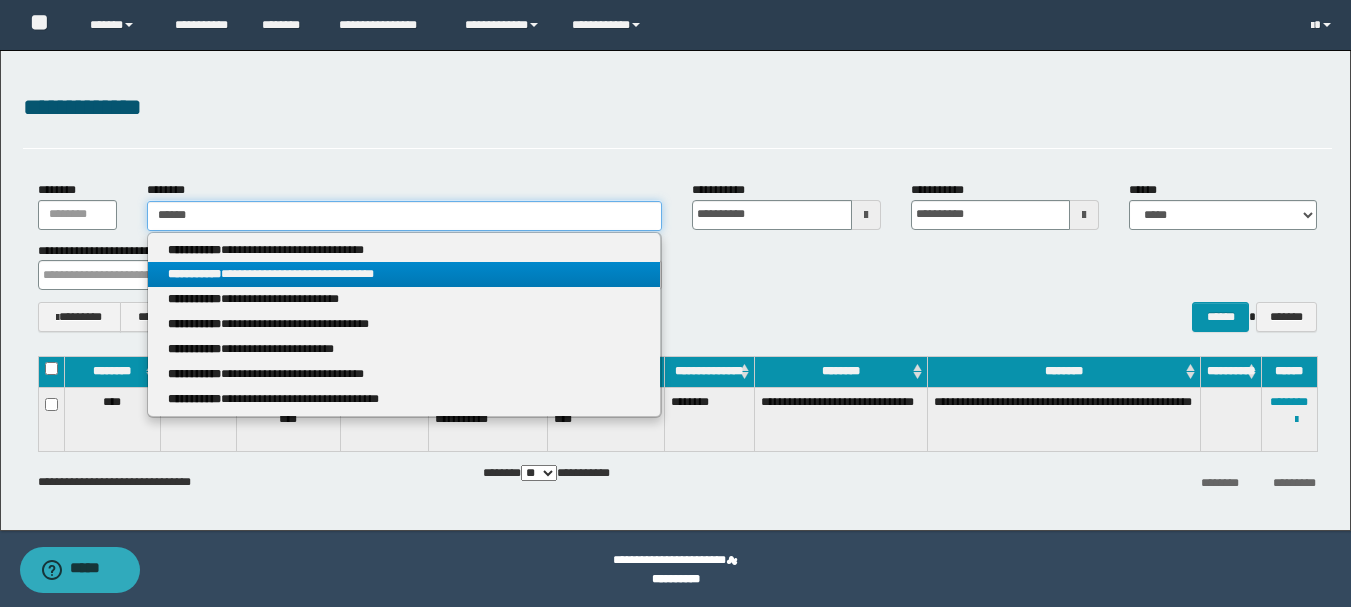 type on "******" 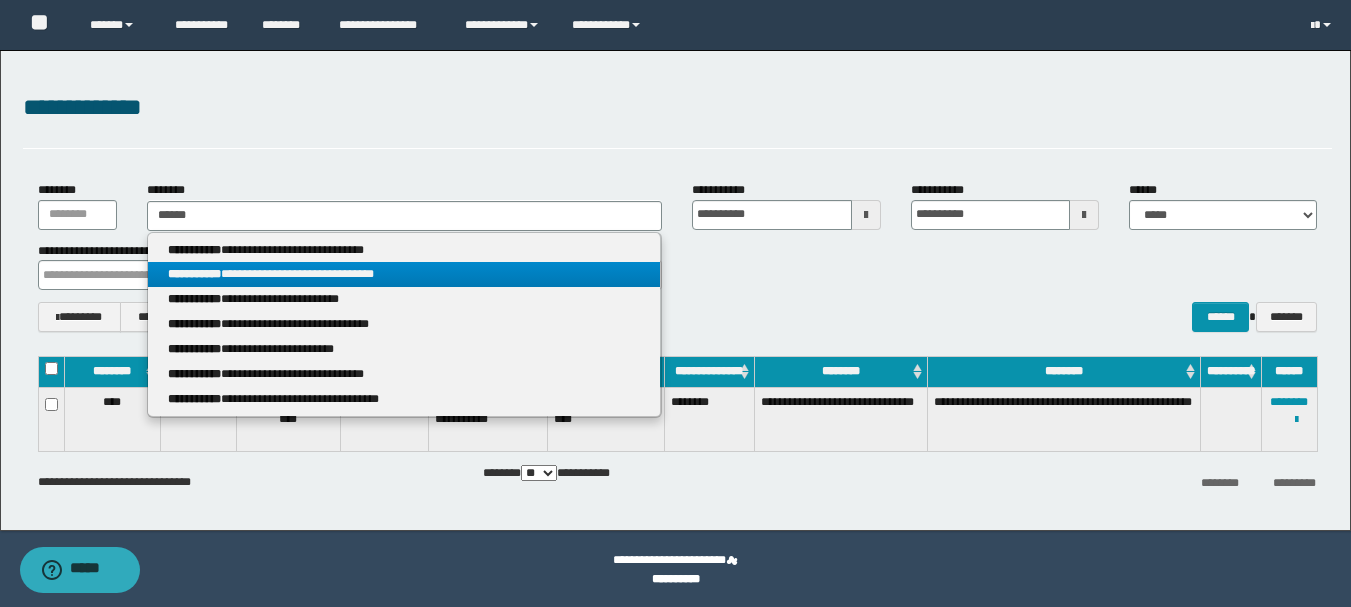 click on "**********" at bounding box center (194, 274) 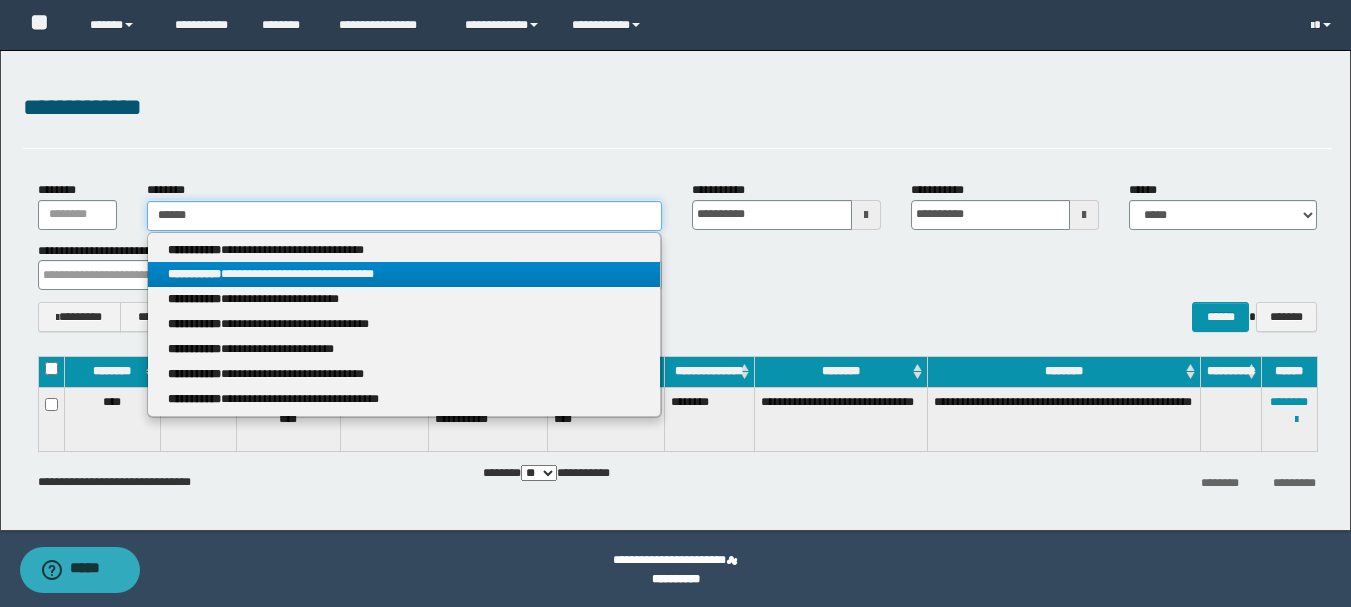 type 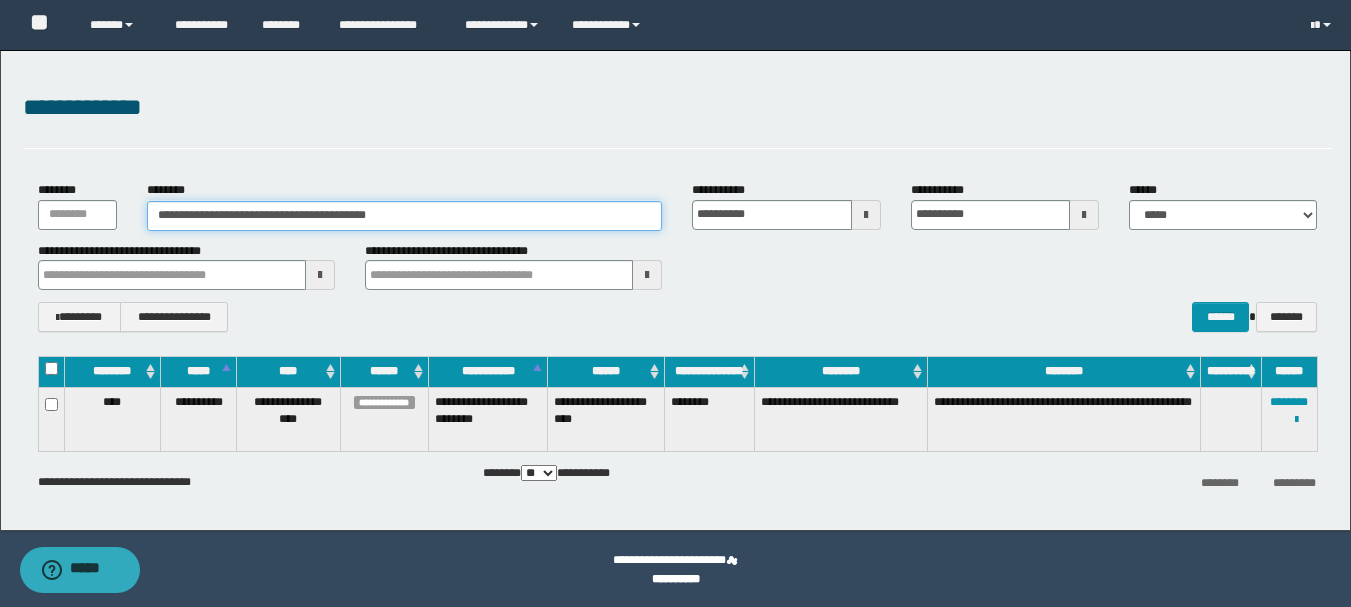 drag, startPoint x: 439, startPoint y: 224, endPoint x: 134, endPoint y: 213, distance: 305.1983 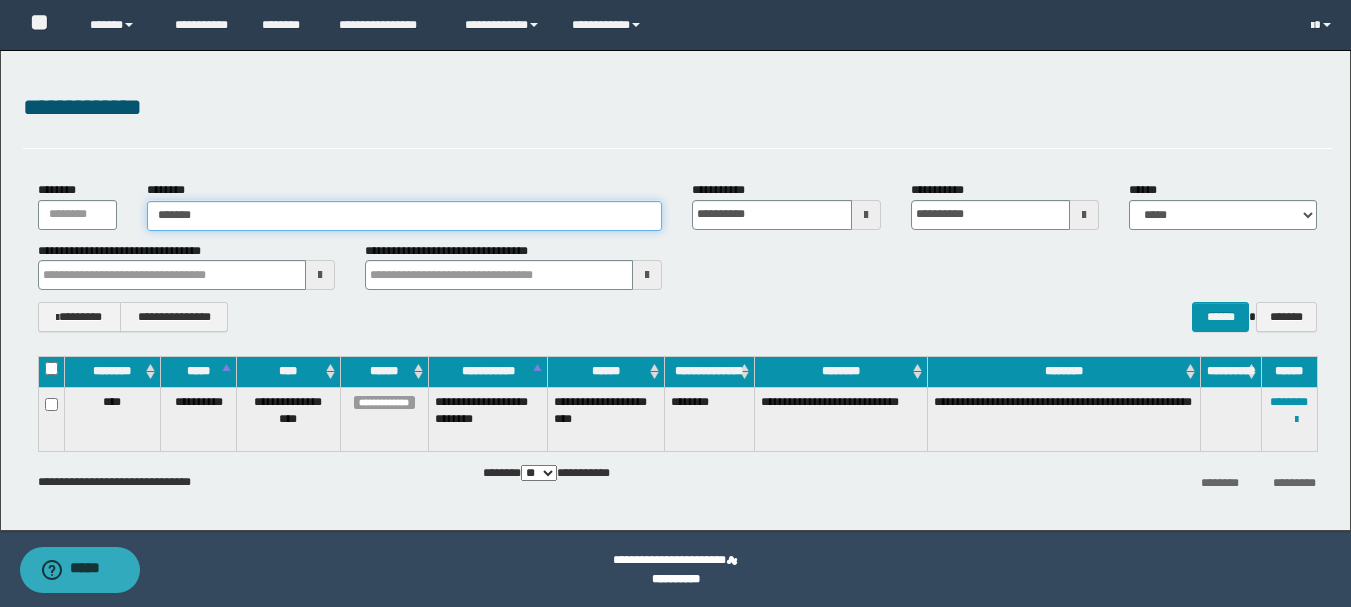 type on "*******" 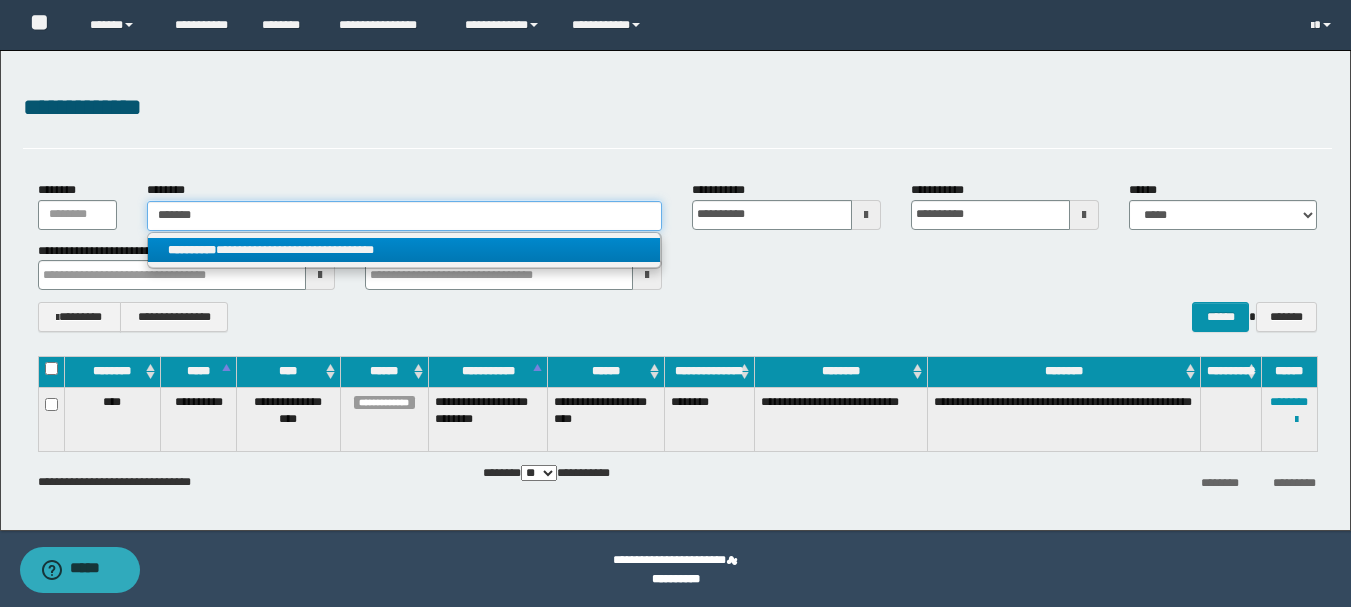 type on "*******" 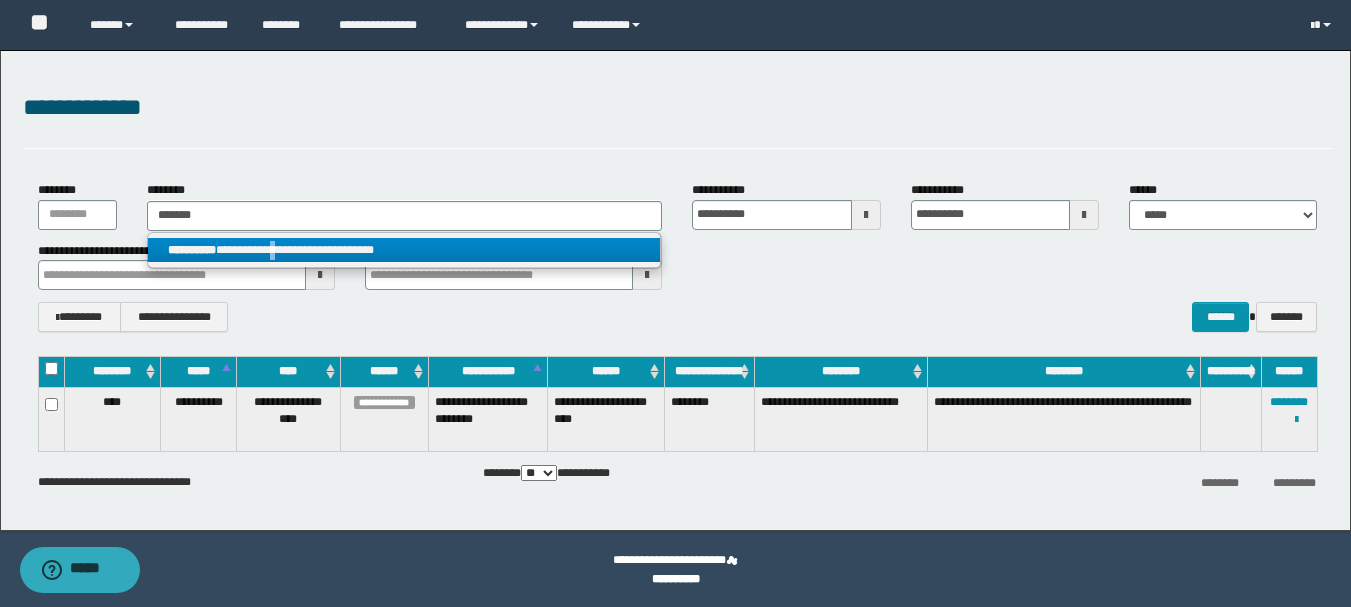 click on "**********" at bounding box center (404, 250) 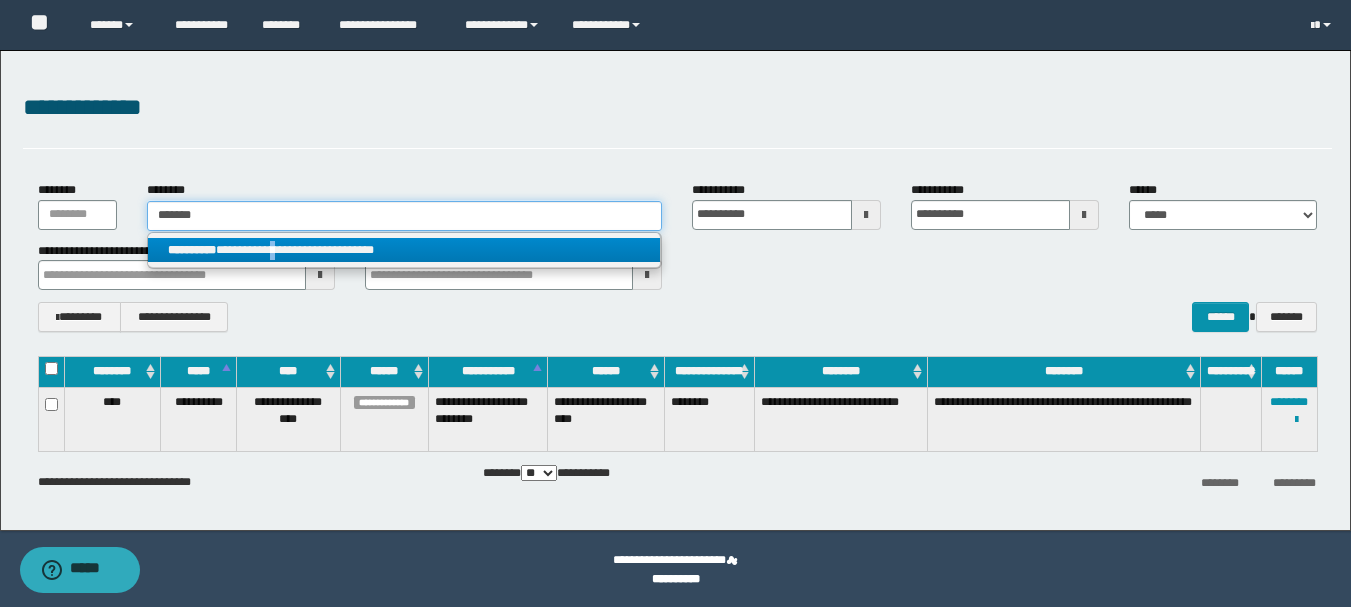 type 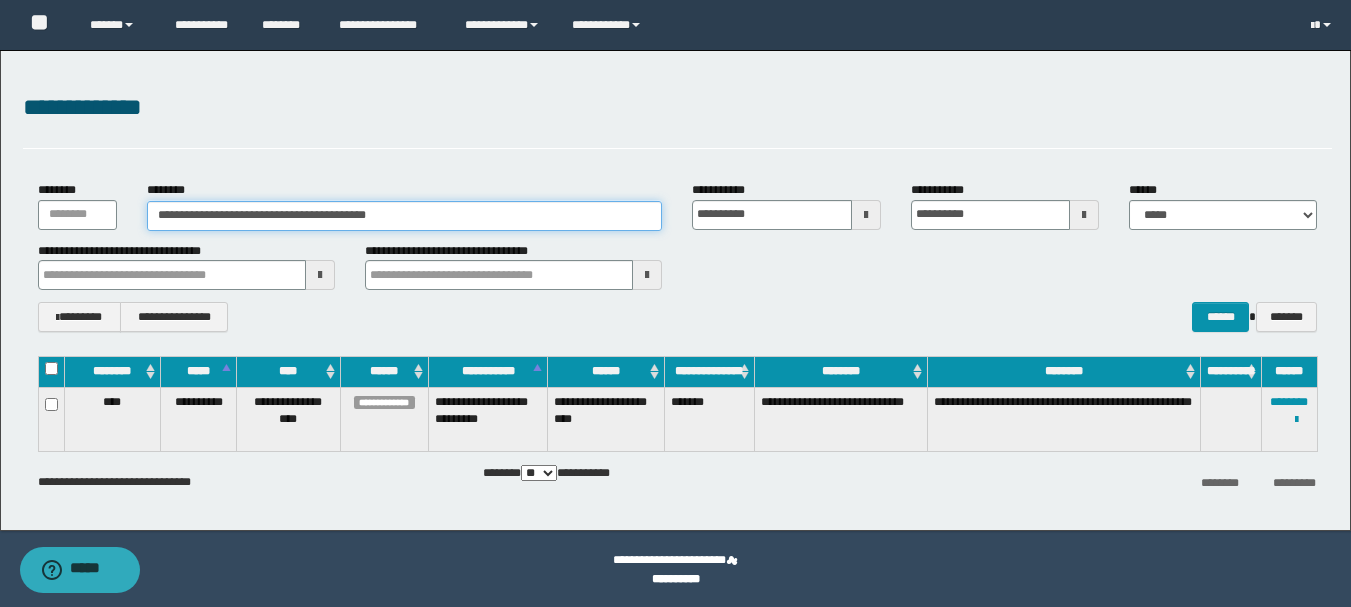 drag, startPoint x: 402, startPoint y: 218, endPoint x: 128, endPoint y: 205, distance: 274.30823 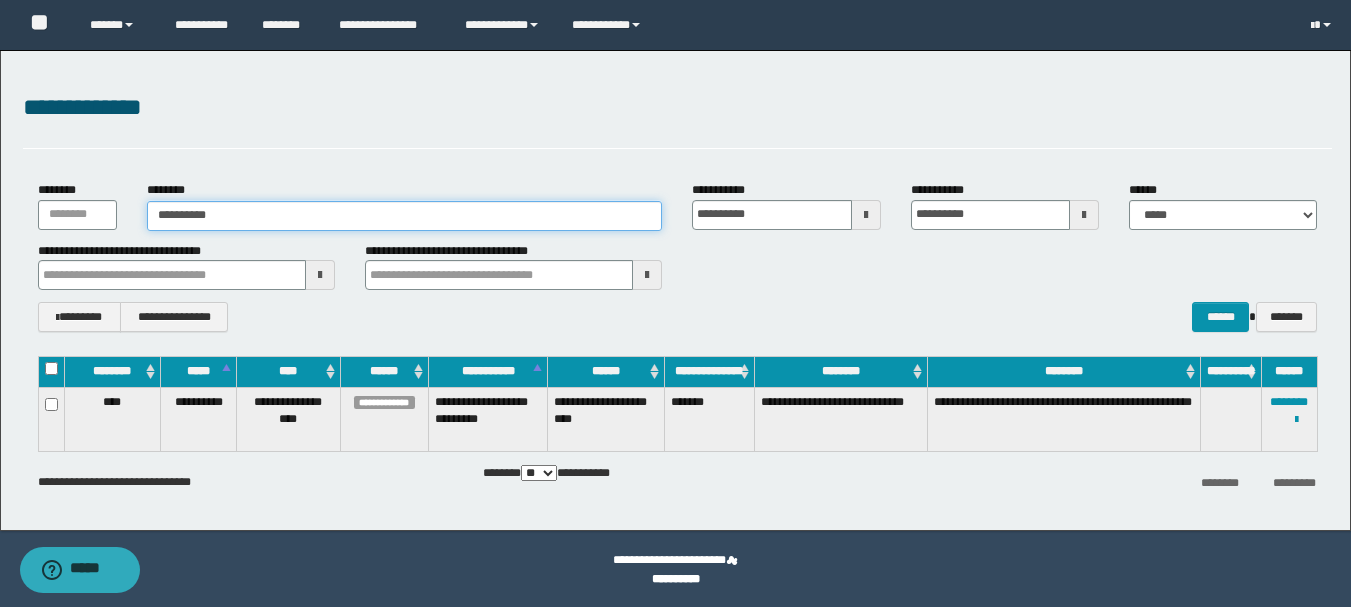 type on "**********" 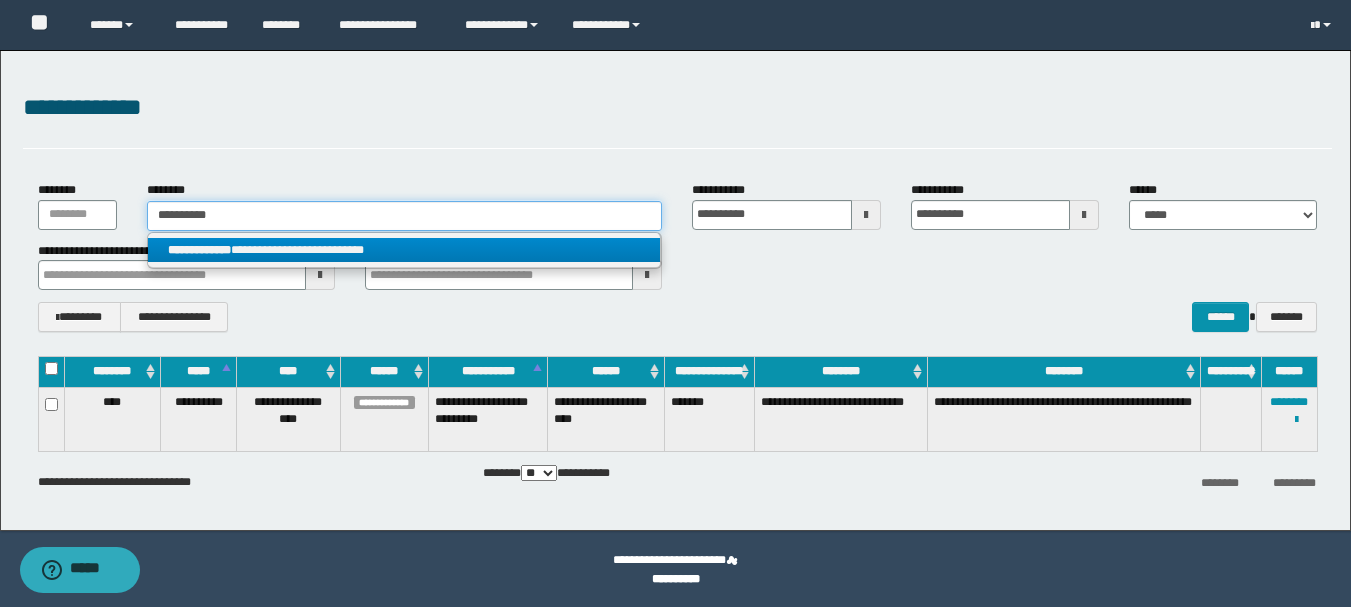type on "**********" 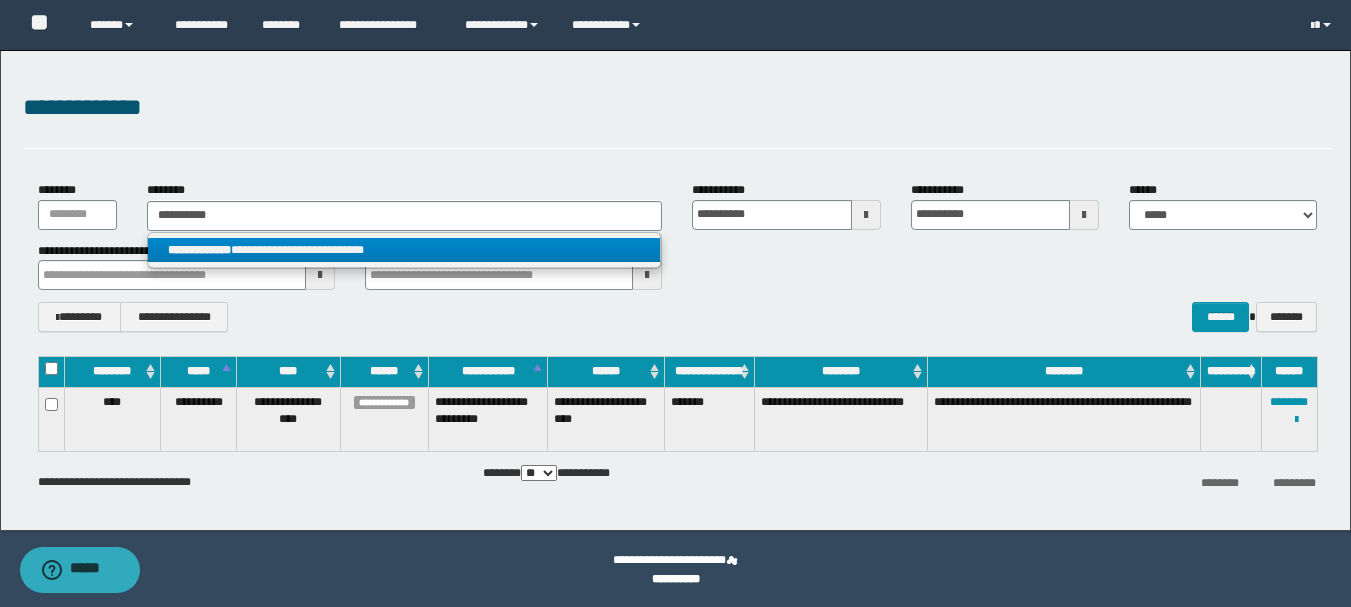 click on "**********" at bounding box center (404, 250) 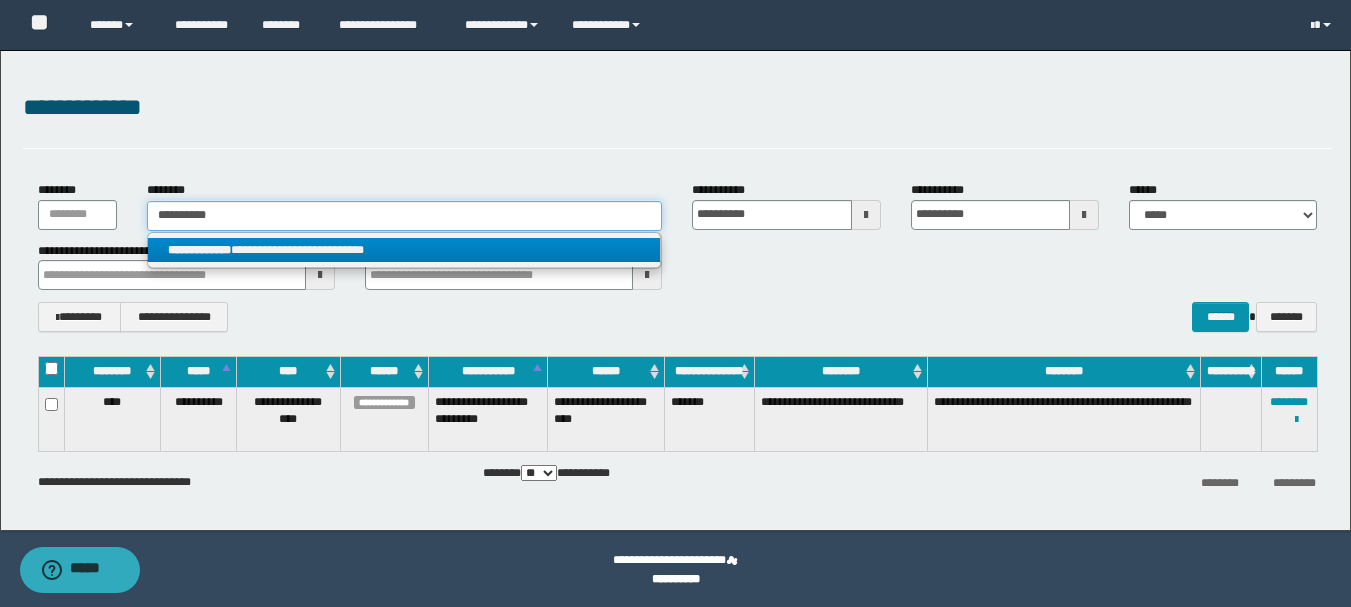 type 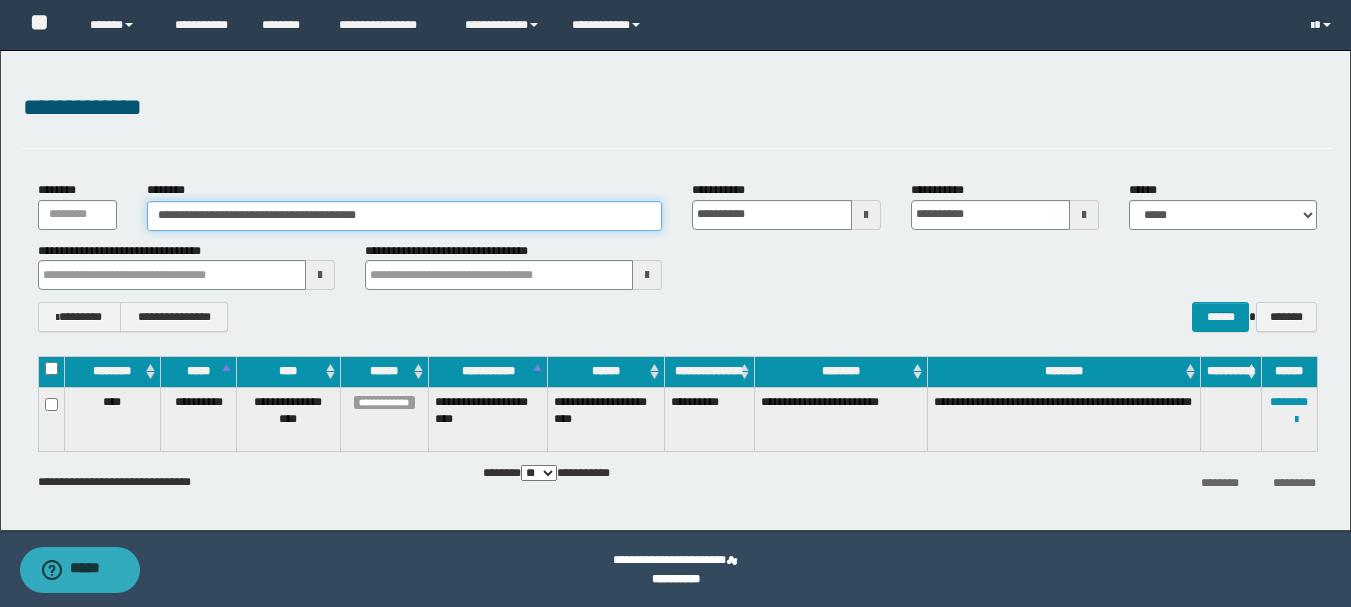 drag, startPoint x: 398, startPoint y: 216, endPoint x: 137, endPoint y: 224, distance: 261.1226 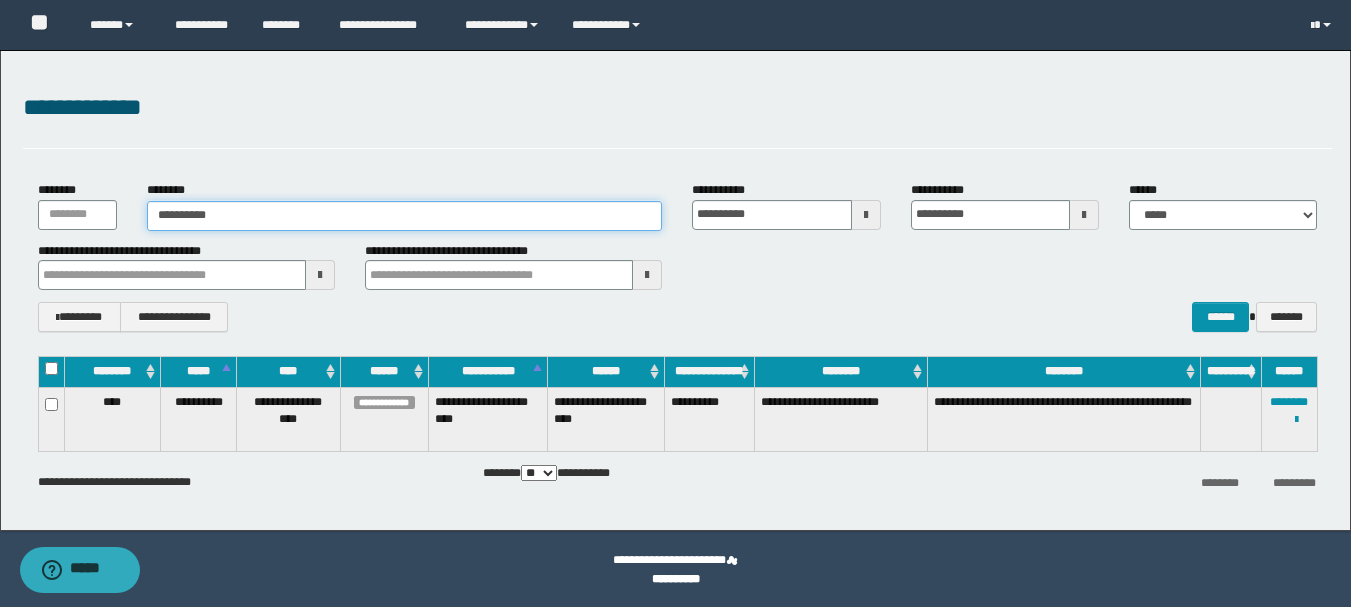 type on "**********" 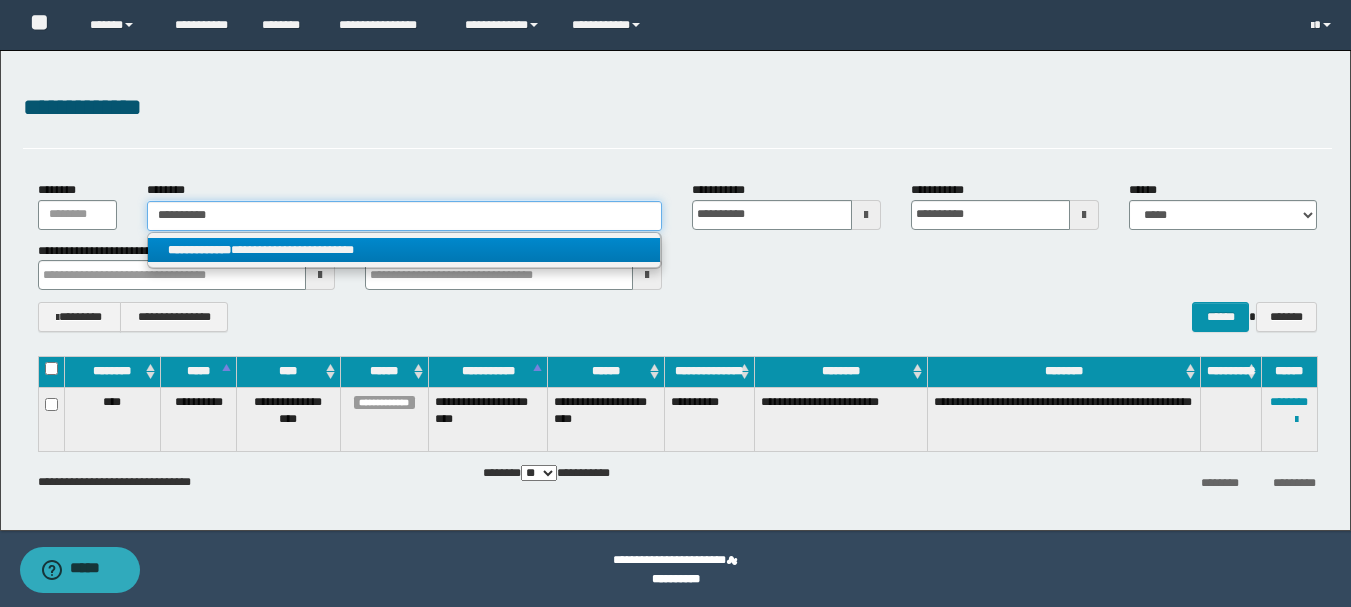 type on "**********" 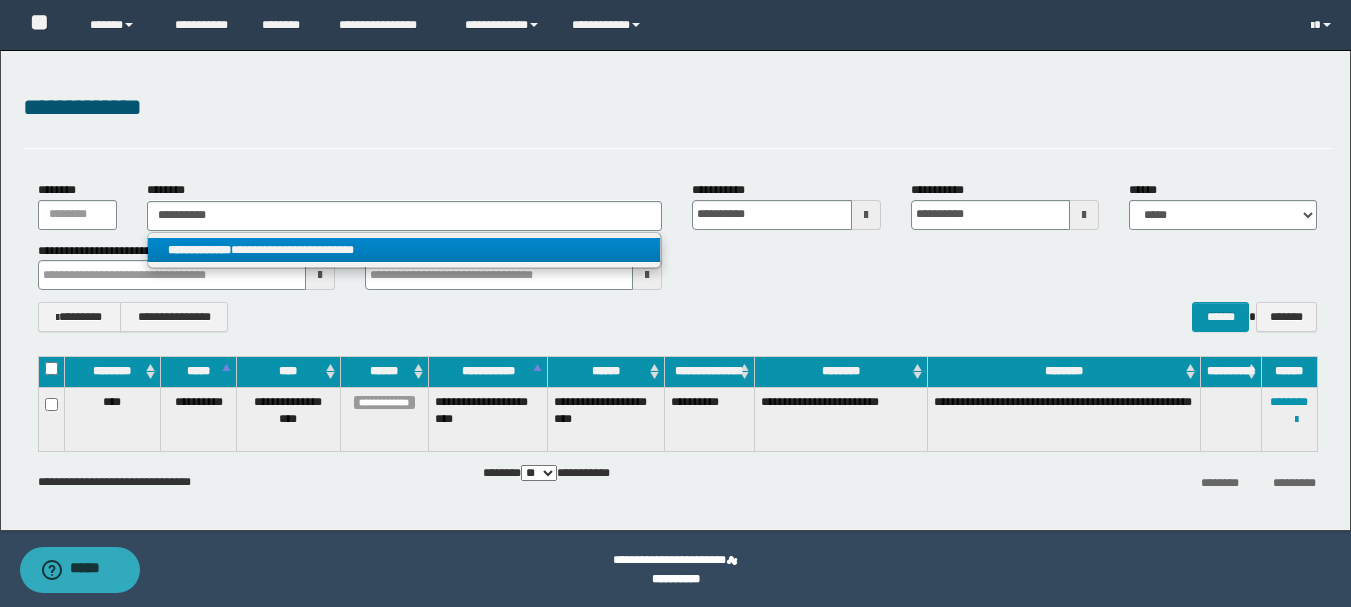 click on "**********" at bounding box center [404, 250] 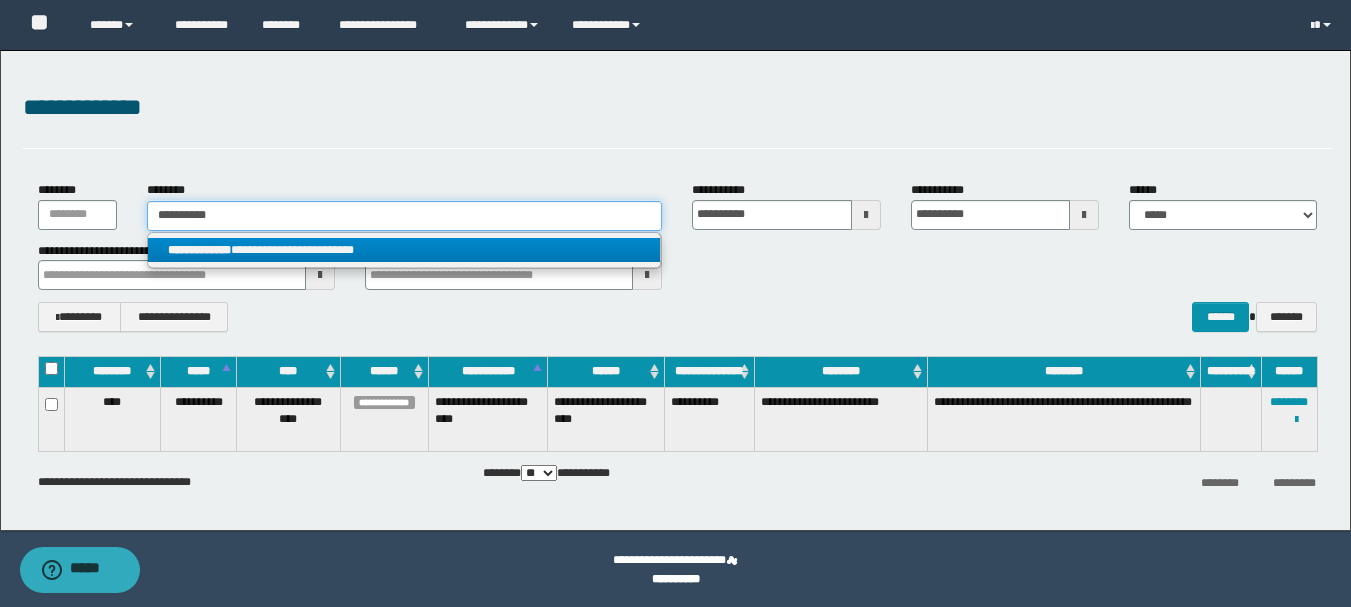 type 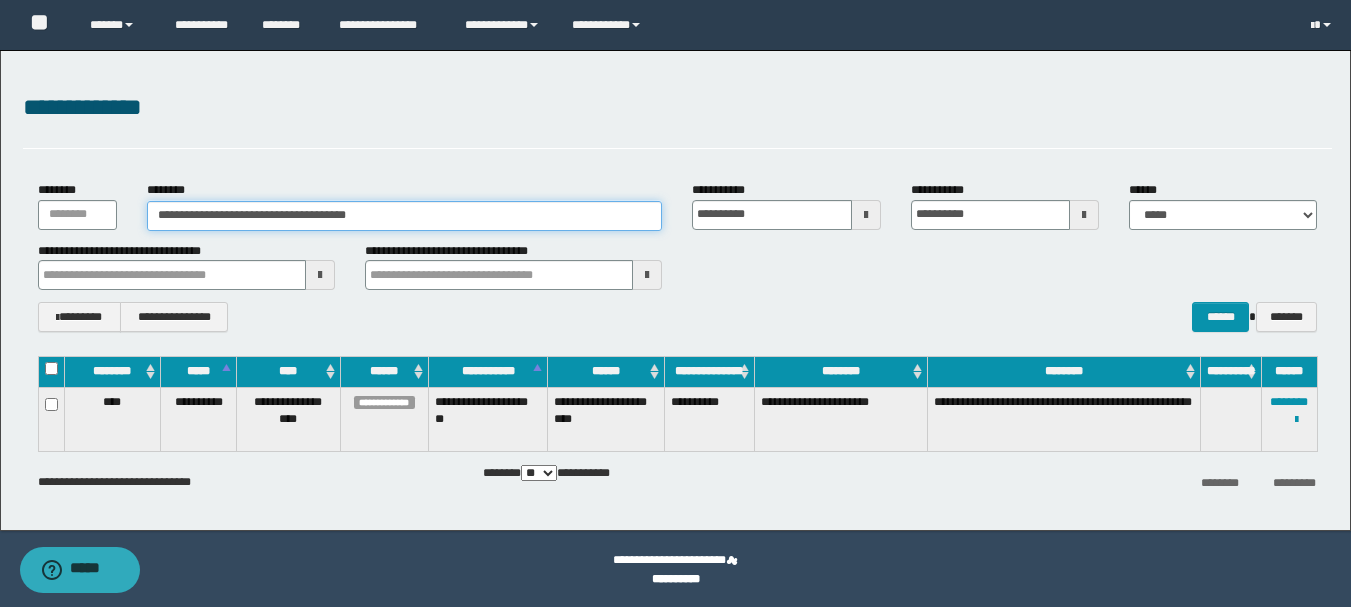drag, startPoint x: 386, startPoint y: 217, endPoint x: 131, endPoint y: 217, distance: 255 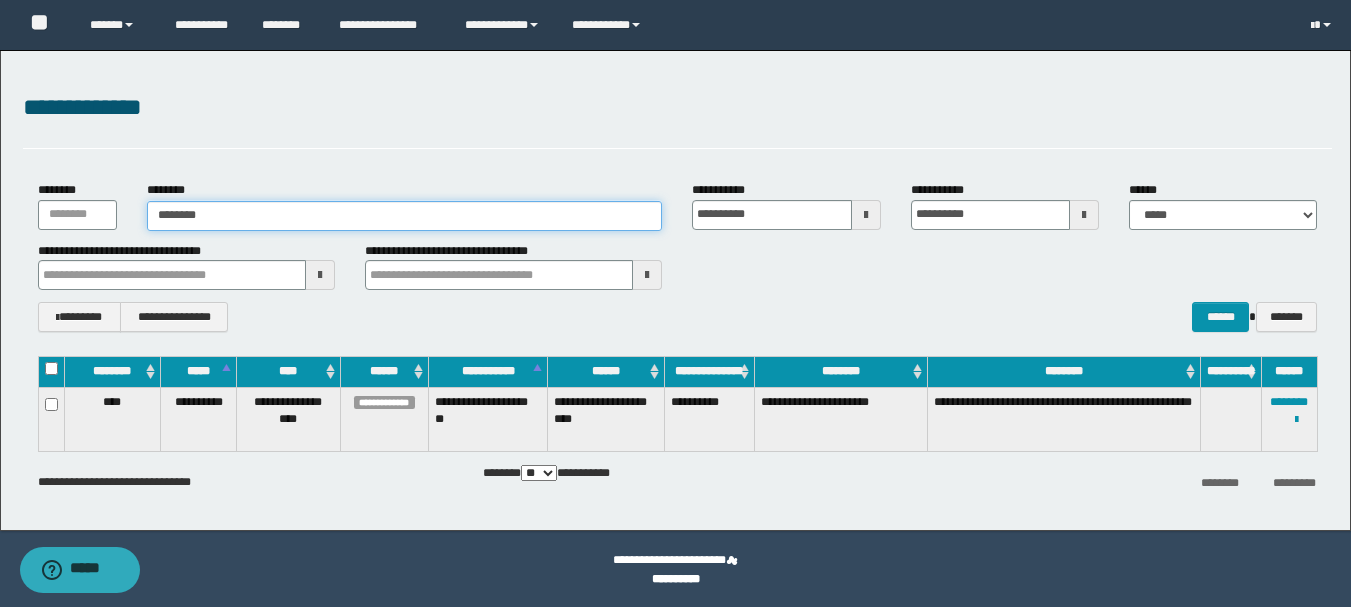 type on "********" 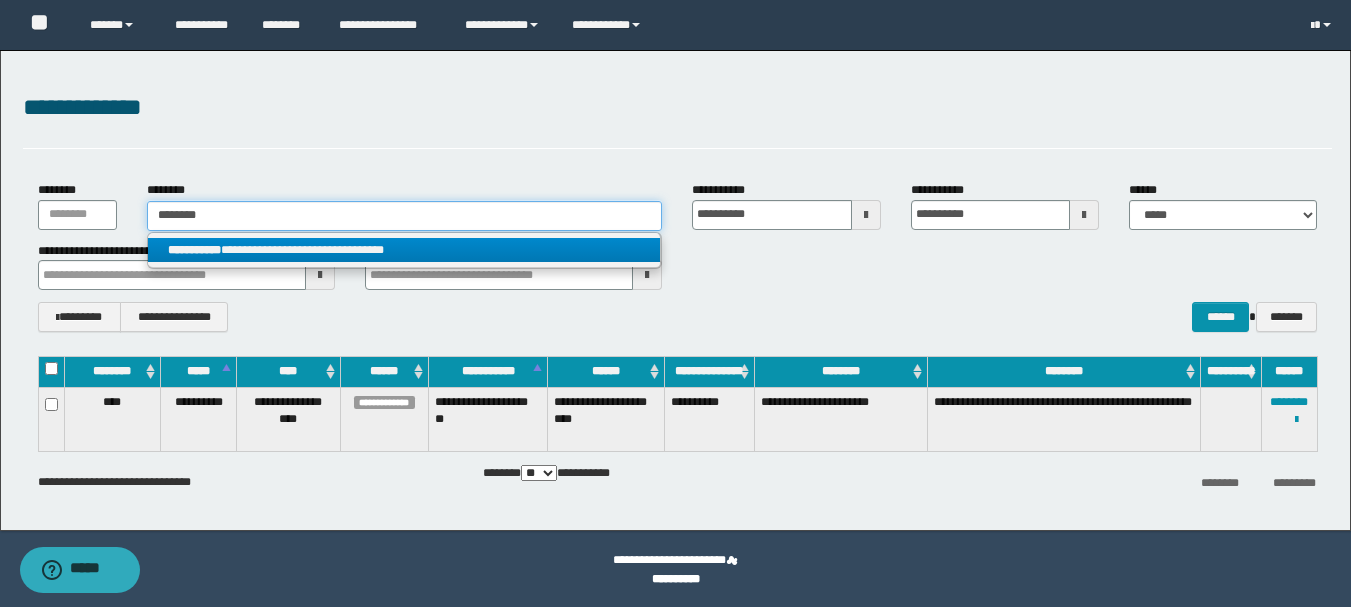 type on "********" 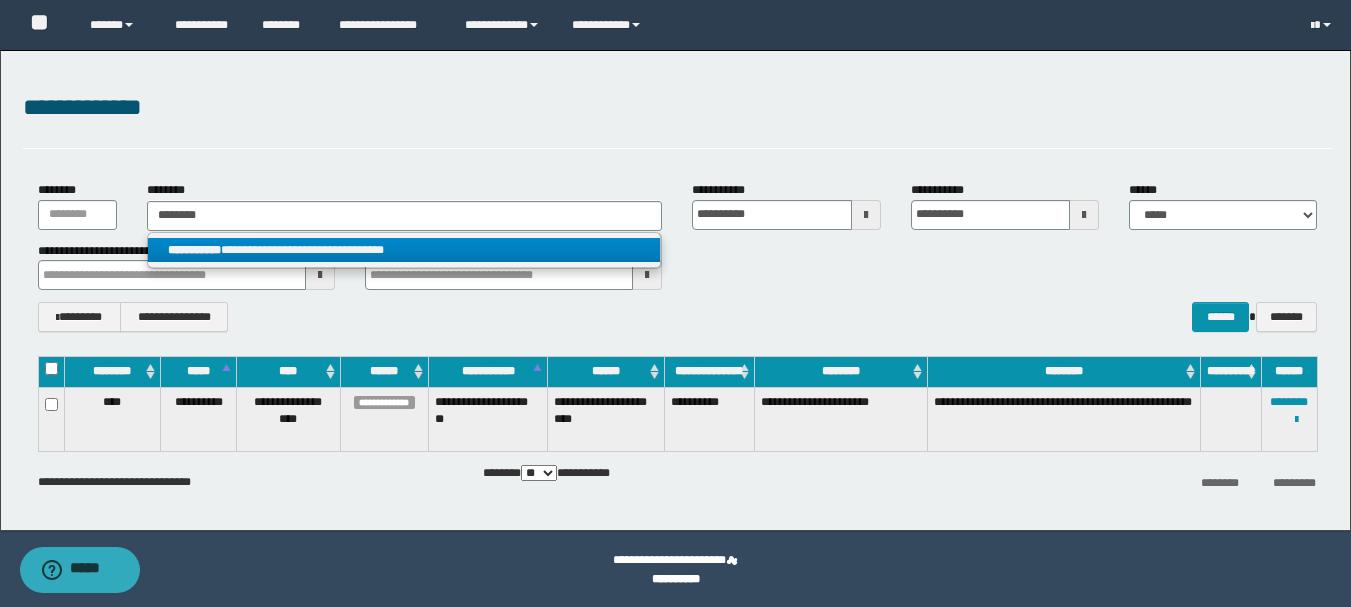 click on "**********" at bounding box center [404, 250] 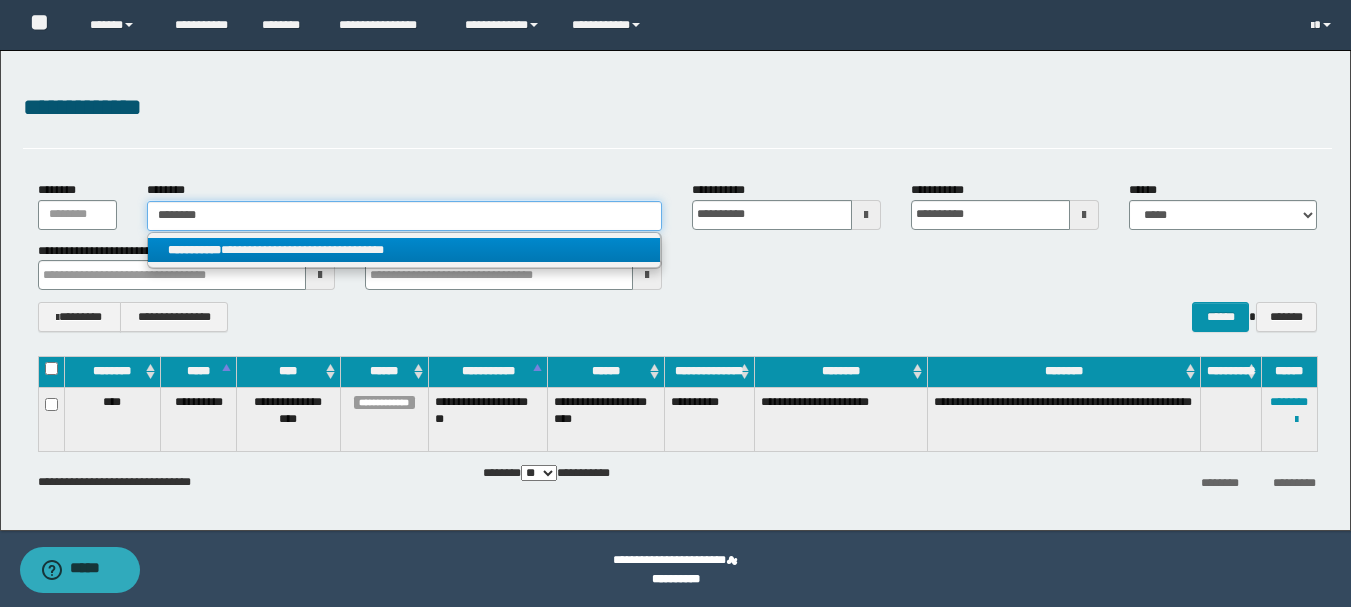 type 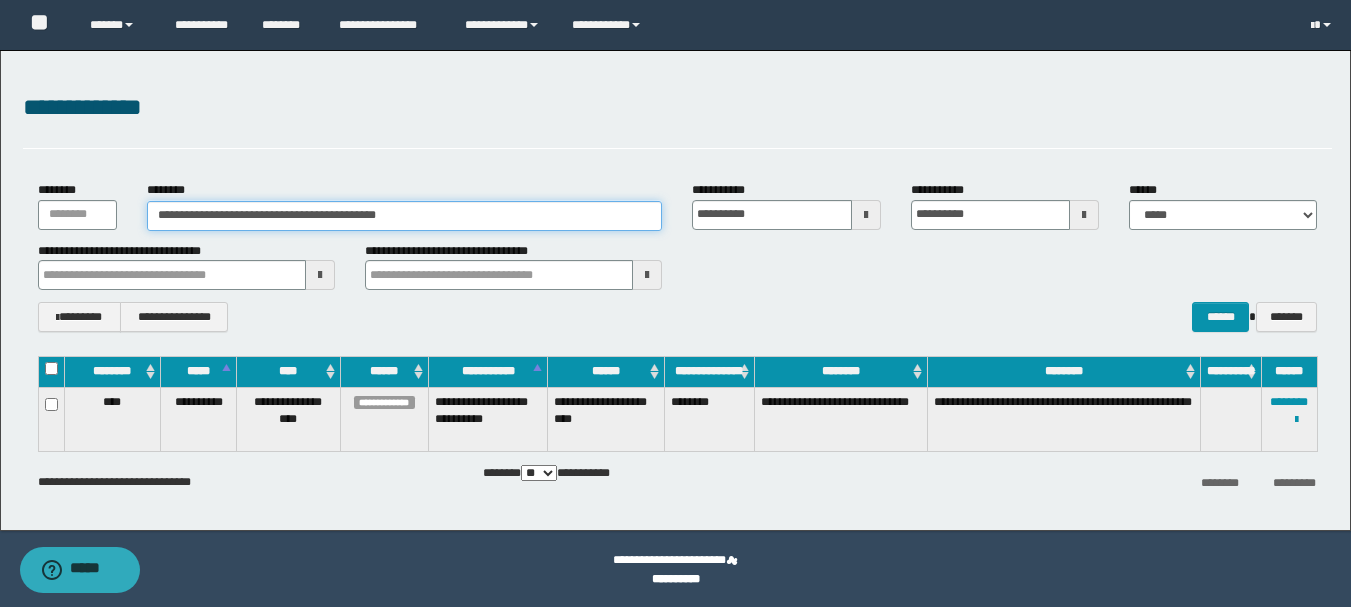 drag, startPoint x: 423, startPoint y: 208, endPoint x: 150, endPoint y: 202, distance: 273.06592 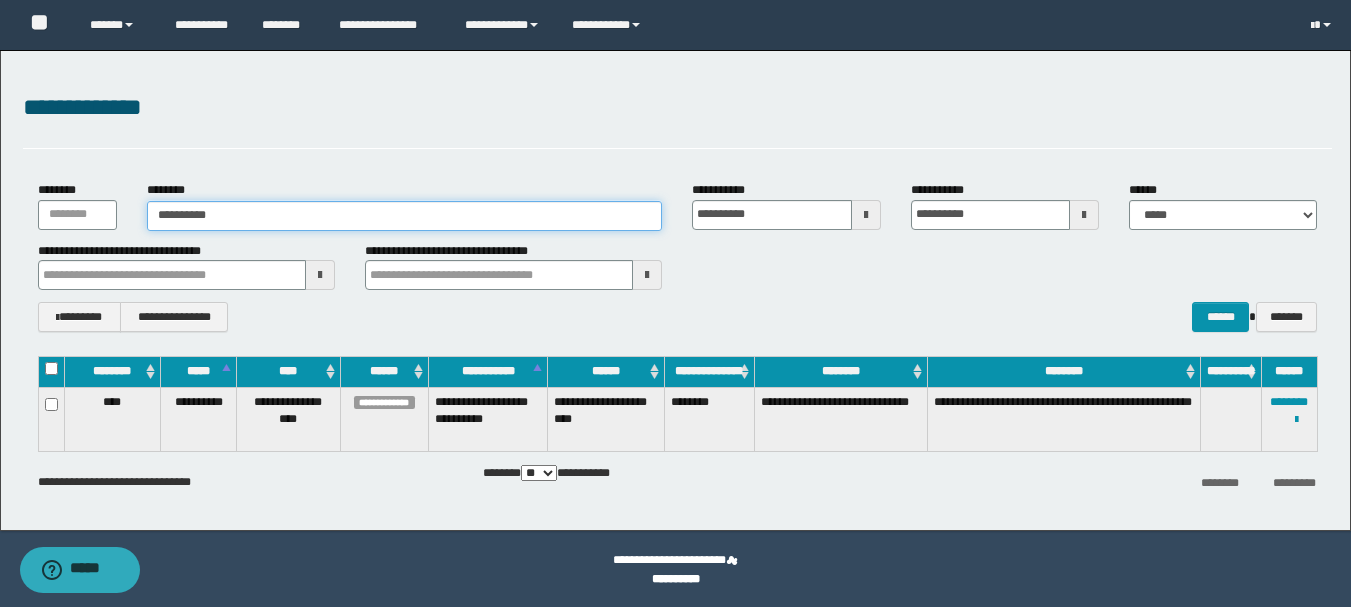 type on "**********" 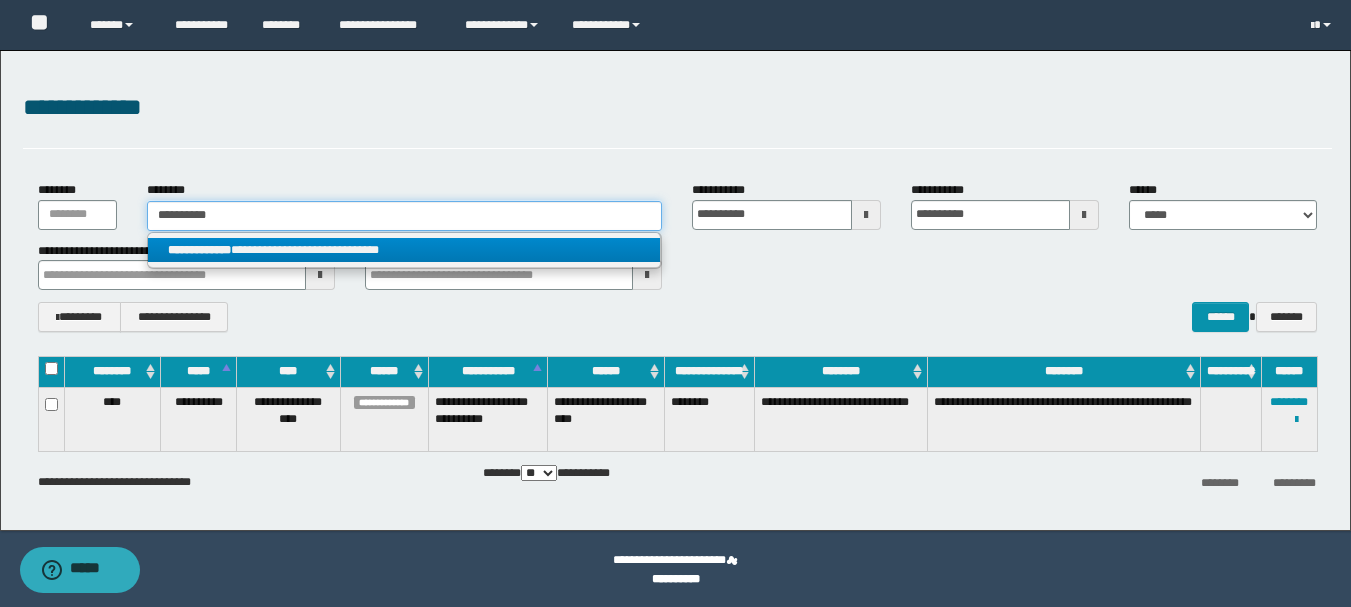 type on "**********" 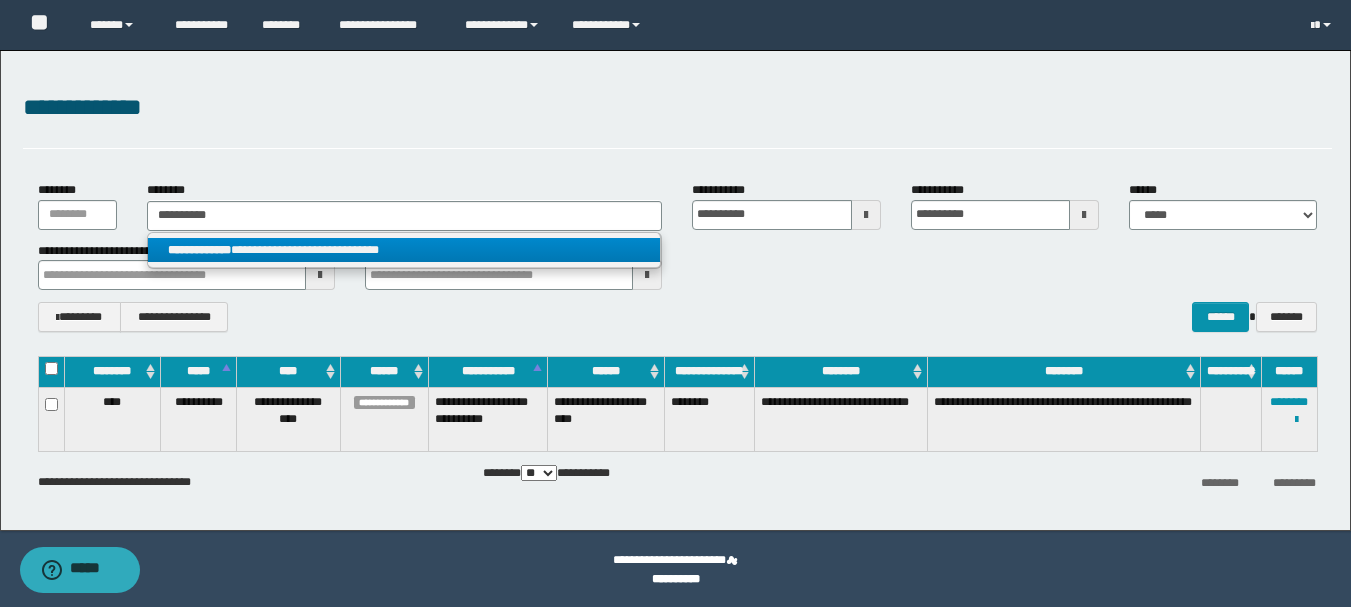 click on "**********" at bounding box center [404, 250] 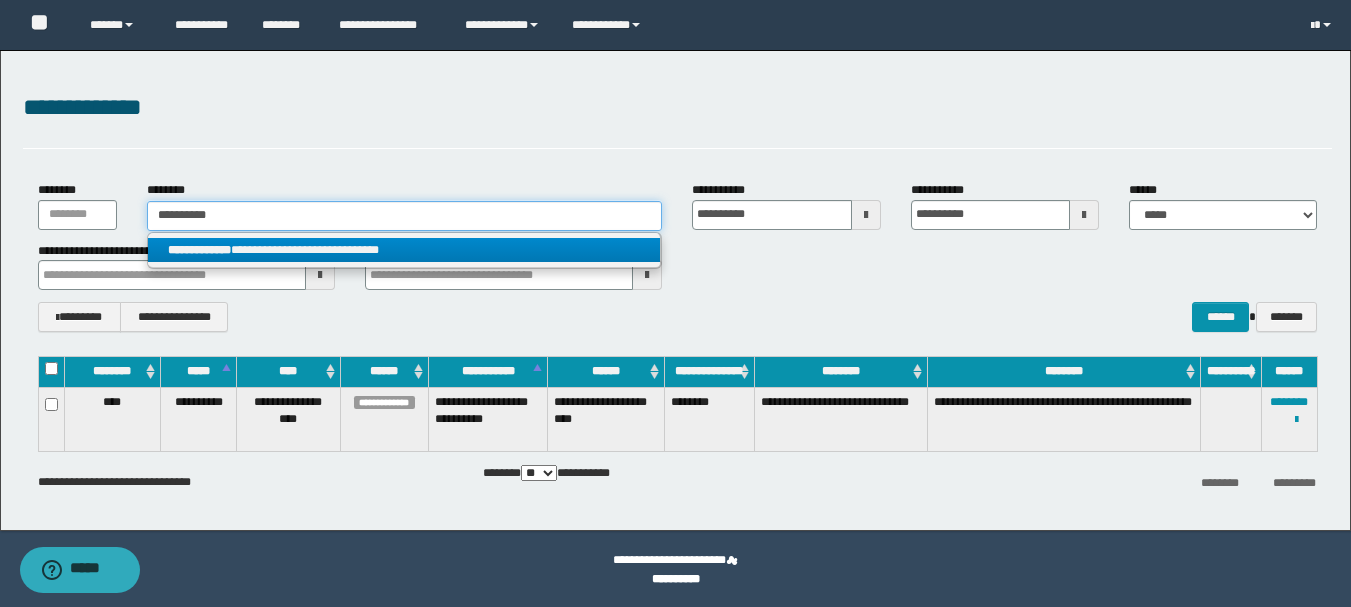 type 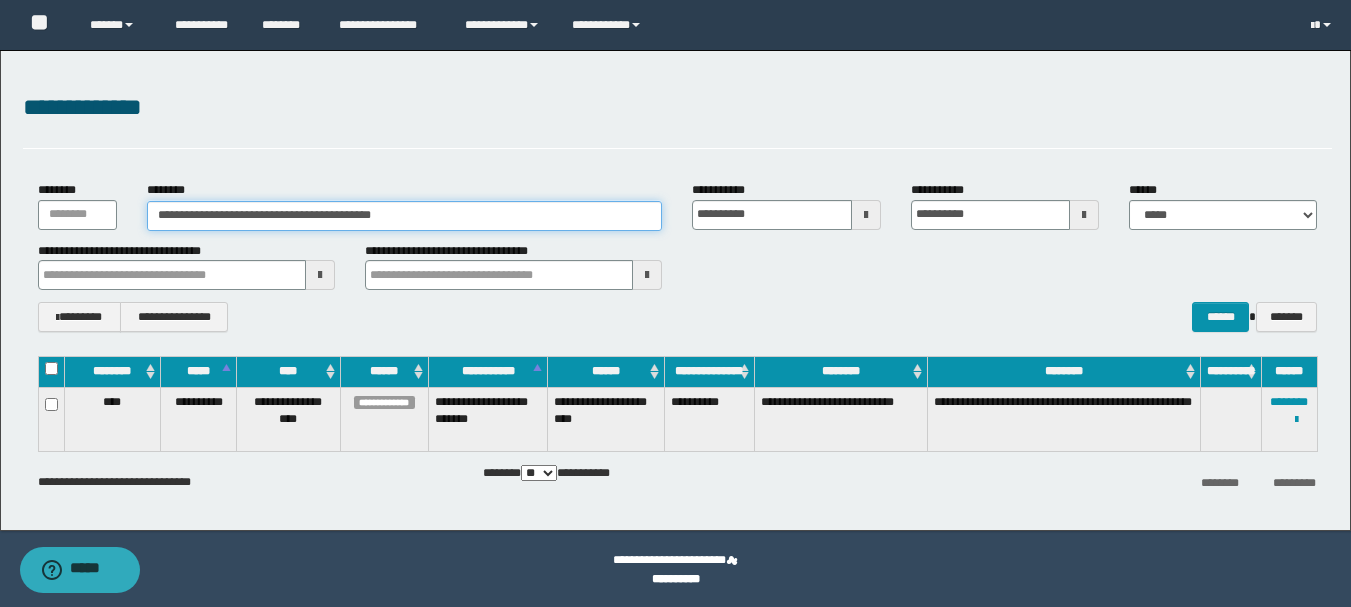 drag, startPoint x: 415, startPoint y: 221, endPoint x: 155, endPoint y: 208, distance: 260.3248 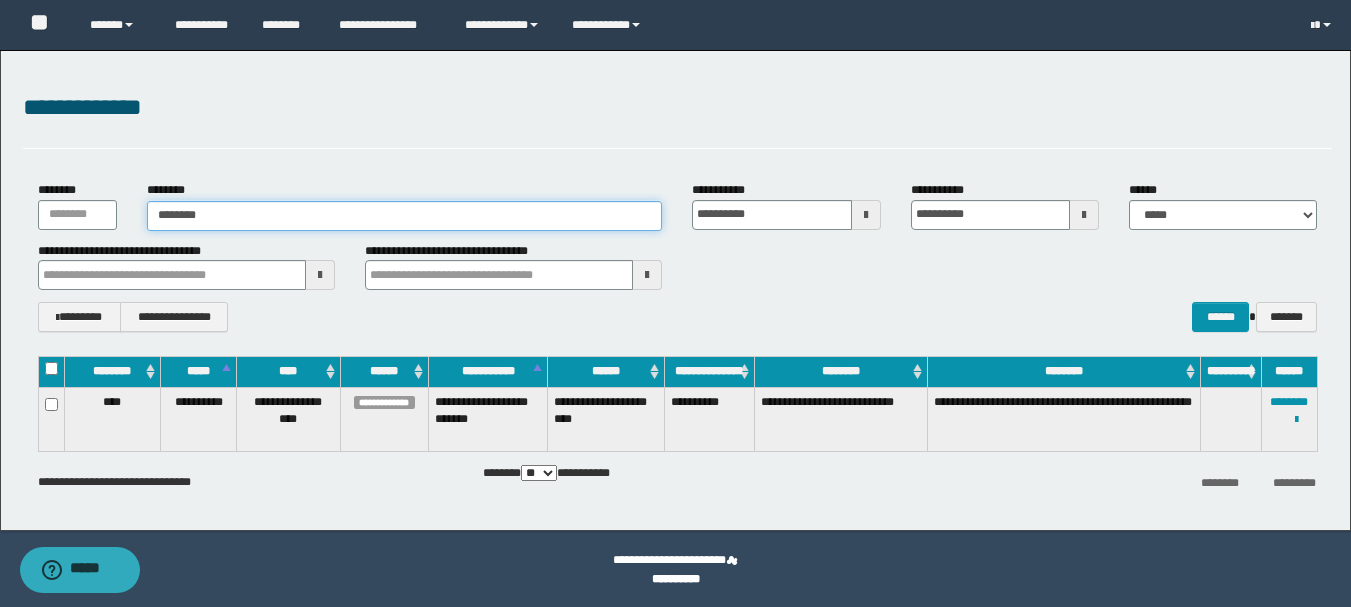 type on "********" 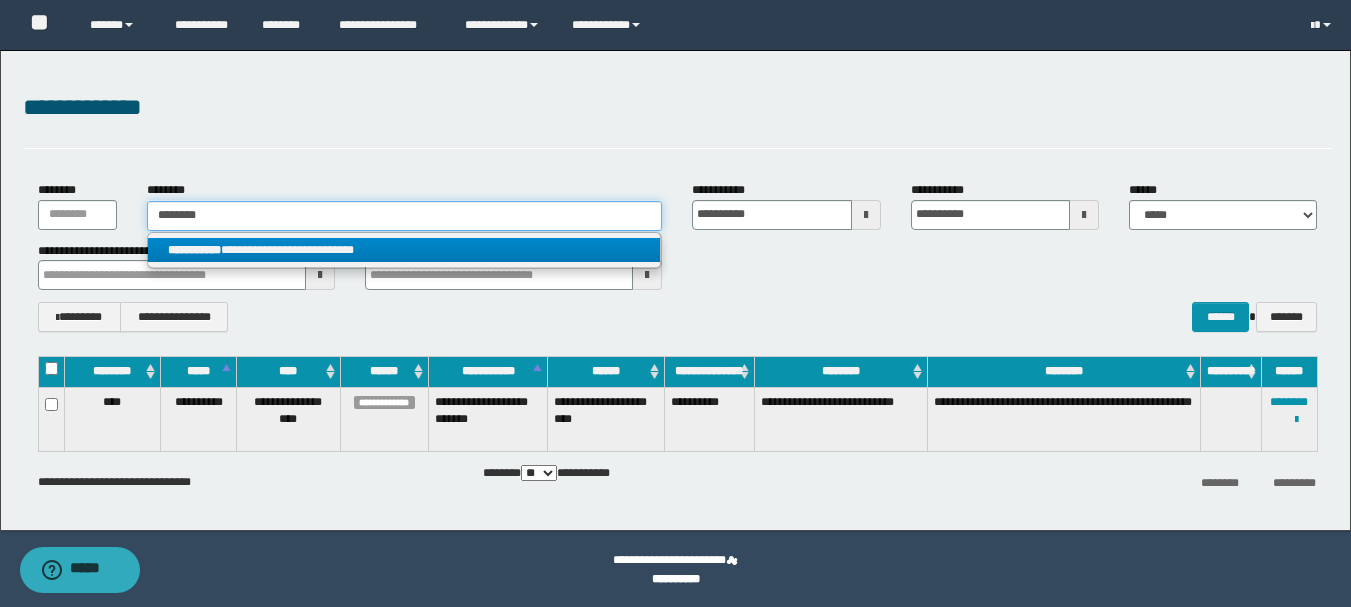 type on "********" 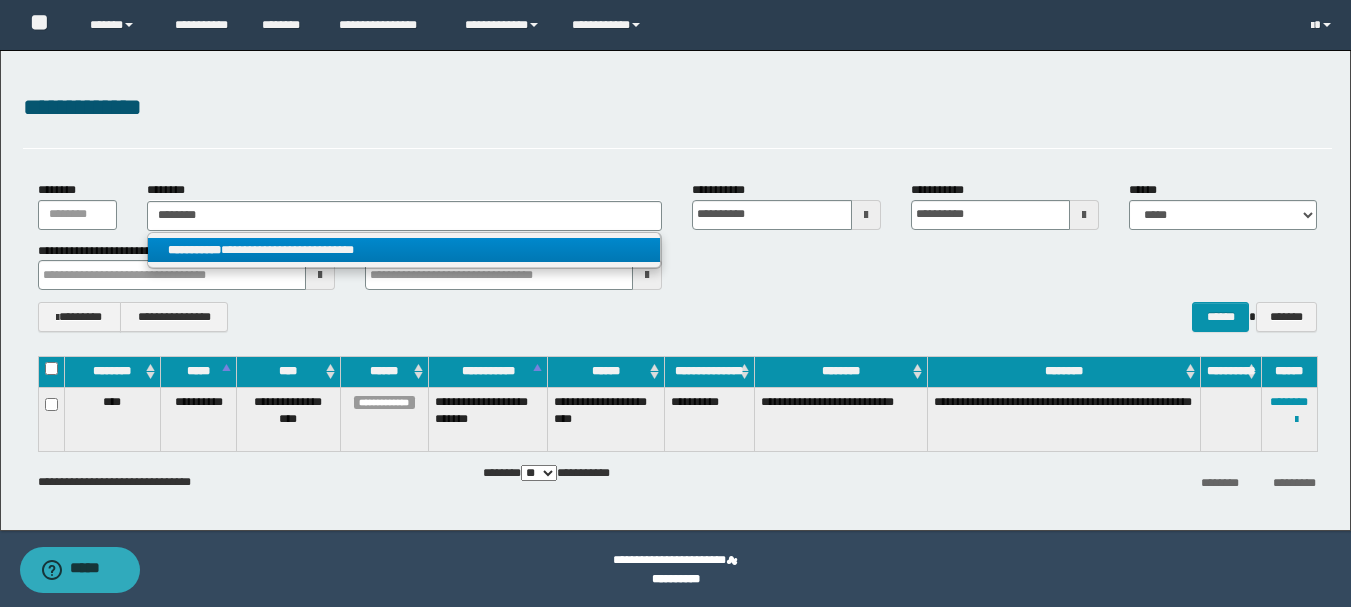 click on "**********" at bounding box center (194, 250) 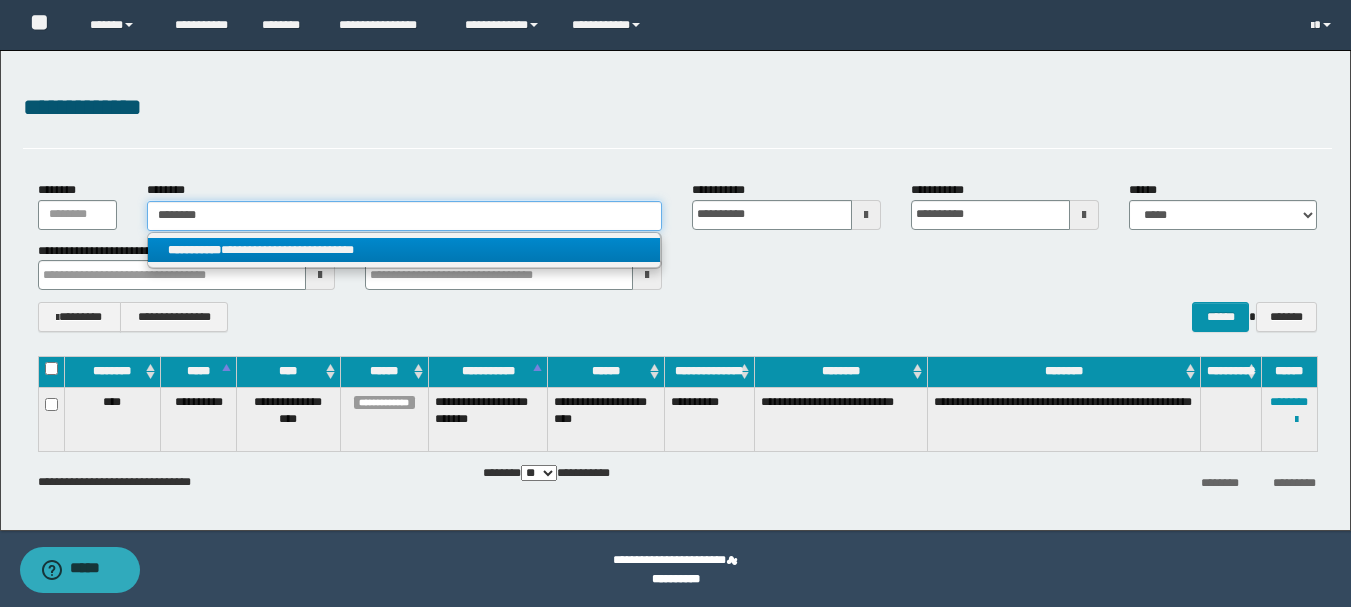 type 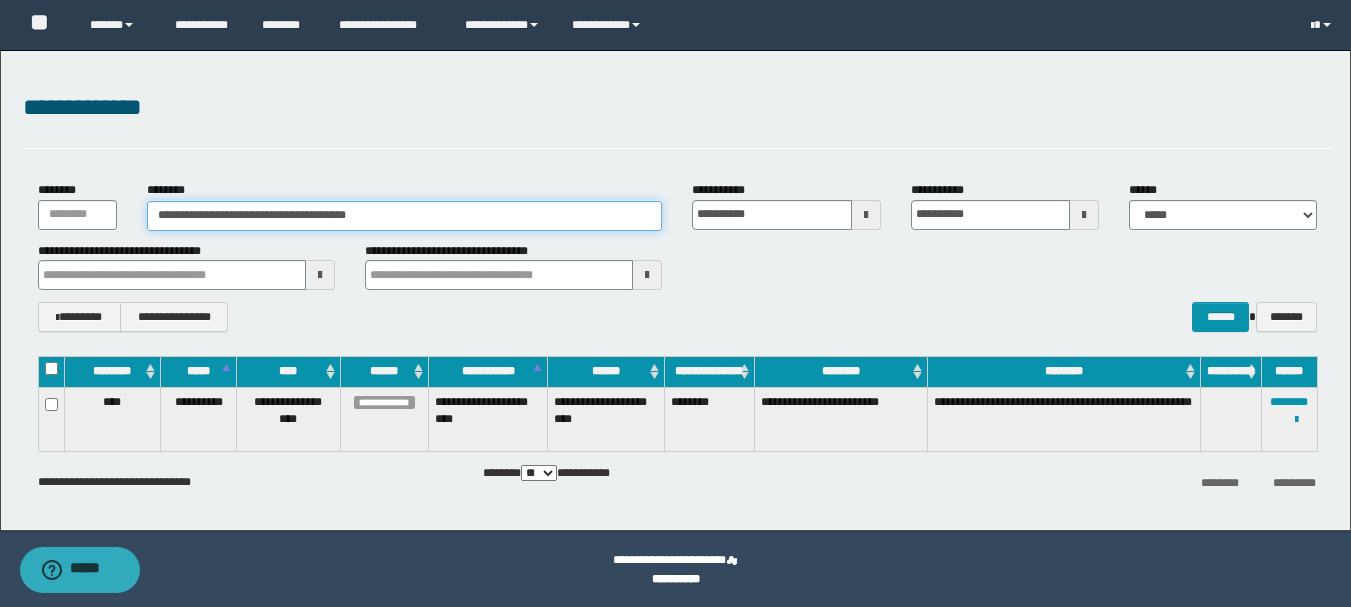 drag, startPoint x: 392, startPoint y: 217, endPoint x: 139, endPoint y: 224, distance: 253.09682 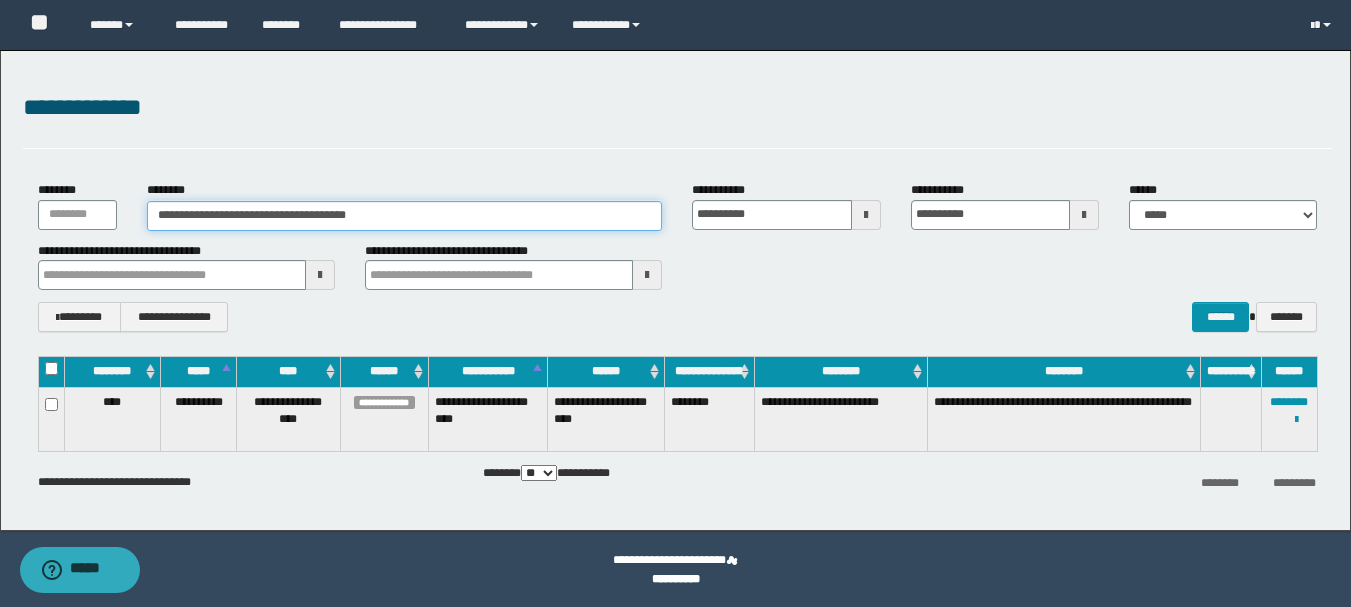 paste 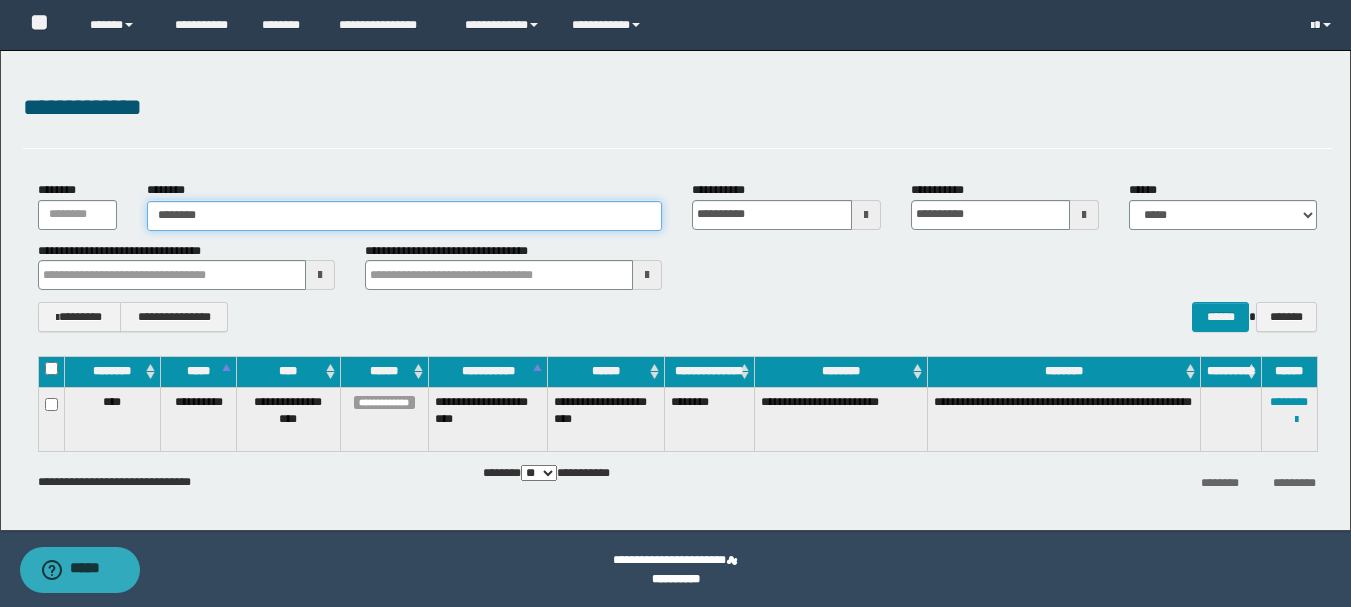 type on "********" 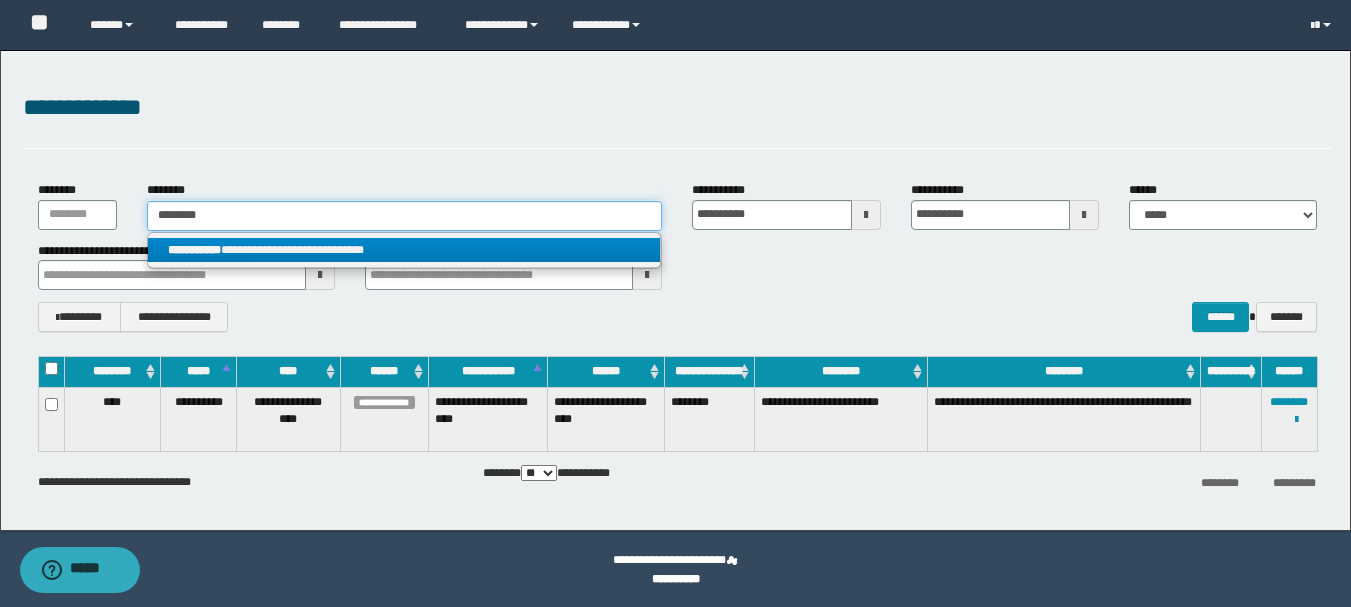 type on "********" 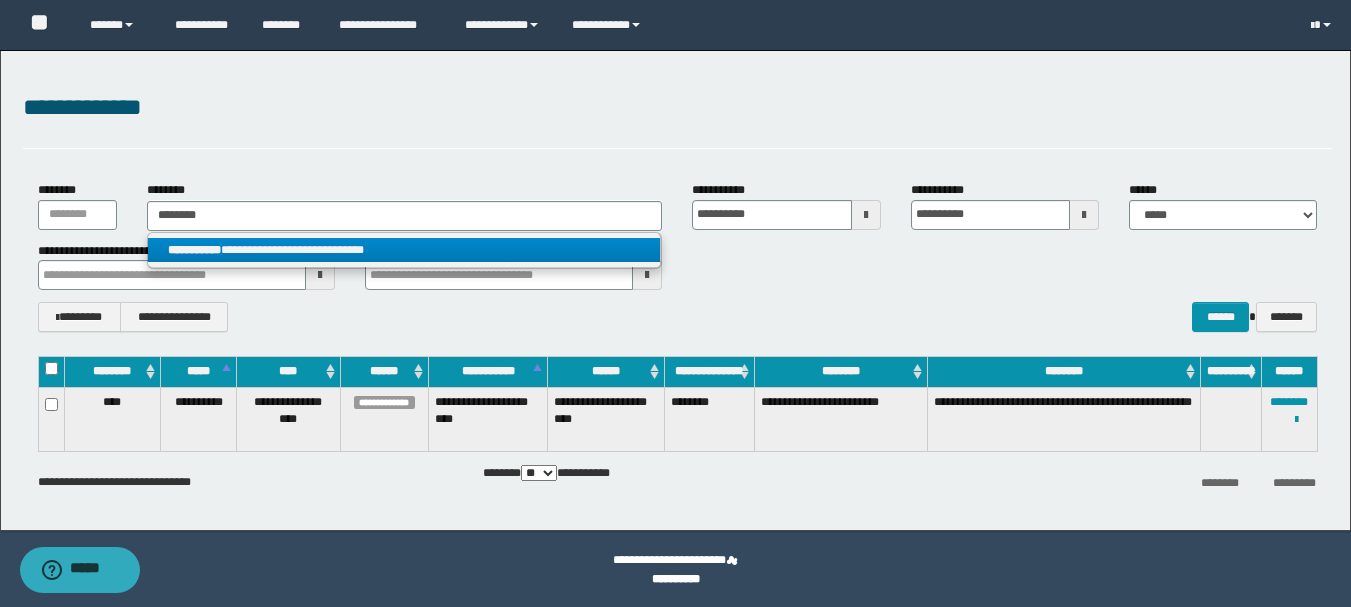 click on "**********" at bounding box center [404, 250] 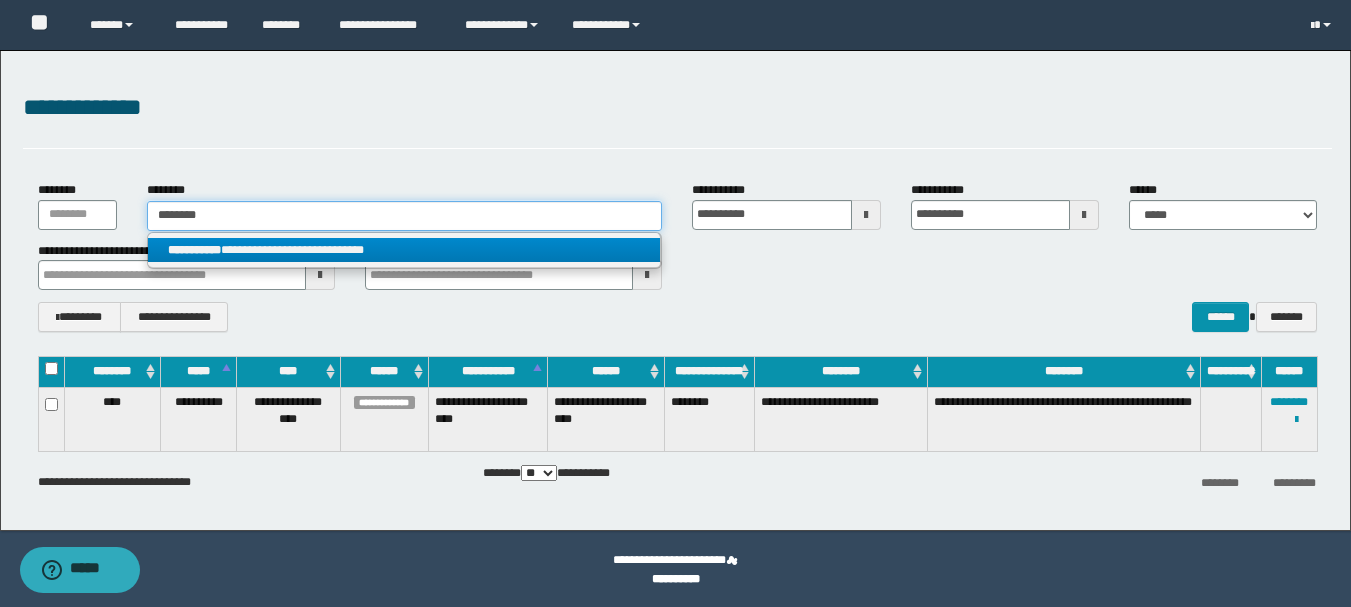 type 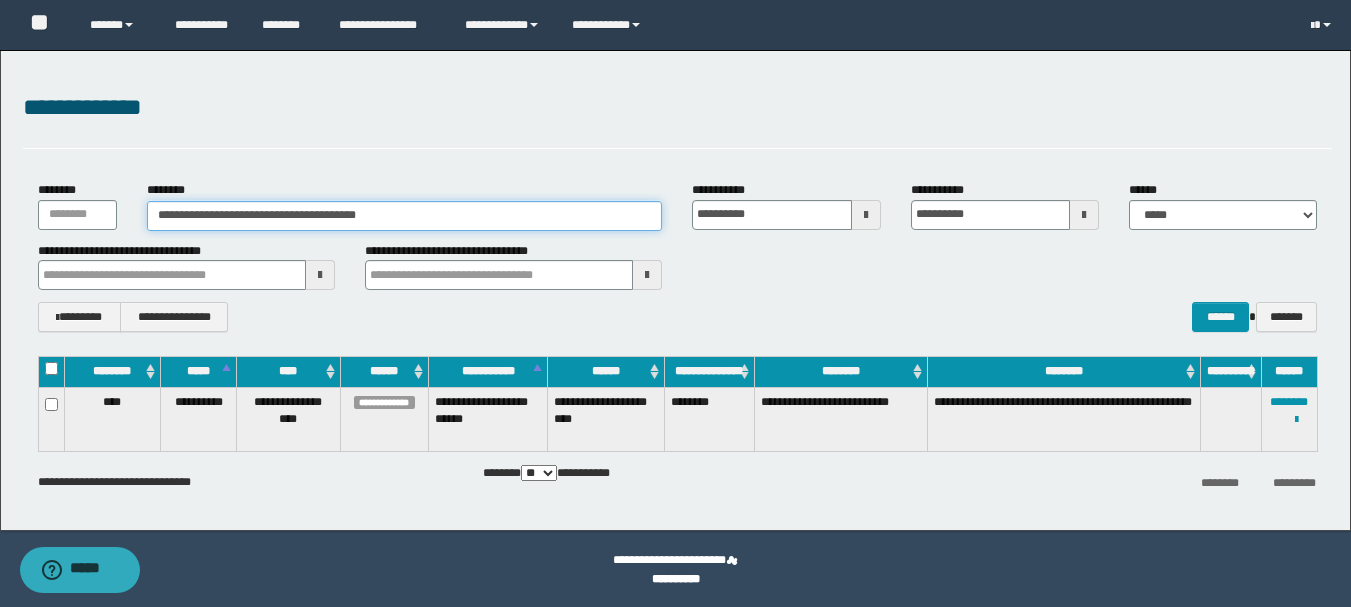 drag, startPoint x: 420, startPoint y: 216, endPoint x: 117, endPoint y: 215, distance: 303.00165 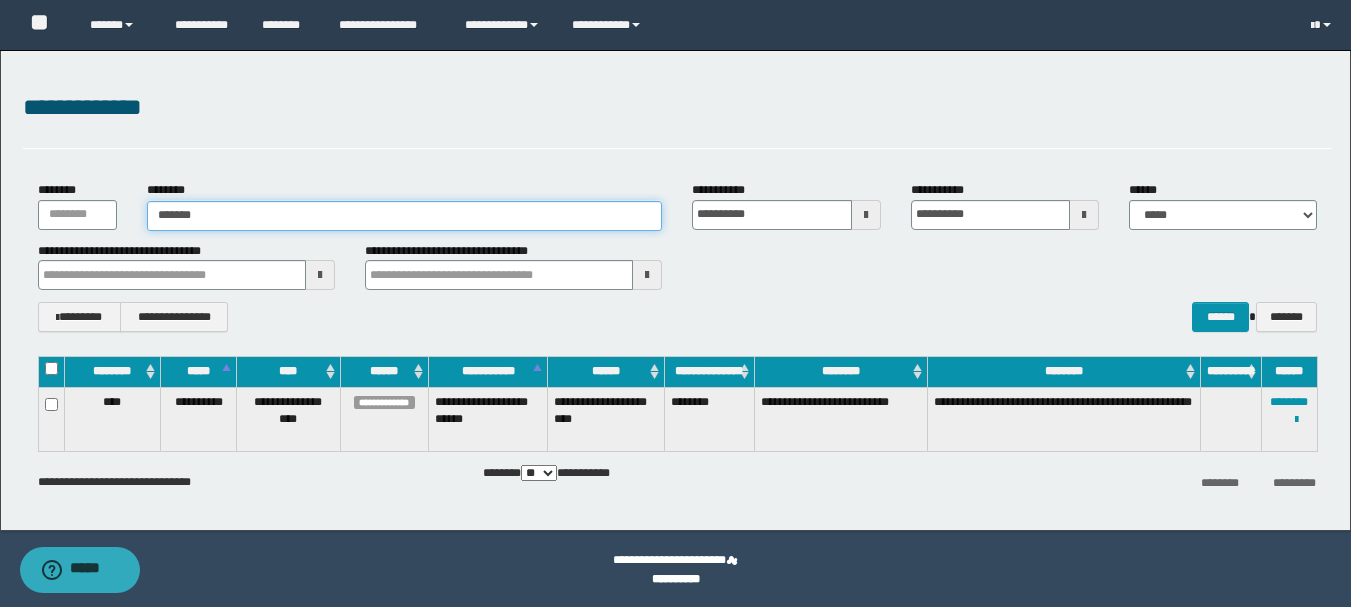 type on "*******" 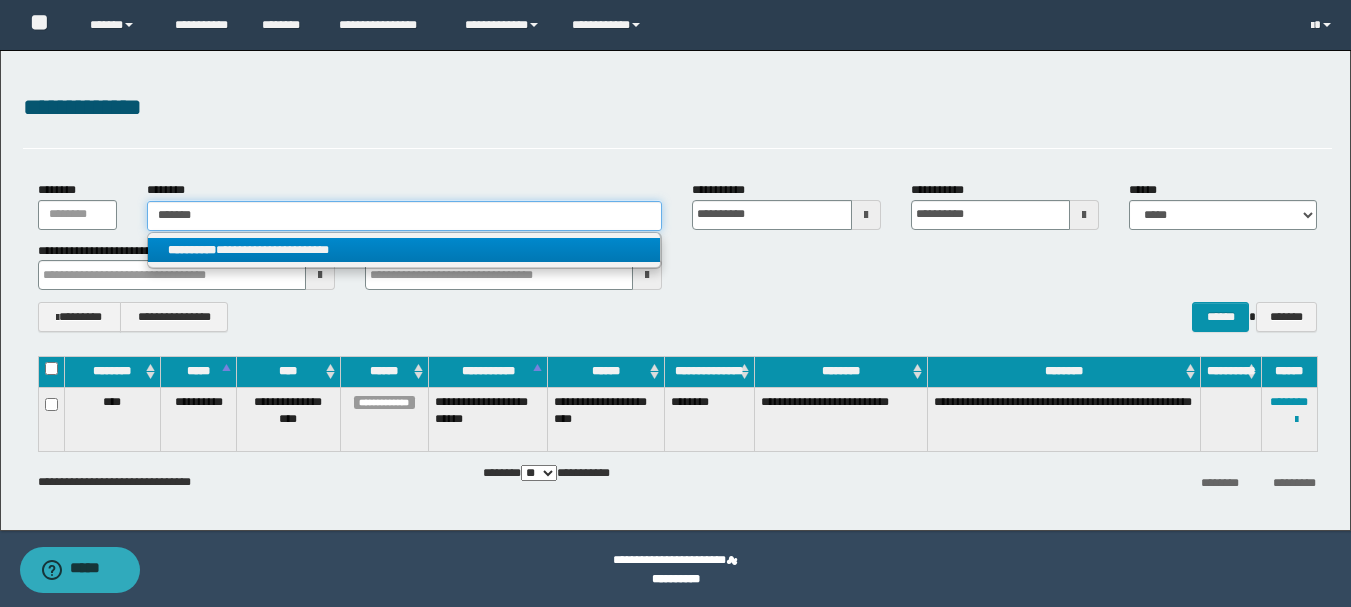 type on "*******" 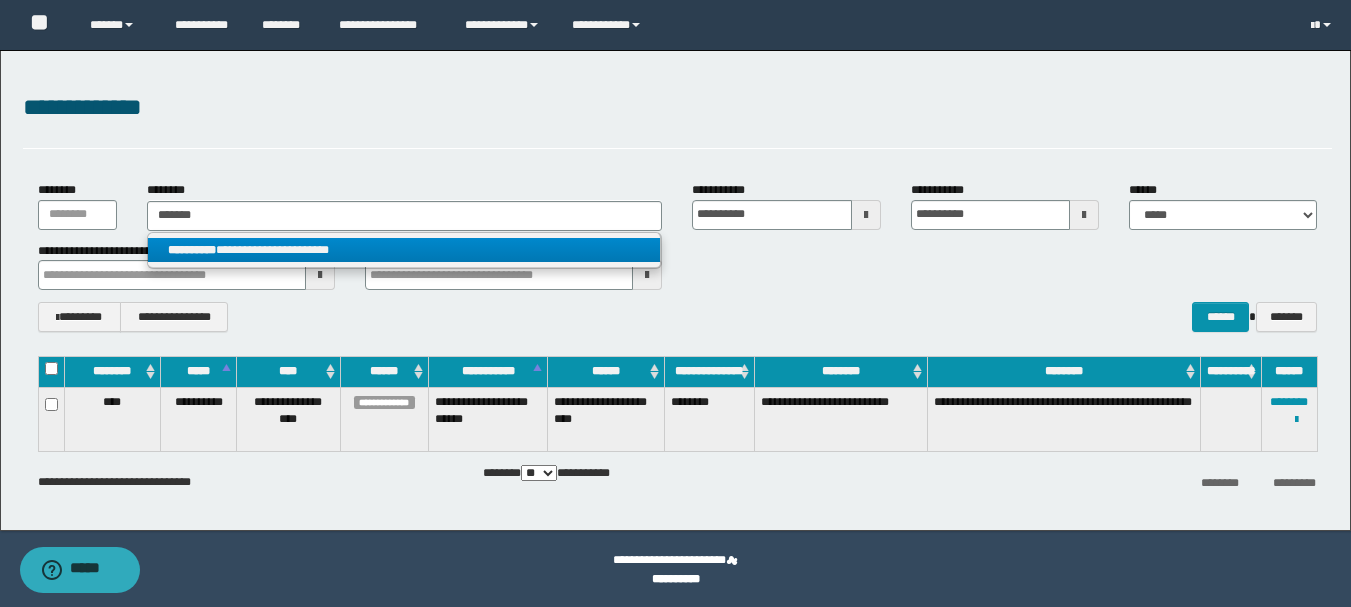 click on "**********" at bounding box center (404, 250) 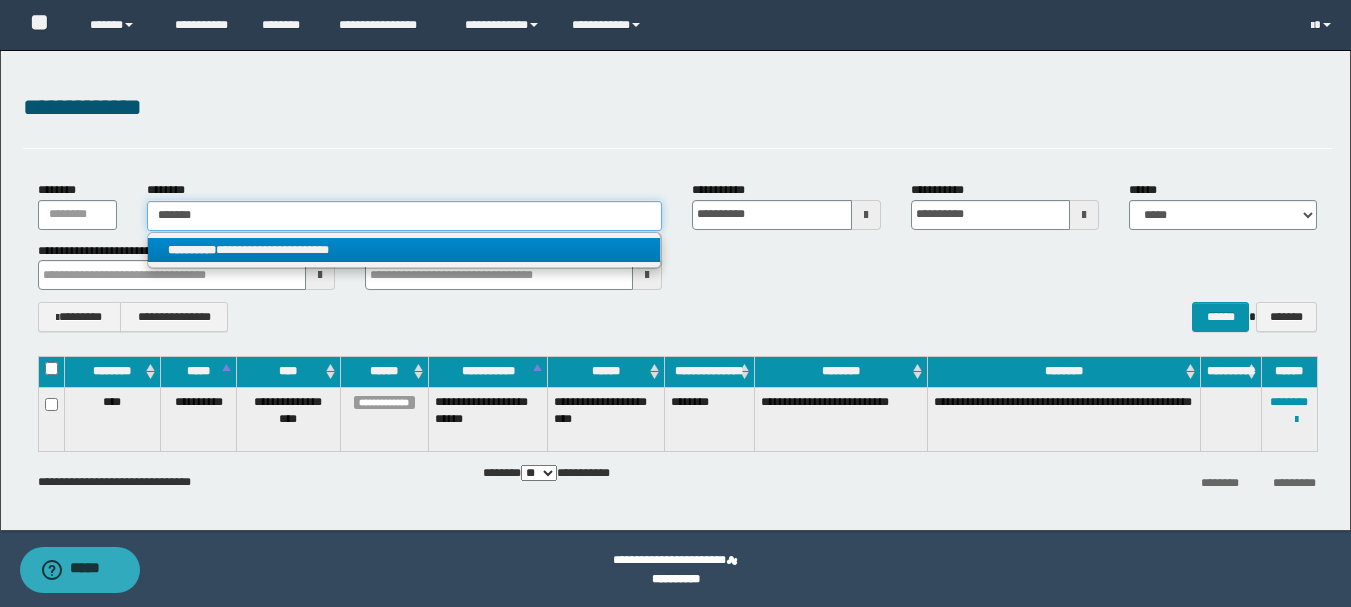 type 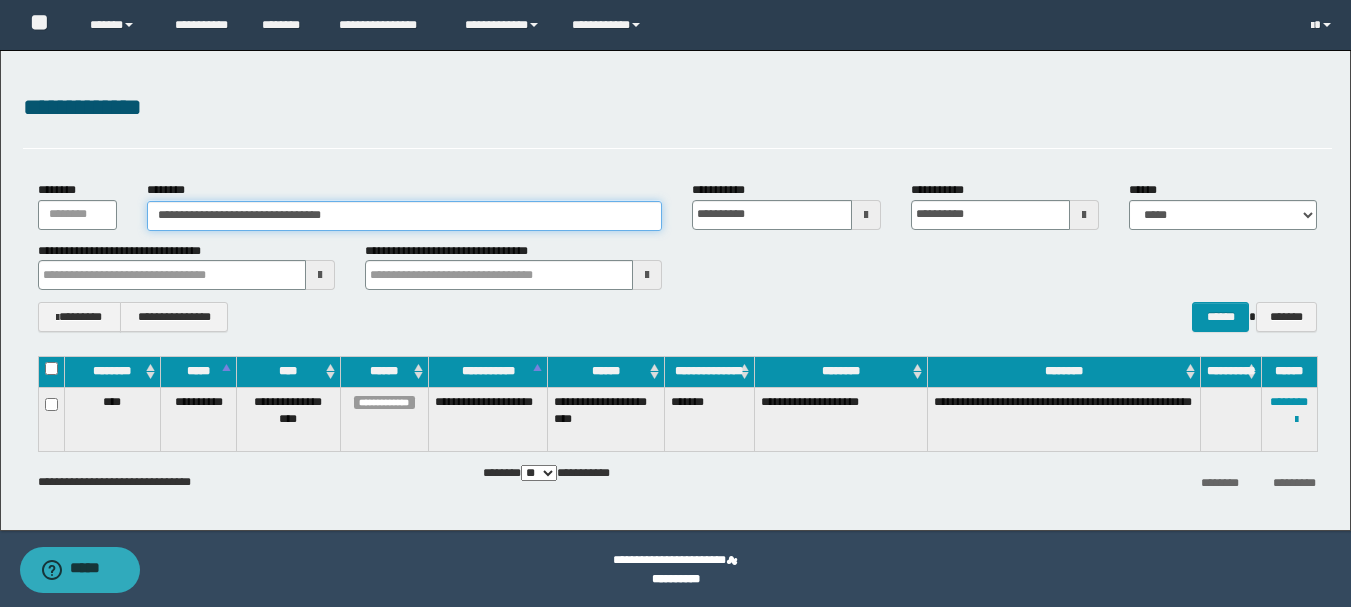 drag, startPoint x: 373, startPoint y: 216, endPoint x: 149, endPoint y: 215, distance: 224.00223 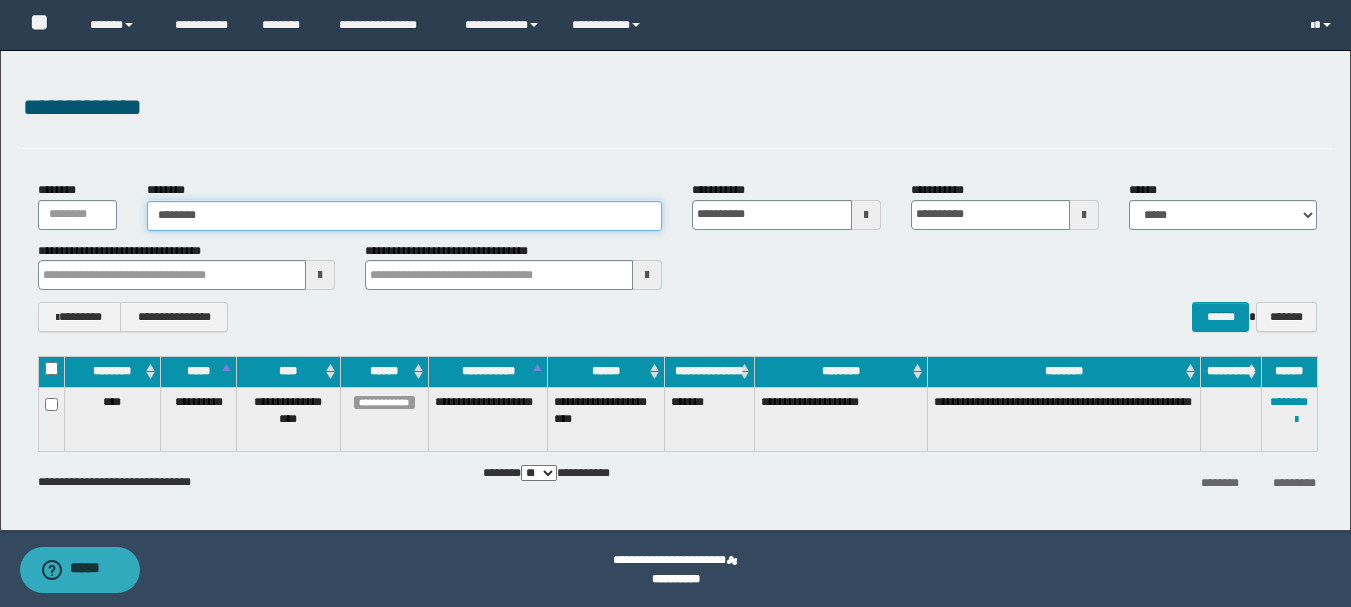 type on "********" 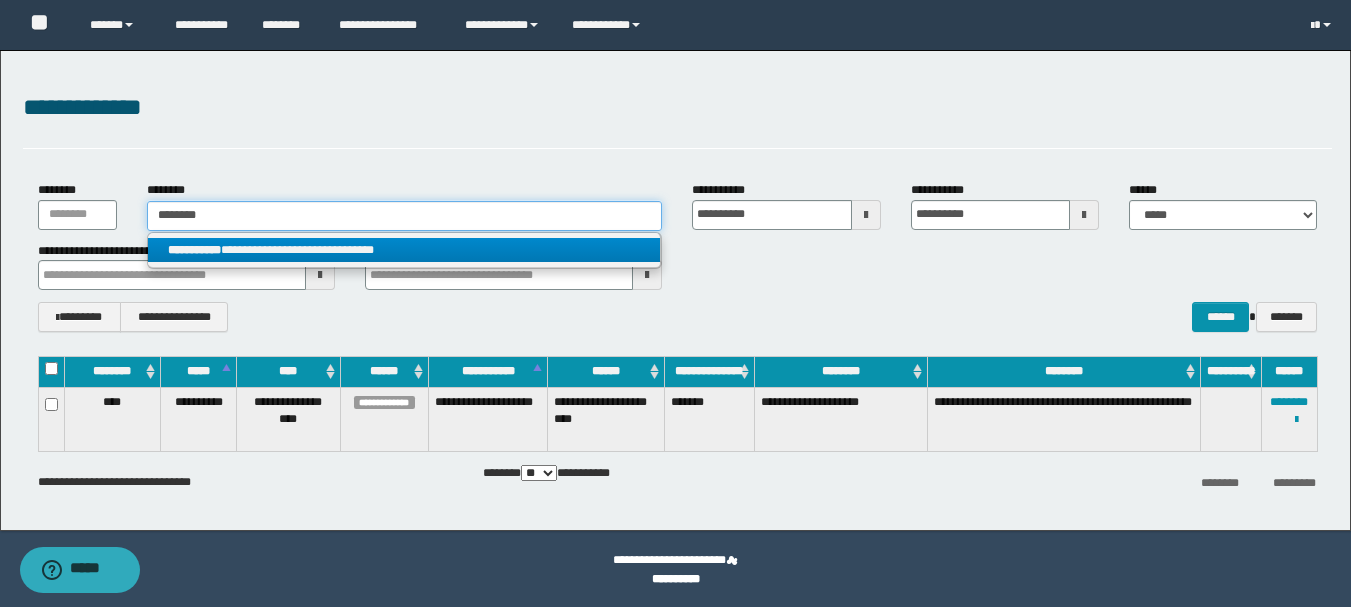 type on "********" 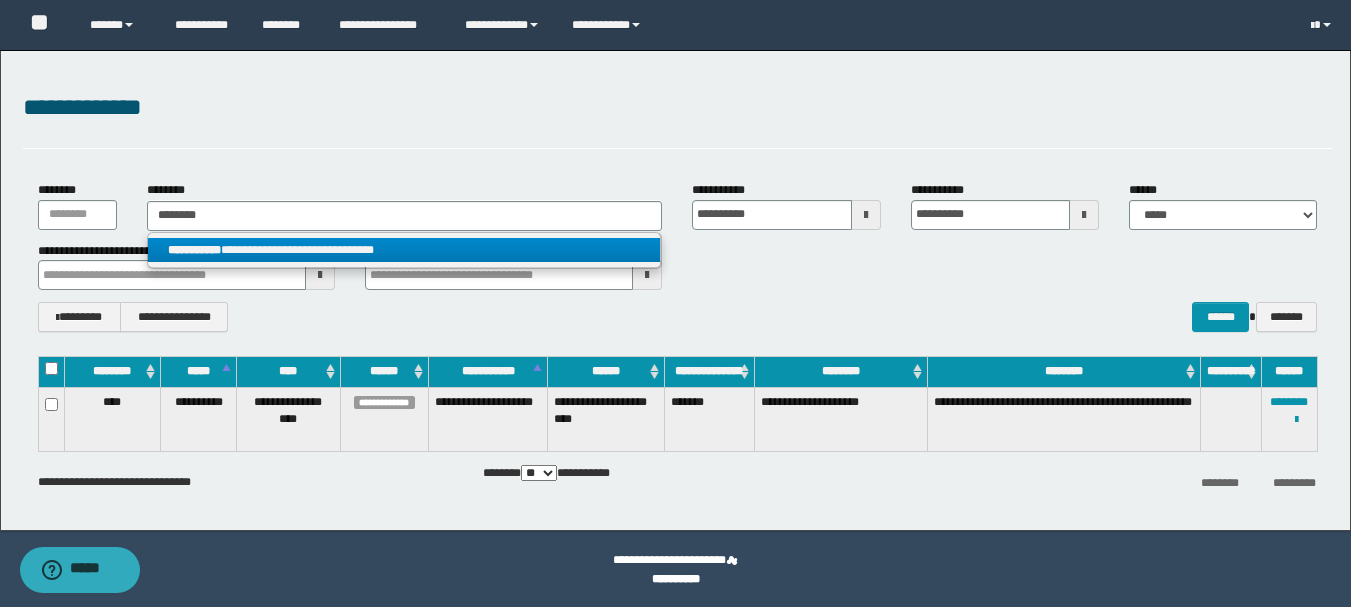 click on "**********" at bounding box center (404, 250) 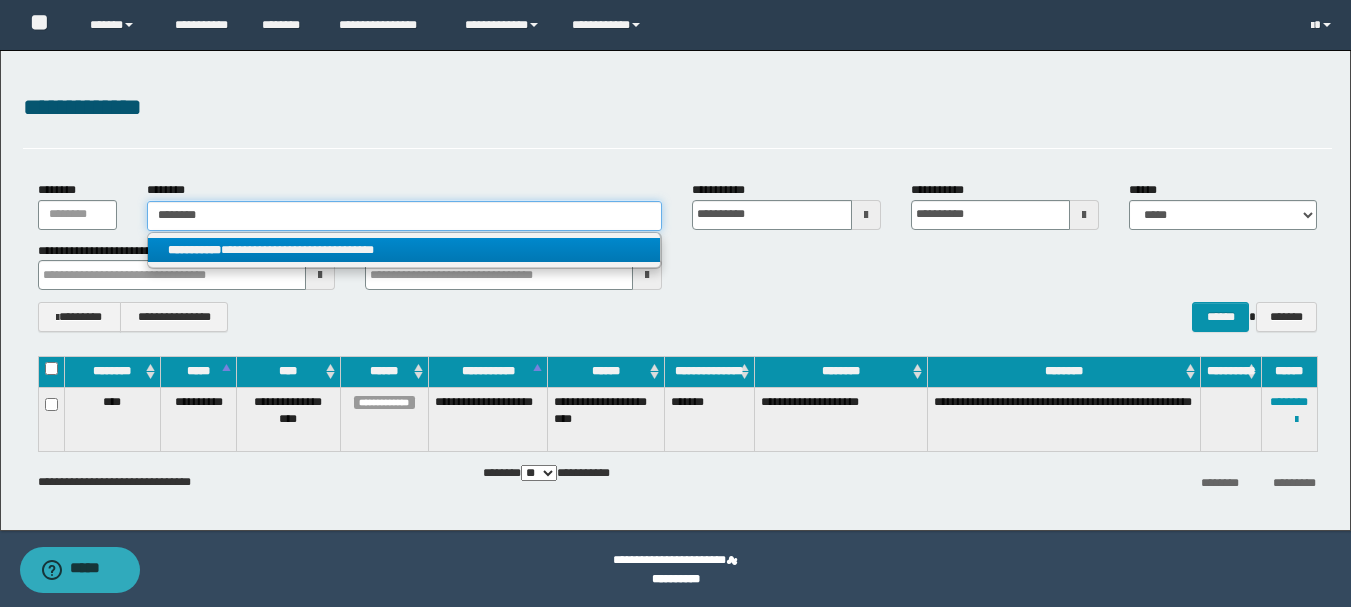 type 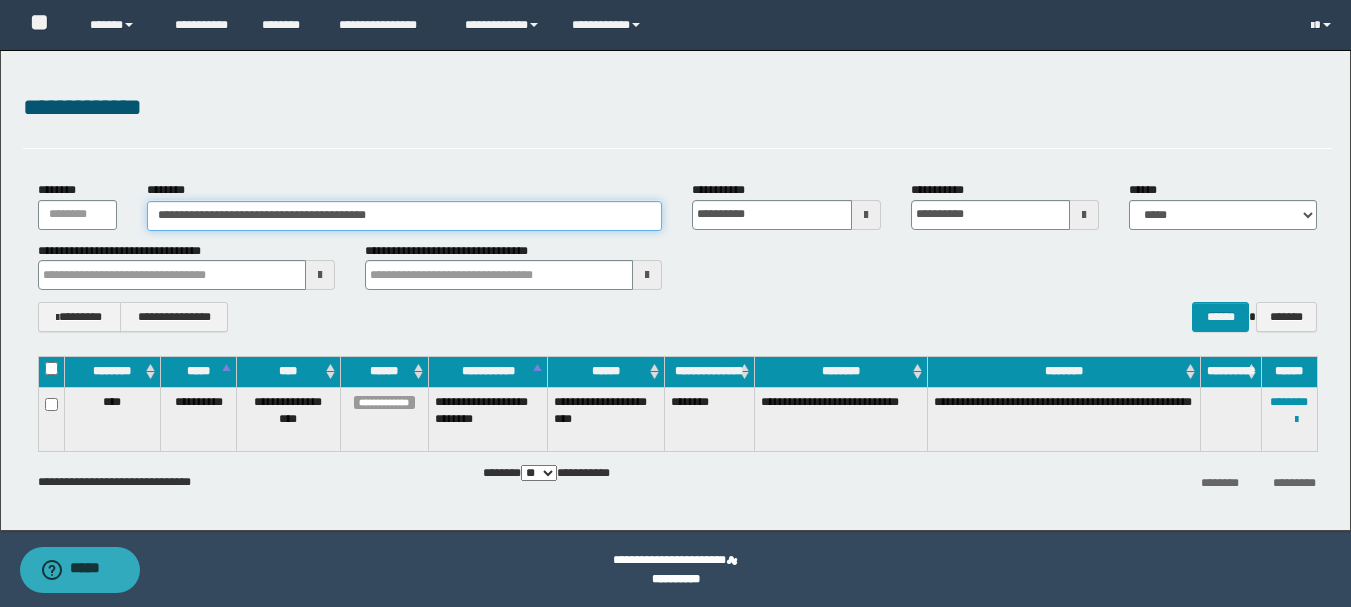 drag, startPoint x: 410, startPoint y: 214, endPoint x: 100, endPoint y: 226, distance: 310.23218 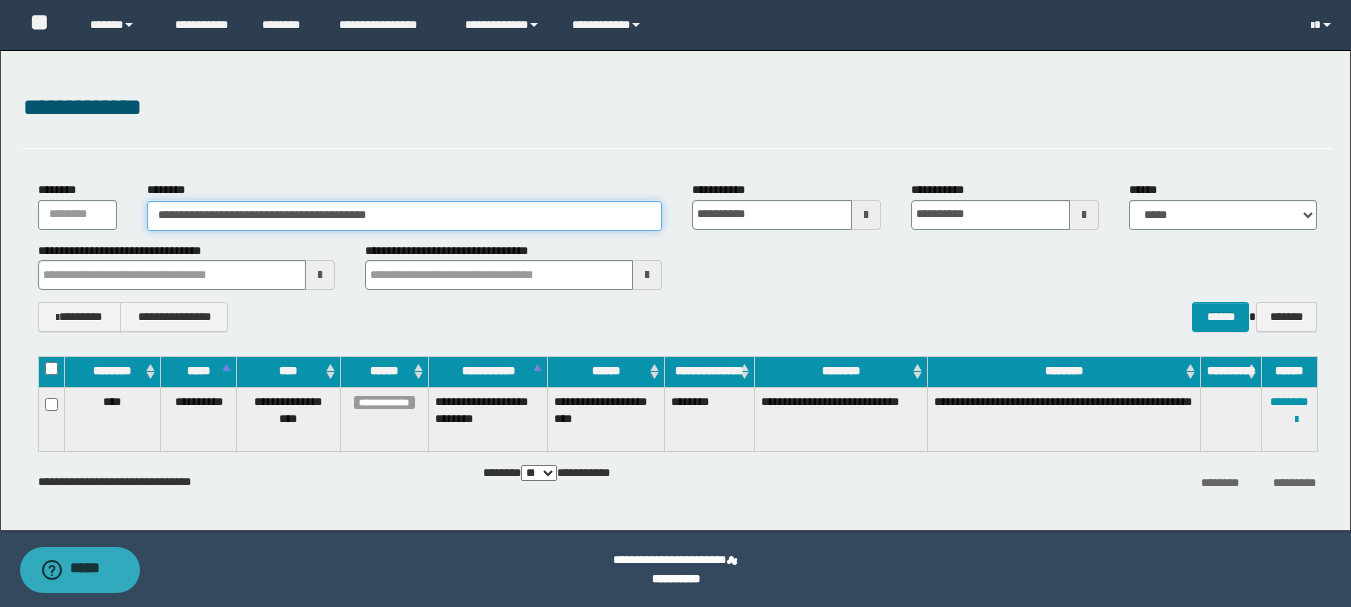 paste 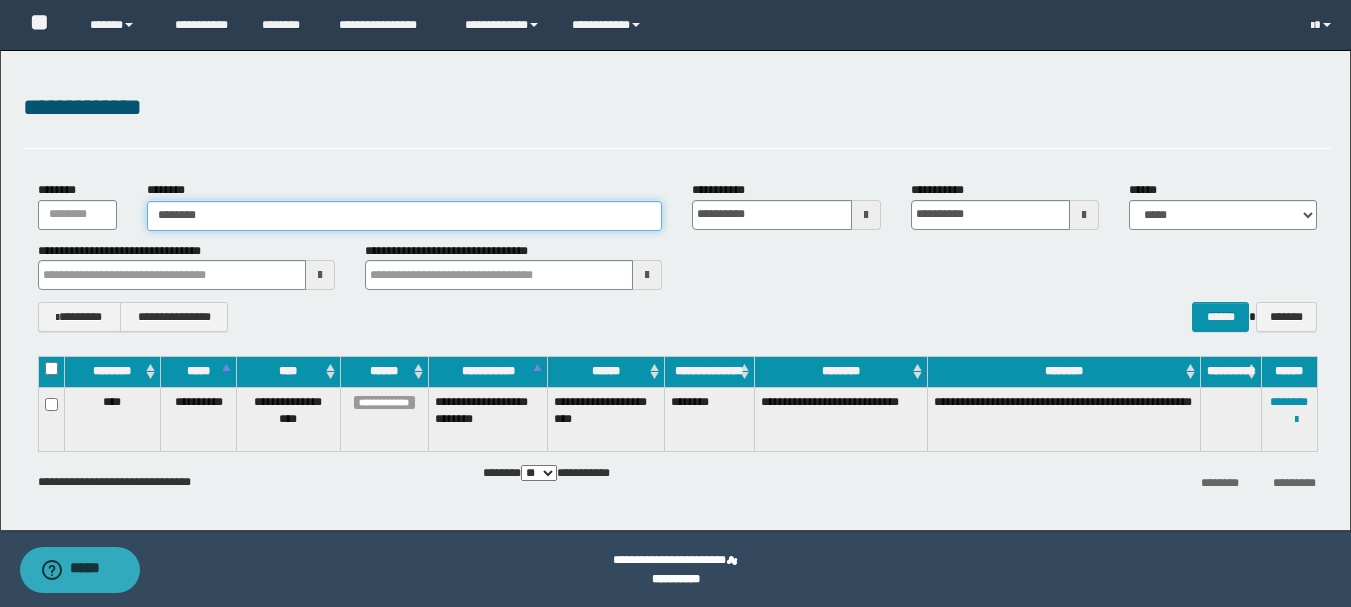 click on "*******" at bounding box center (405, 216) 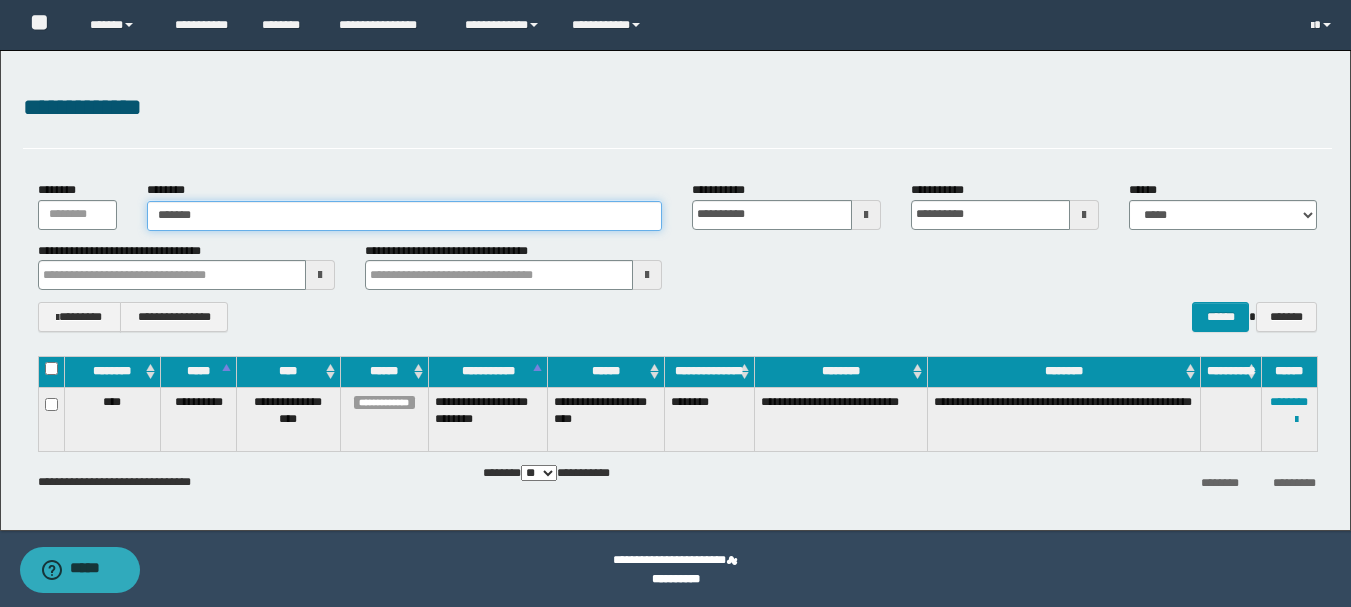 click on "*******" at bounding box center (405, 216) 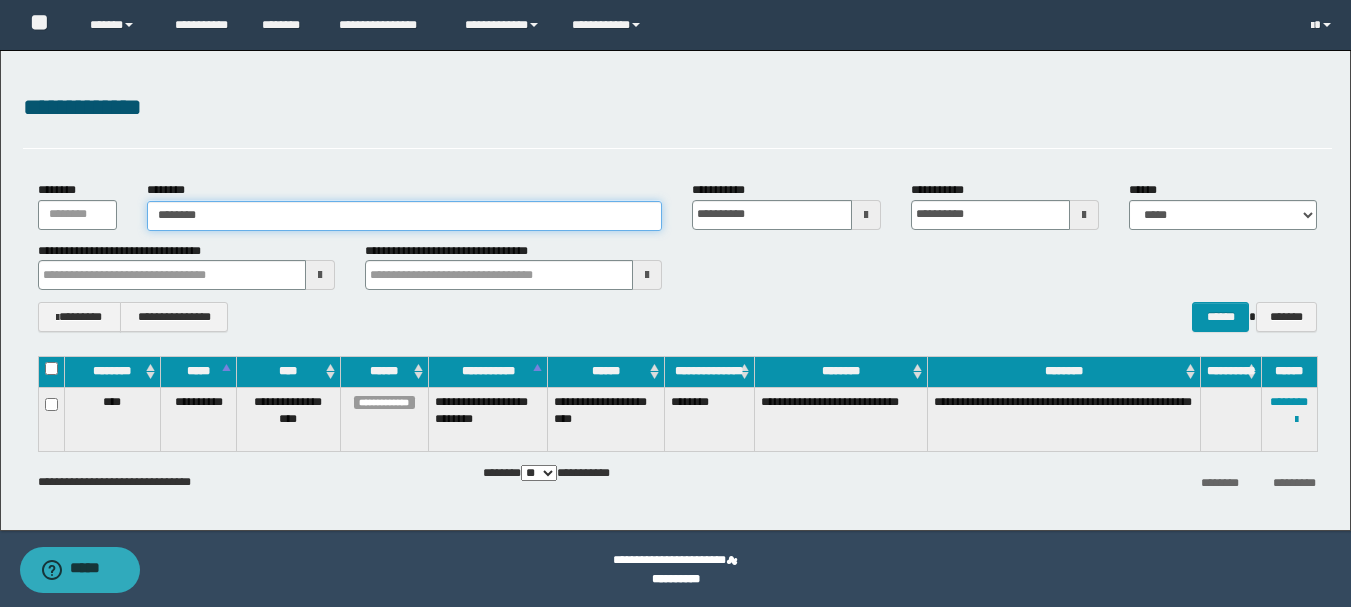 drag, startPoint x: 301, startPoint y: 223, endPoint x: 0, endPoint y: 193, distance: 302.49133 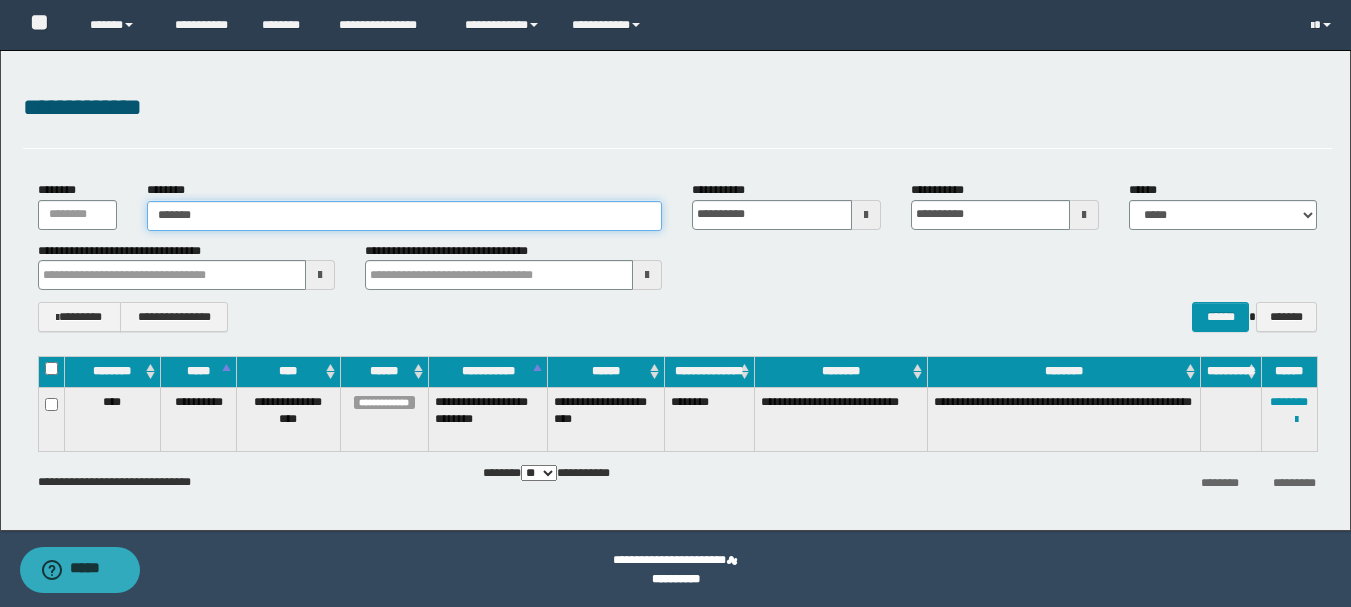 type on "******" 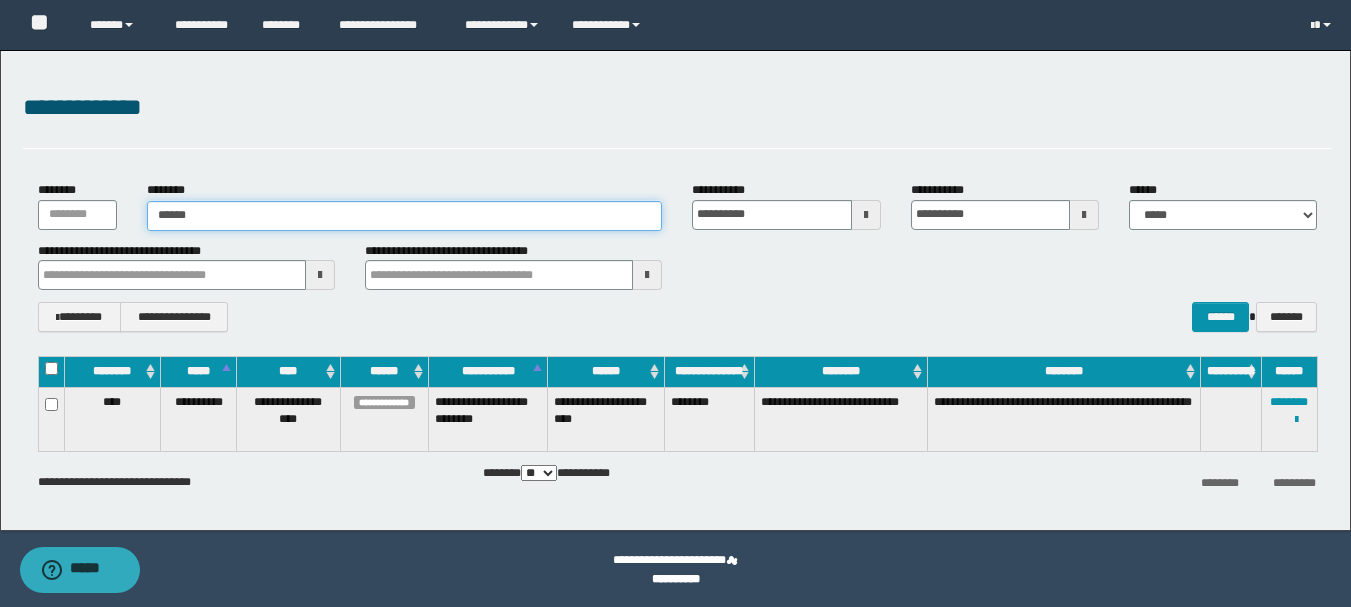 type on "******" 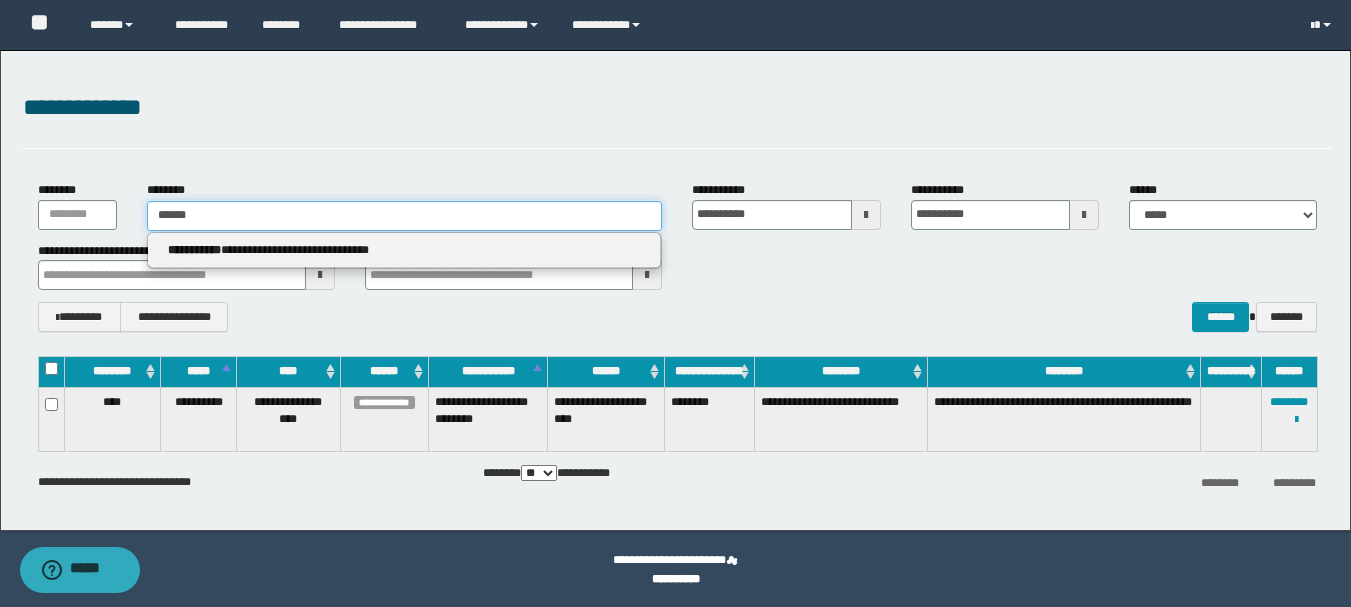 type 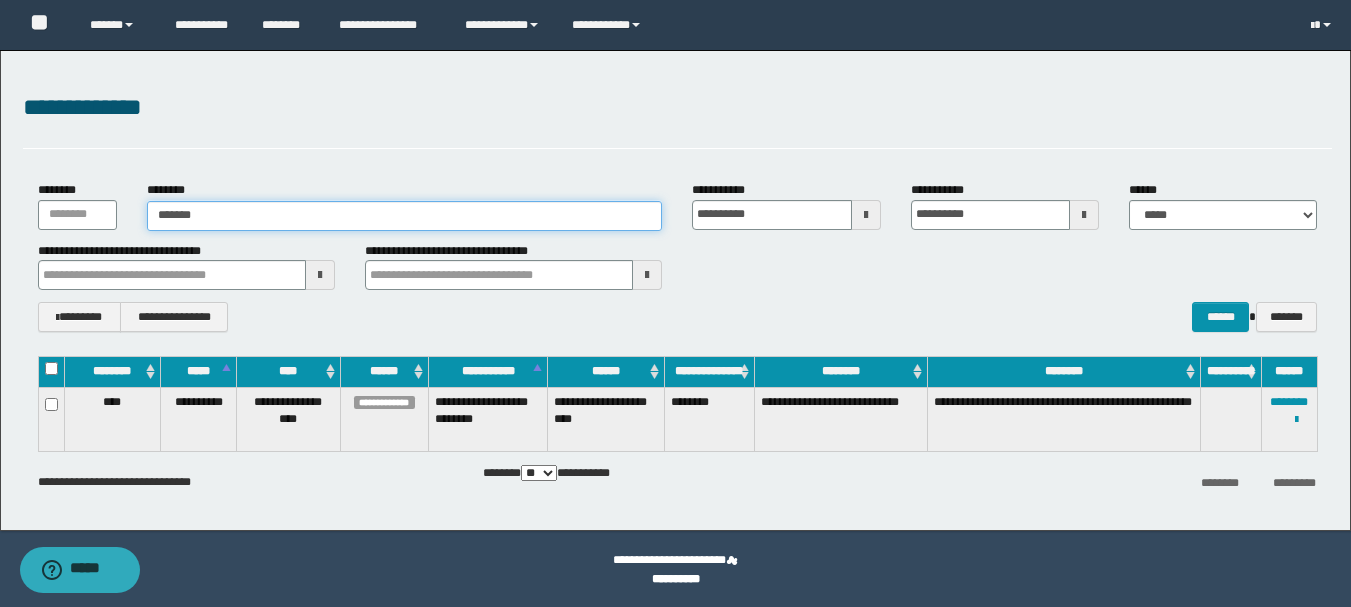 drag, startPoint x: 220, startPoint y: 211, endPoint x: 48, endPoint y: 198, distance: 172.49059 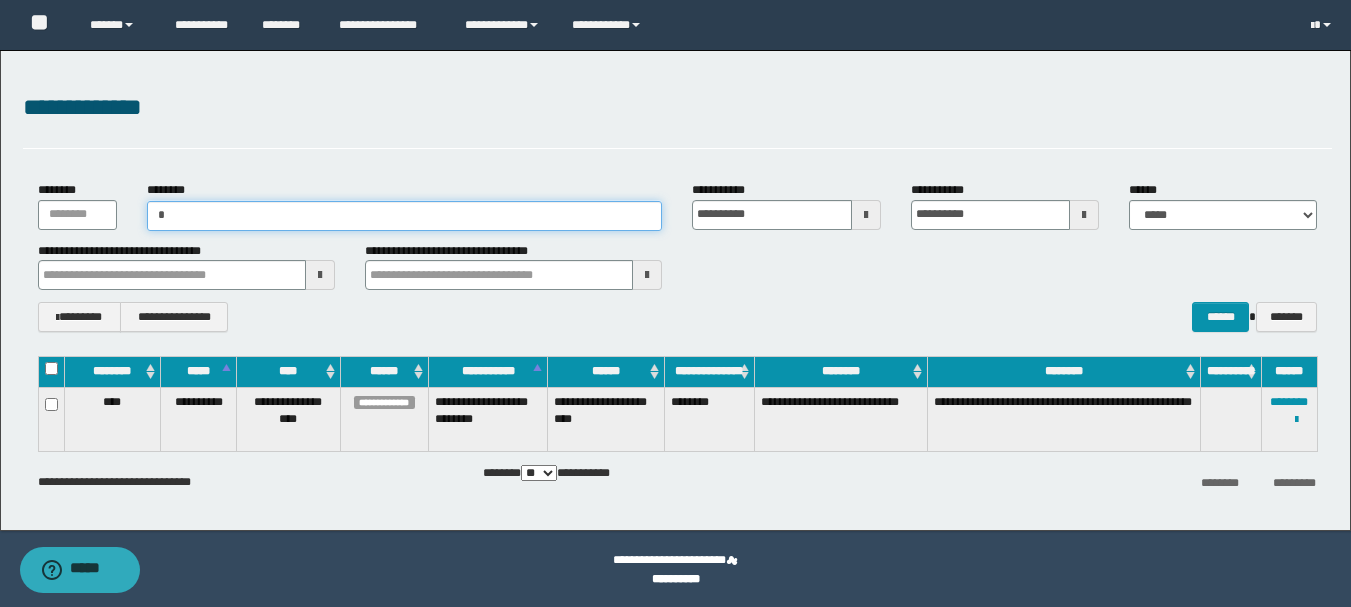 type on "**" 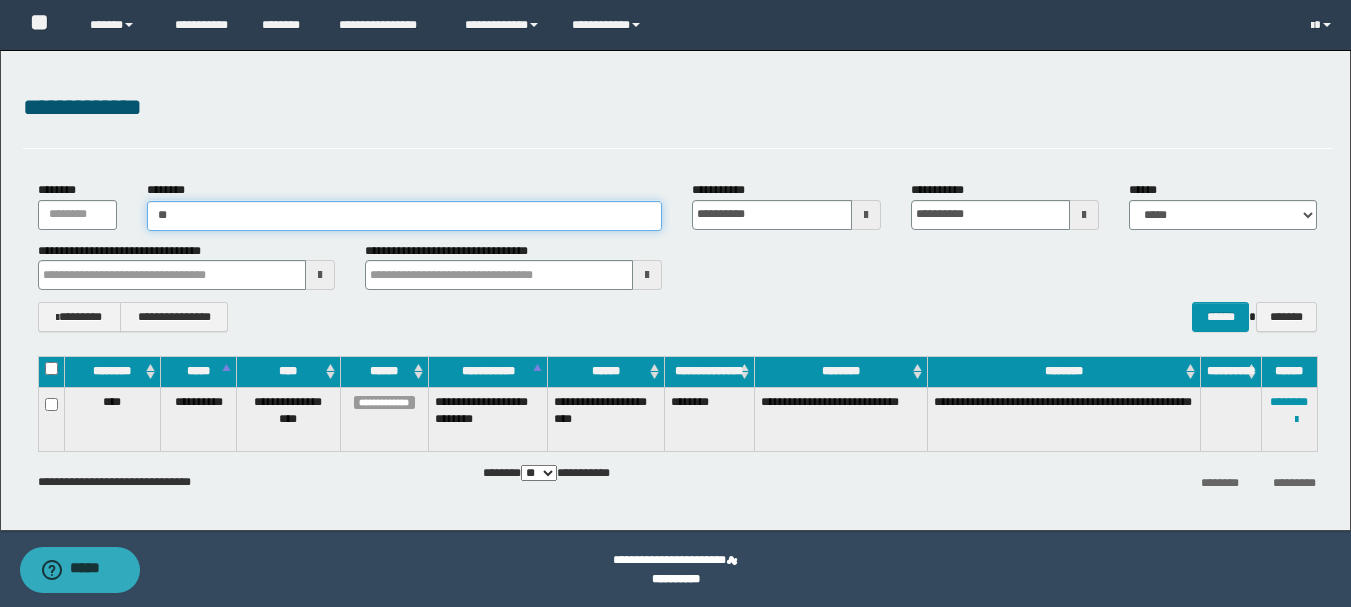 type 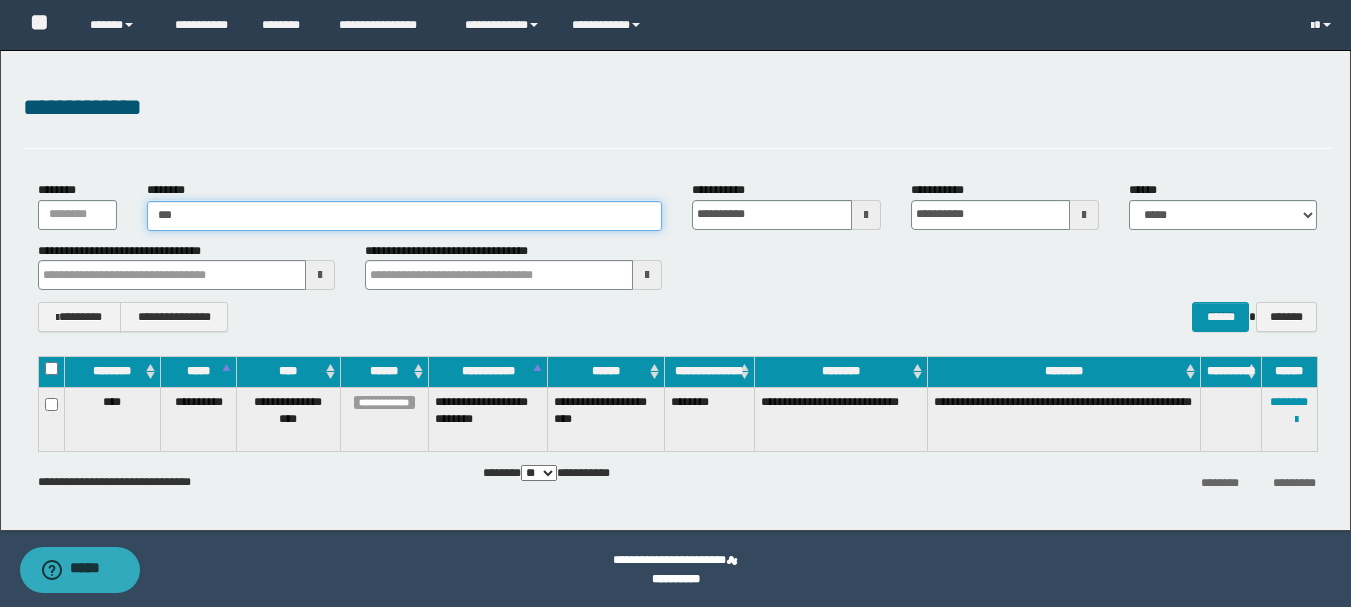 type on "***" 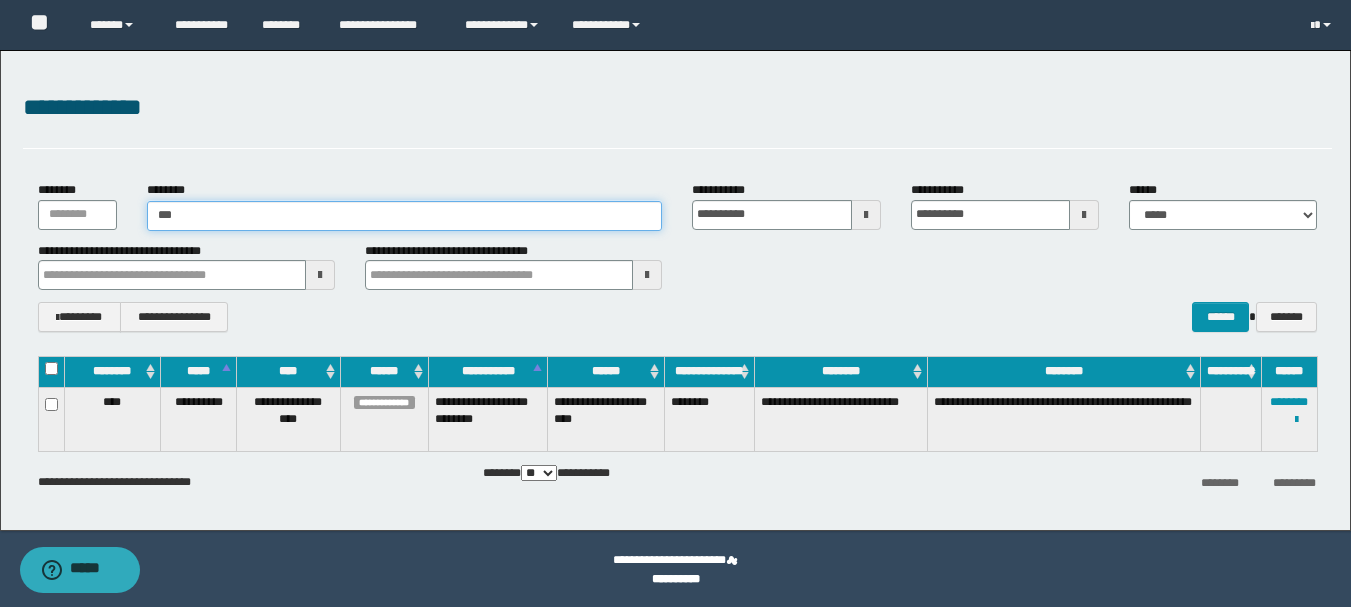 type 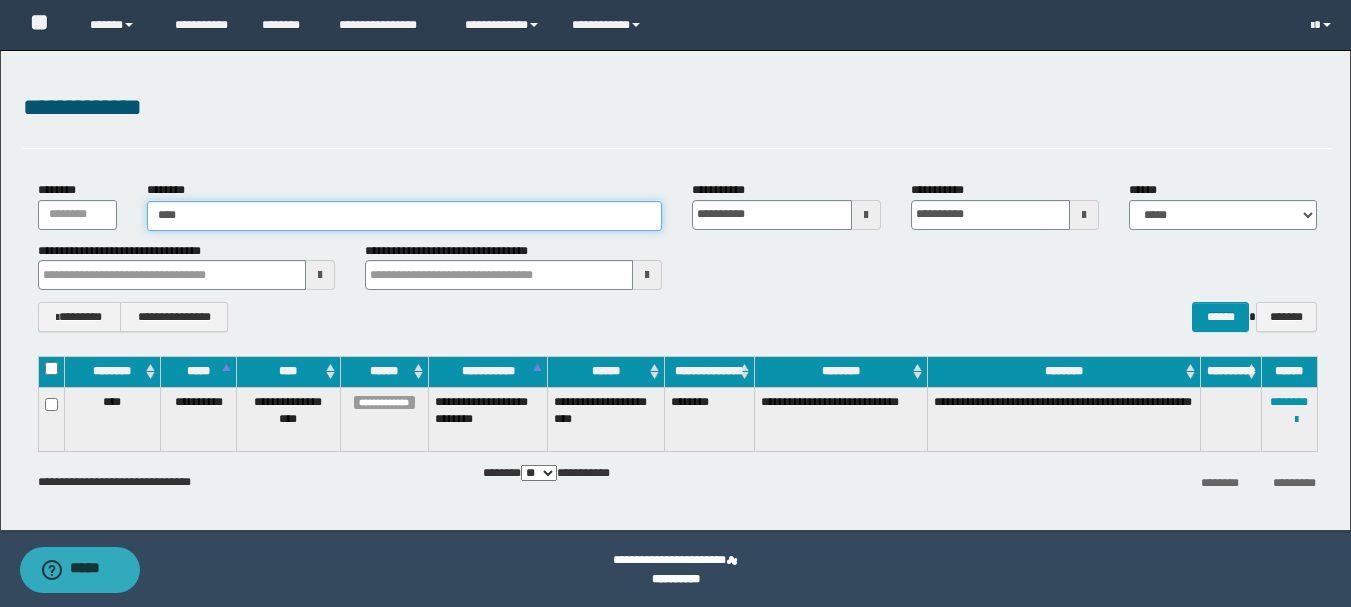 type on "****" 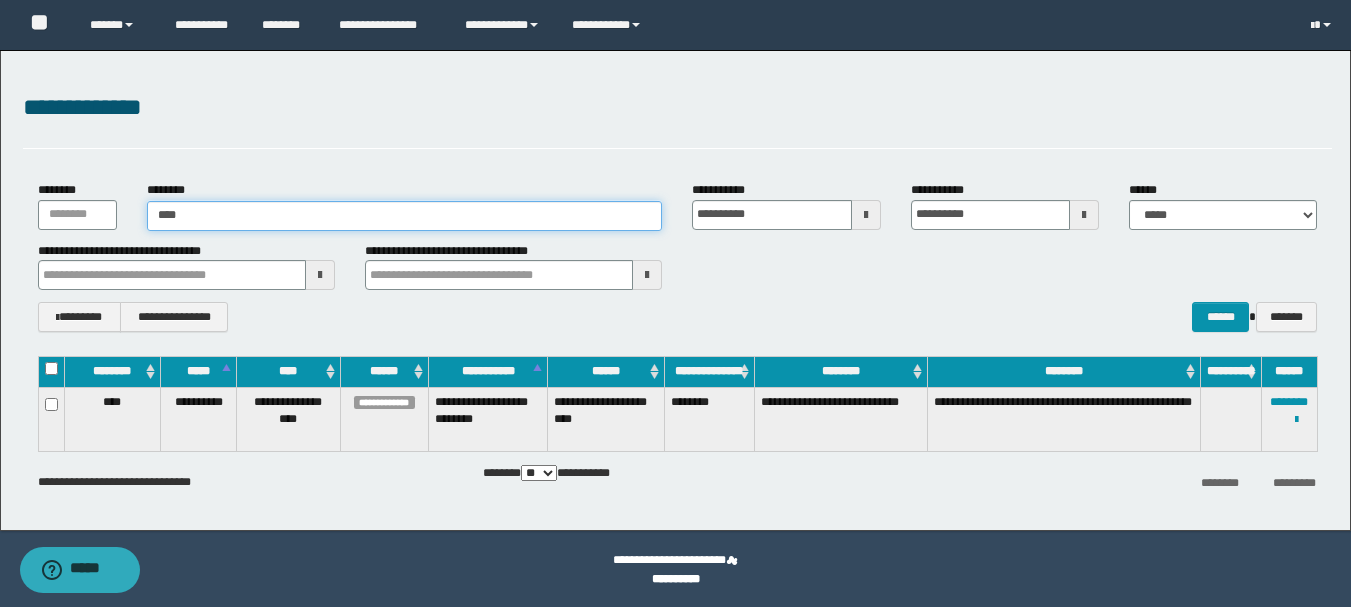 type 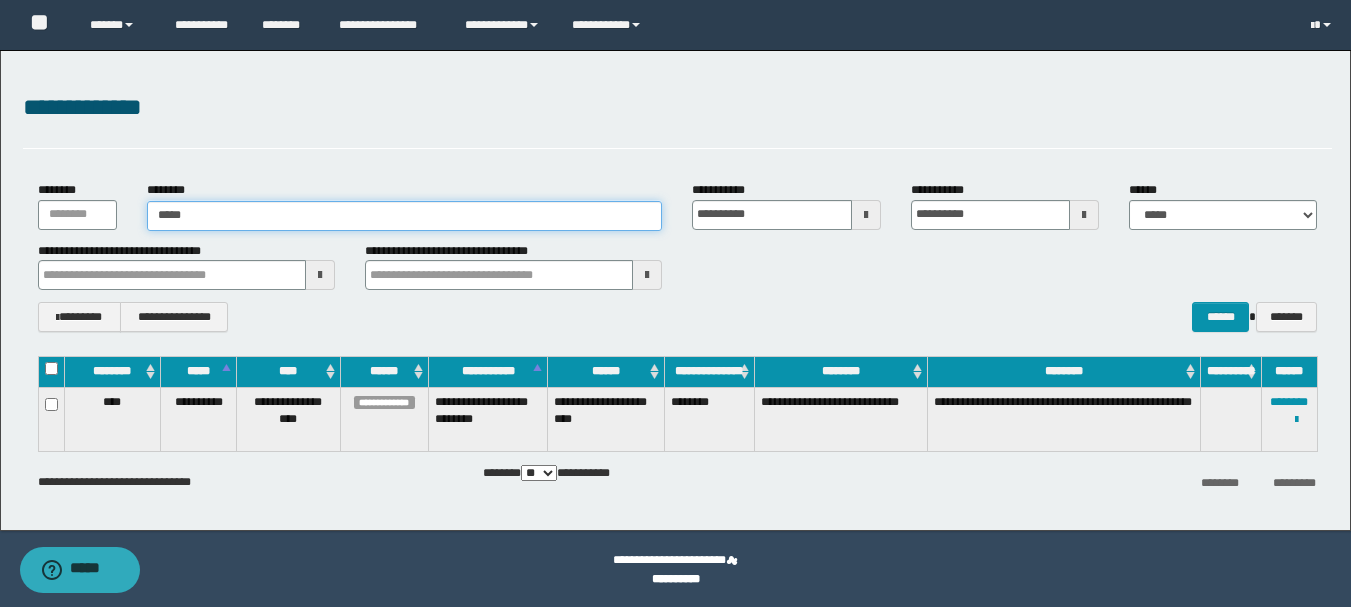 type on "******" 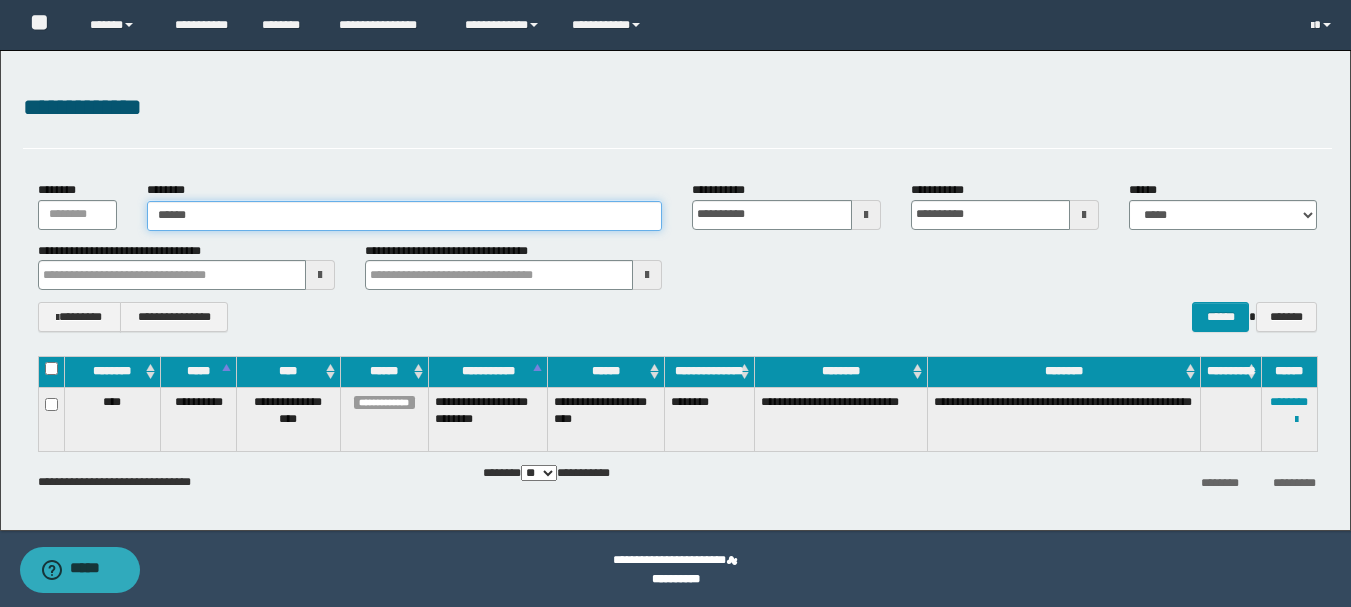 type 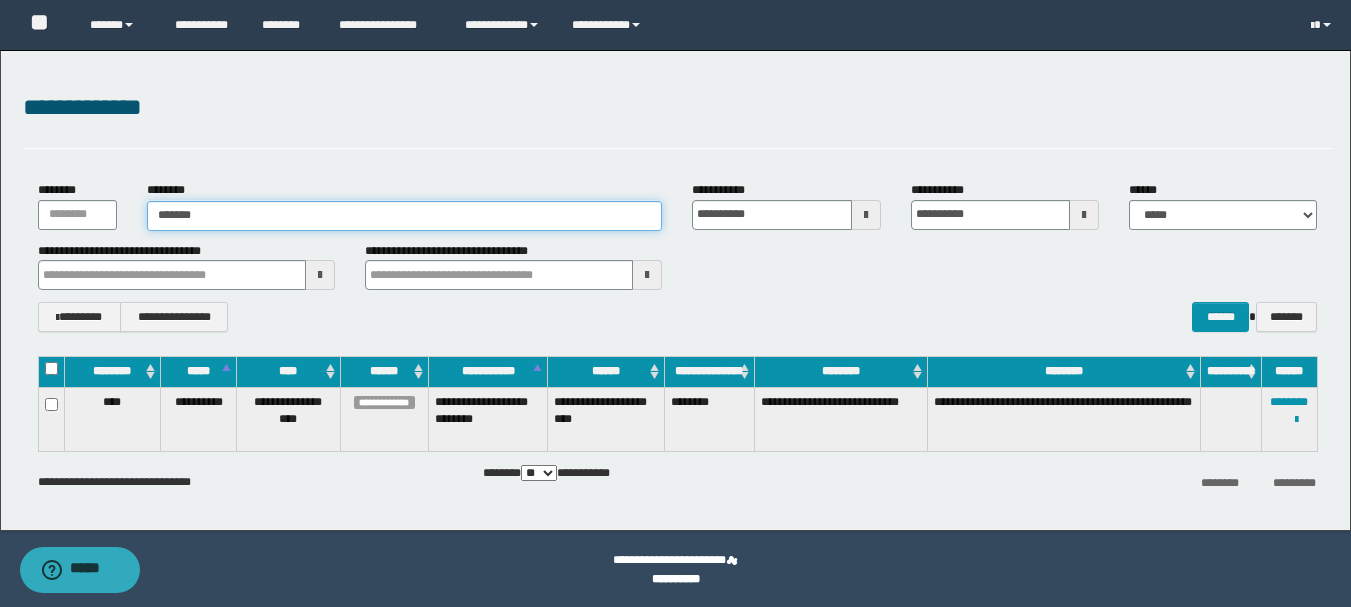 type on "*******" 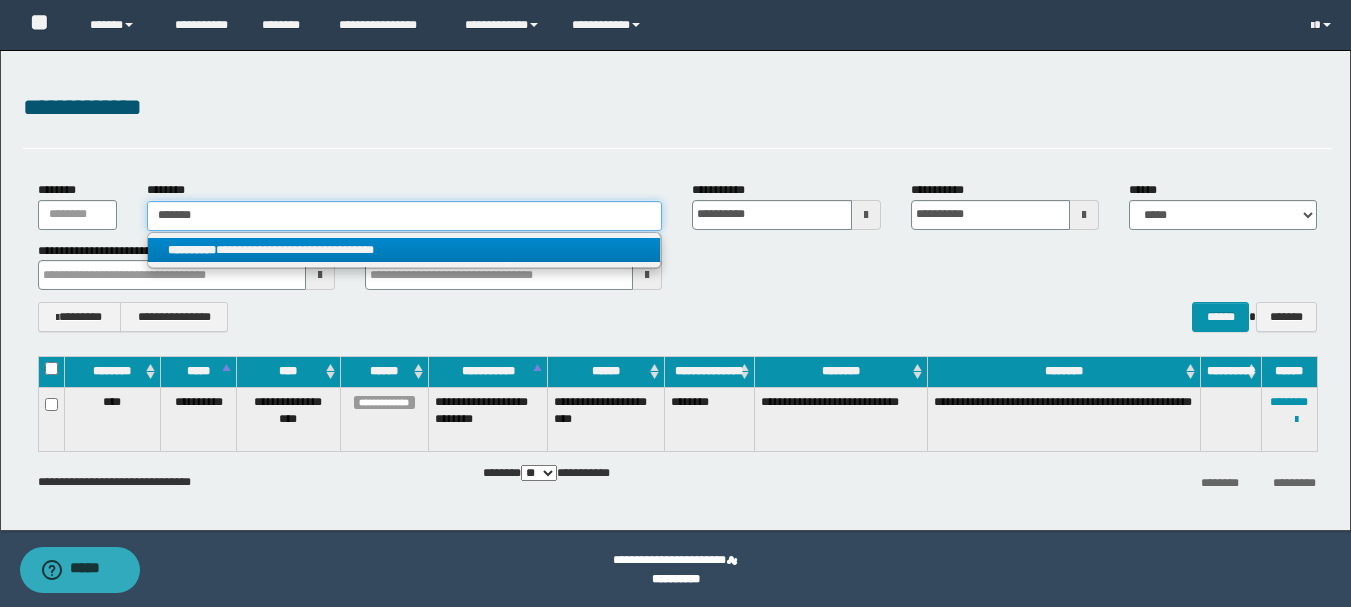 type on "*******" 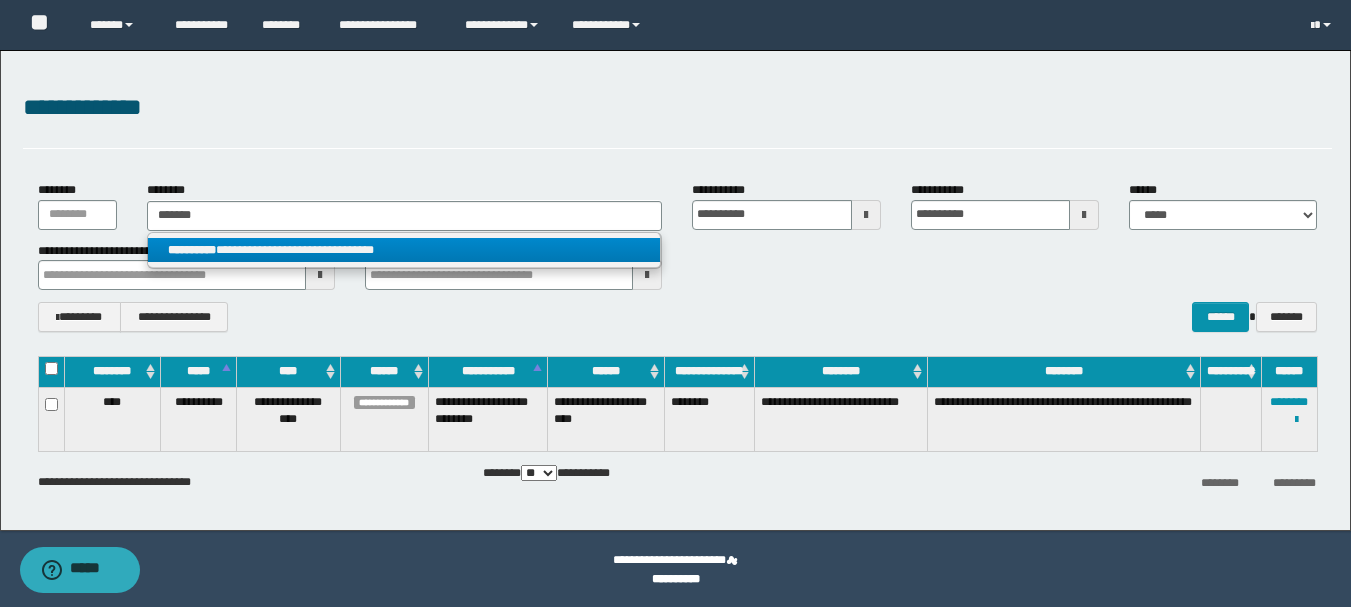click on "**********" at bounding box center (404, 250) 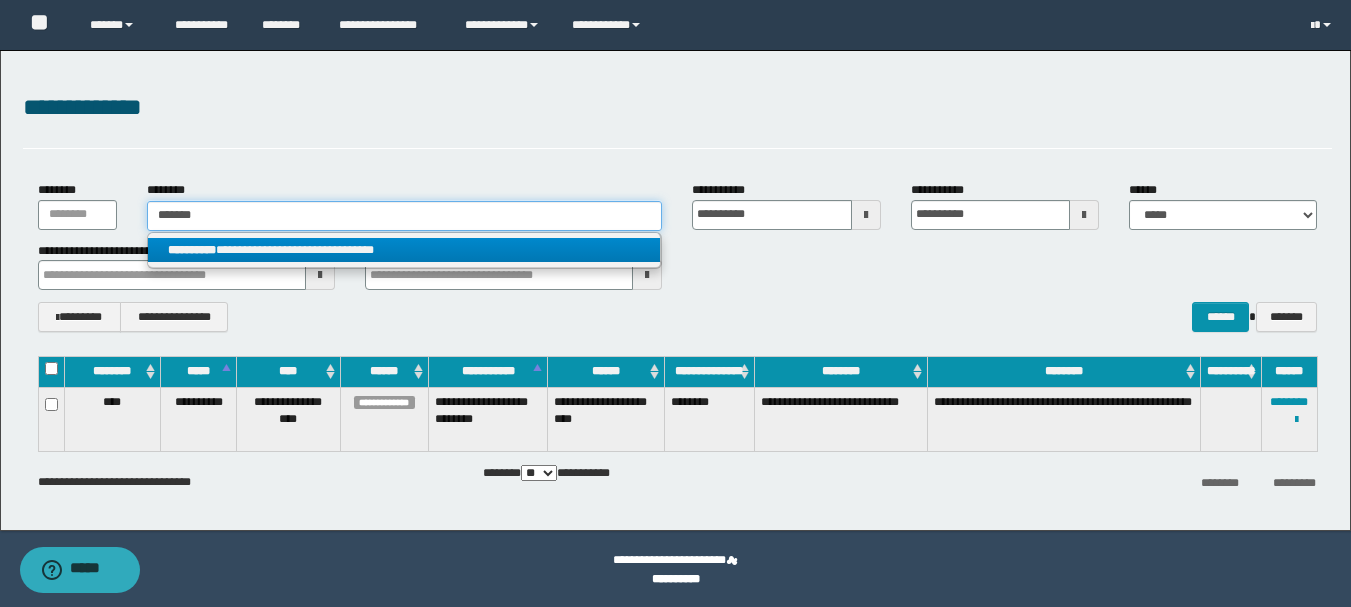 type 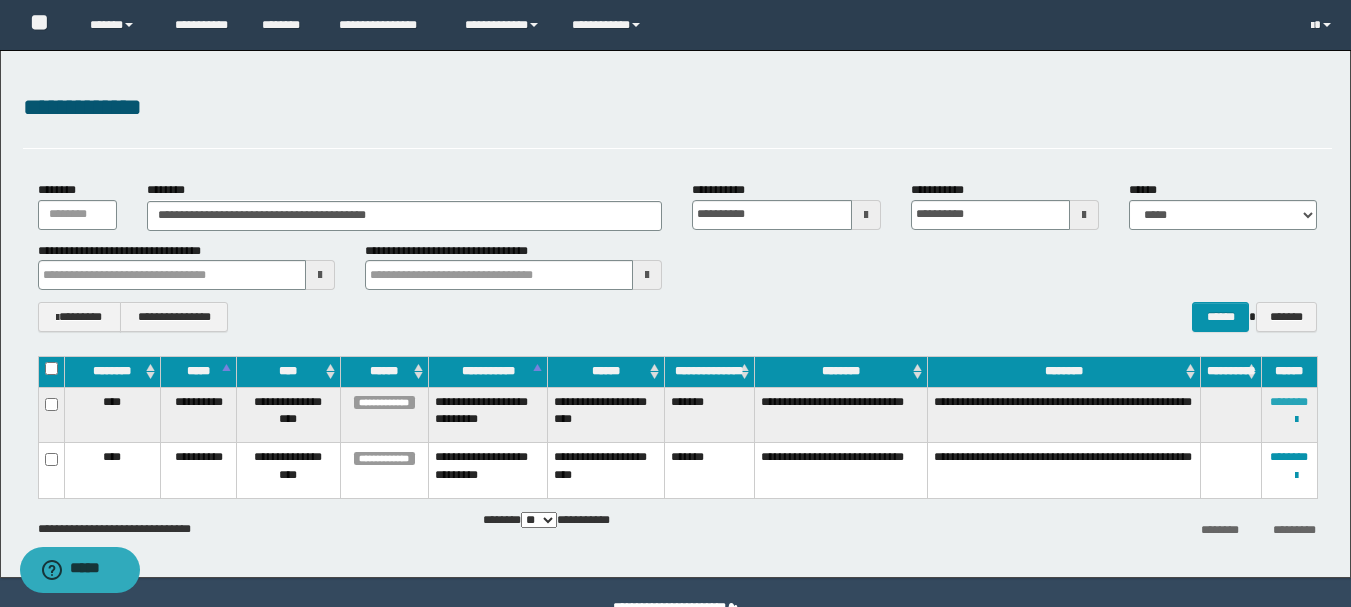 click on "********" at bounding box center [1289, 402] 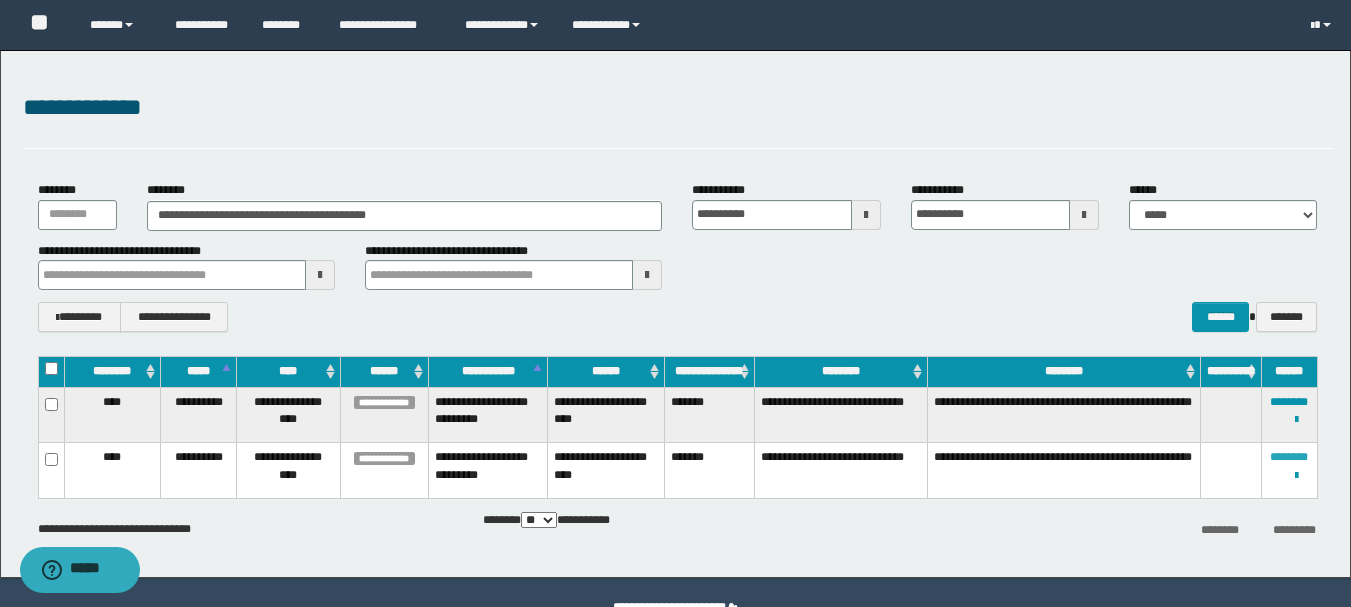 click on "********" at bounding box center (1289, 457) 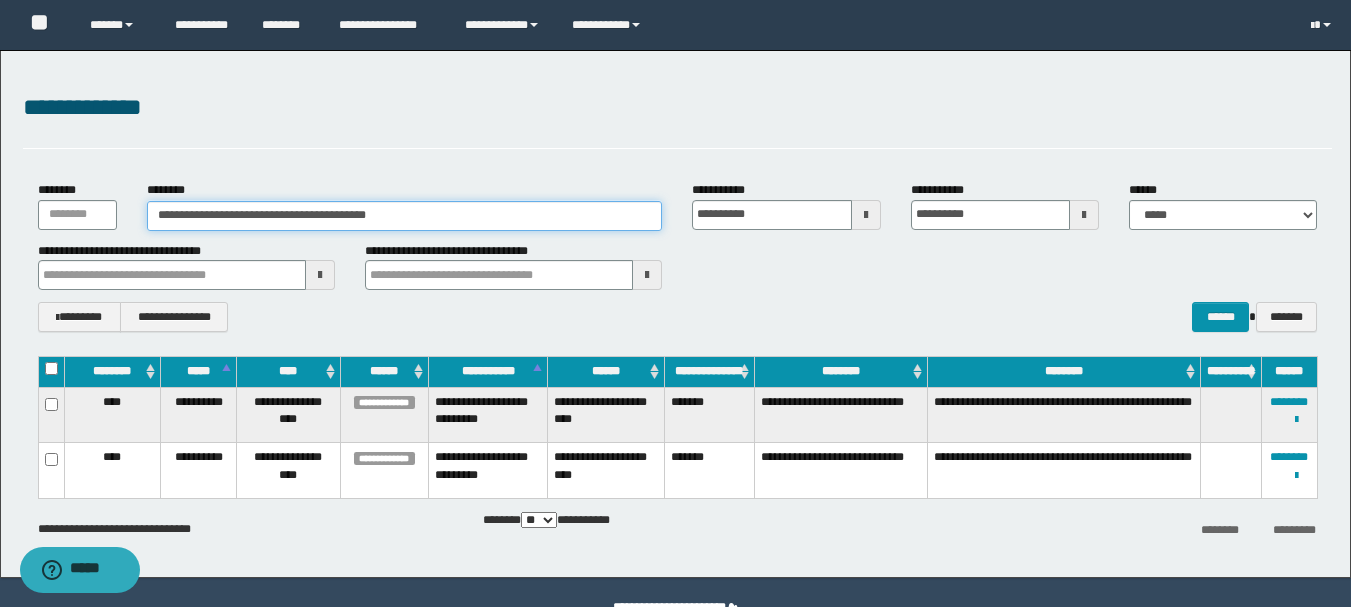 drag, startPoint x: 398, startPoint y: 209, endPoint x: 95, endPoint y: 216, distance: 303.08084 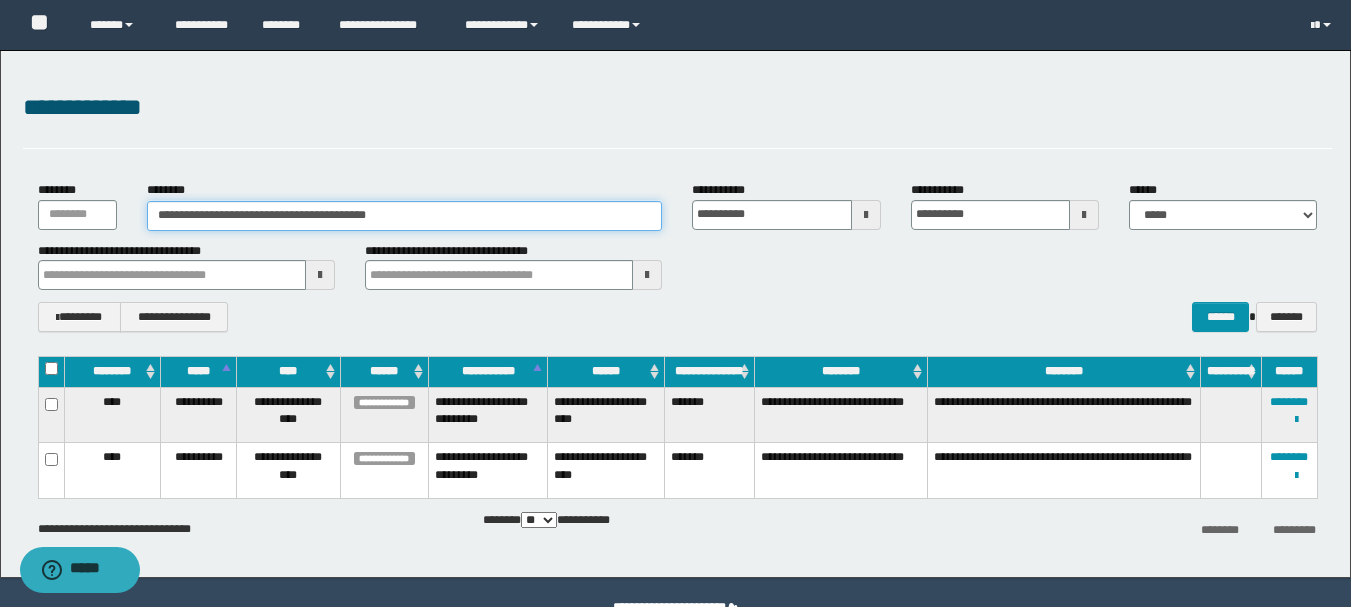 paste 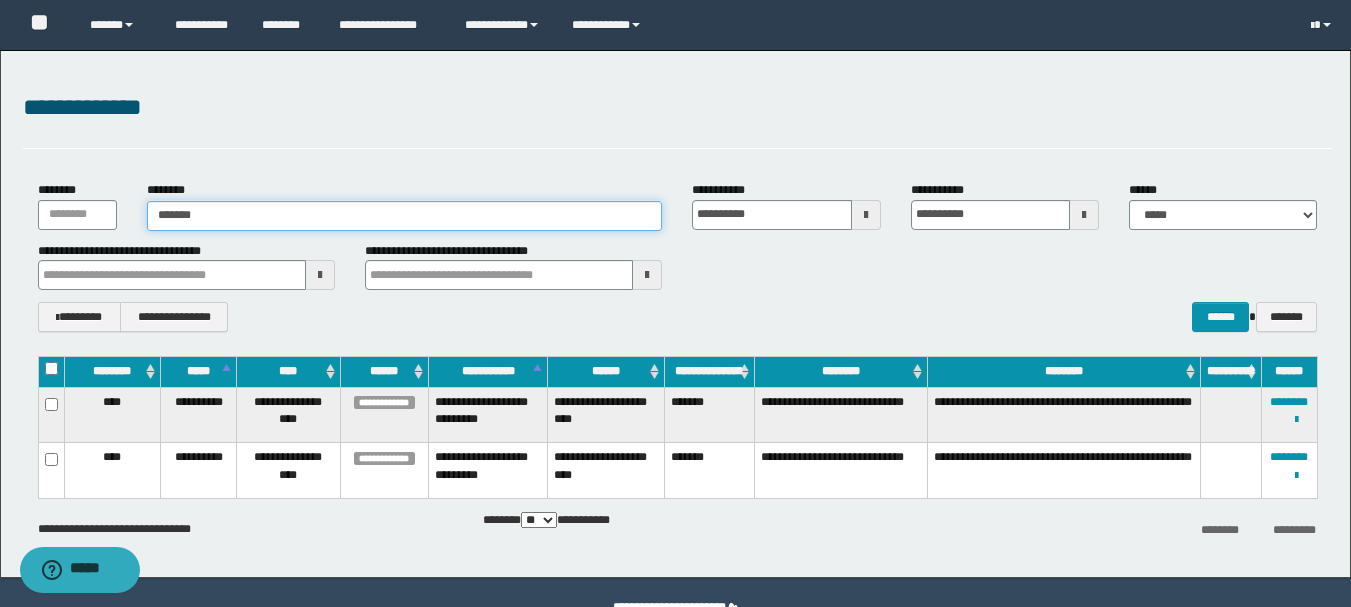 type on "*******" 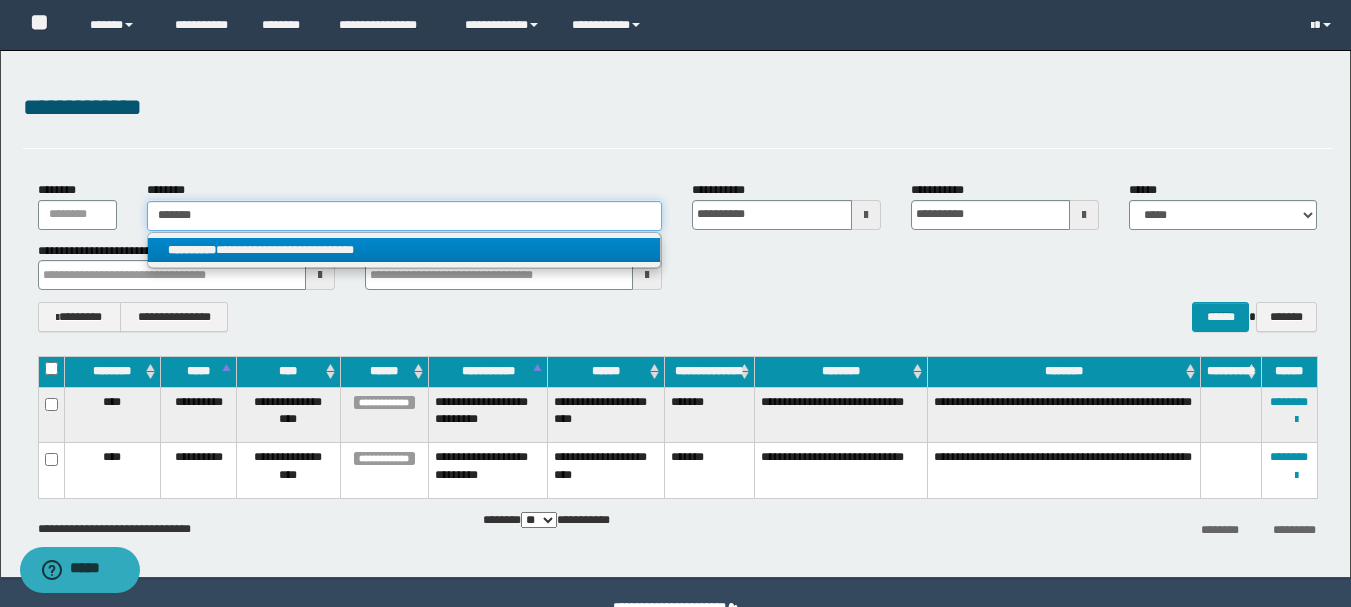 type on "*******" 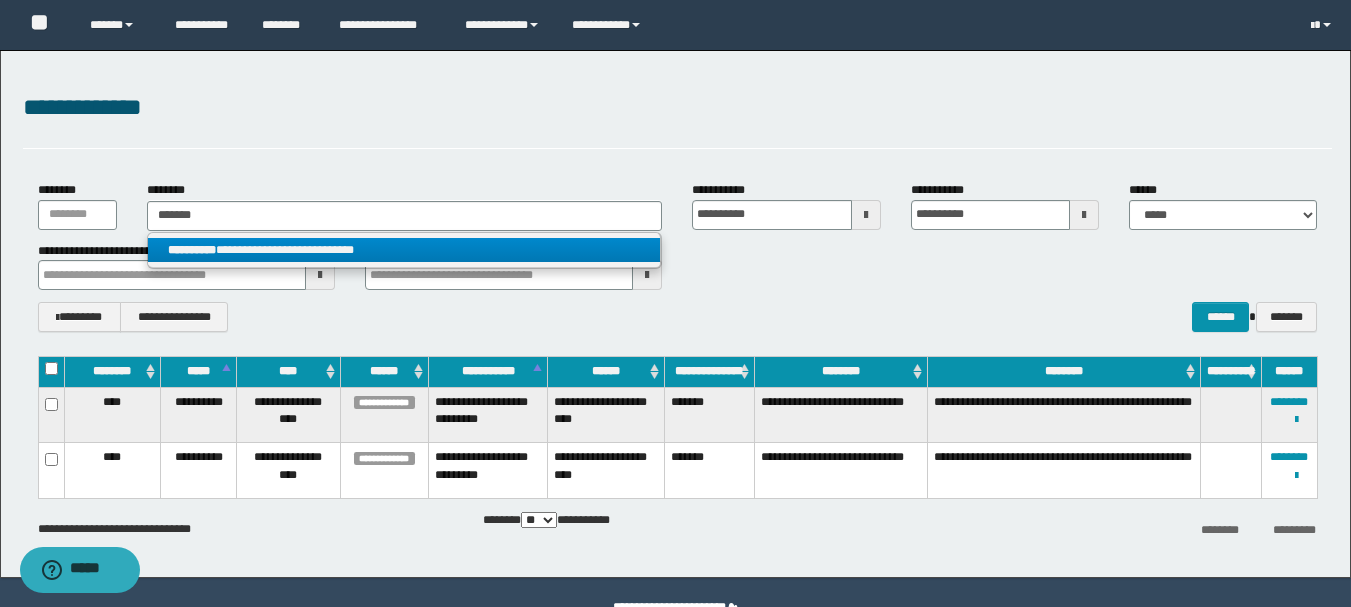 click on "**********" at bounding box center [192, 250] 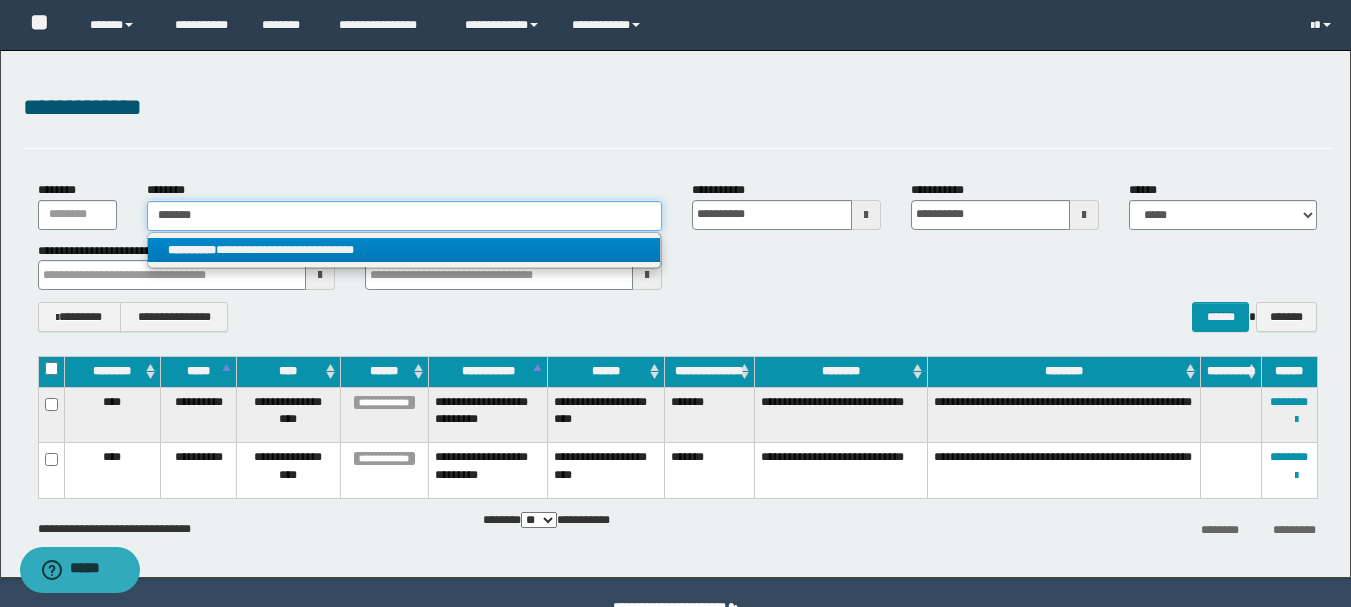 type 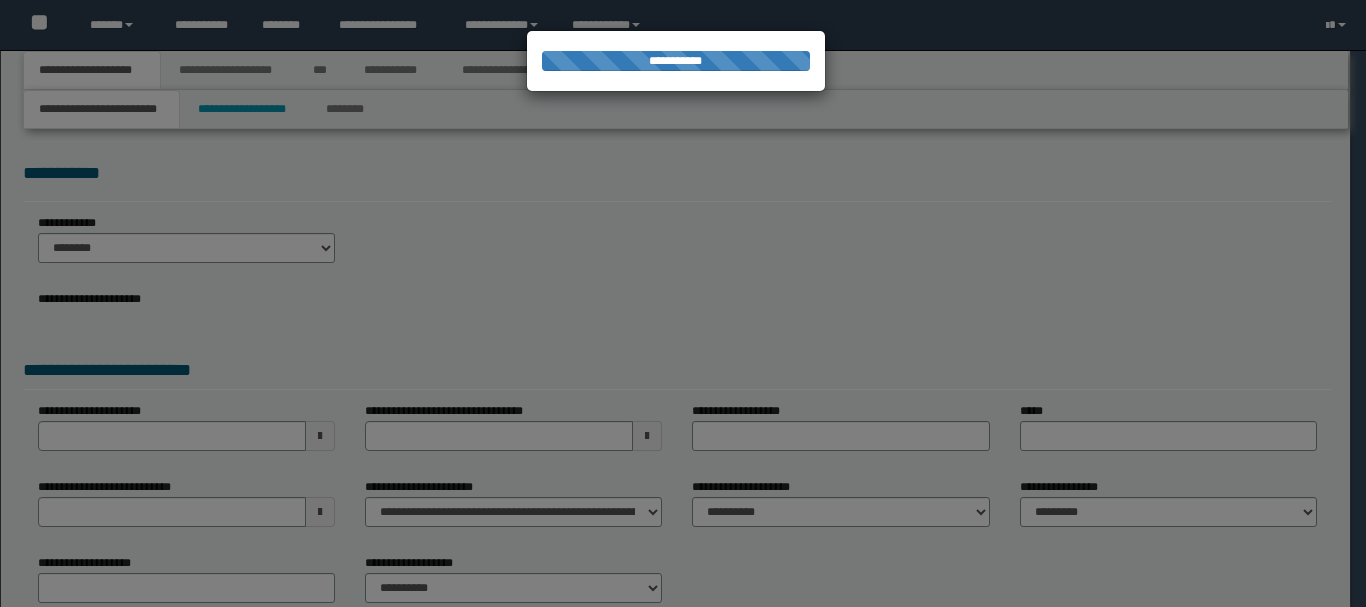 scroll, scrollTop: 0, scrollLeft: 0, axis: both 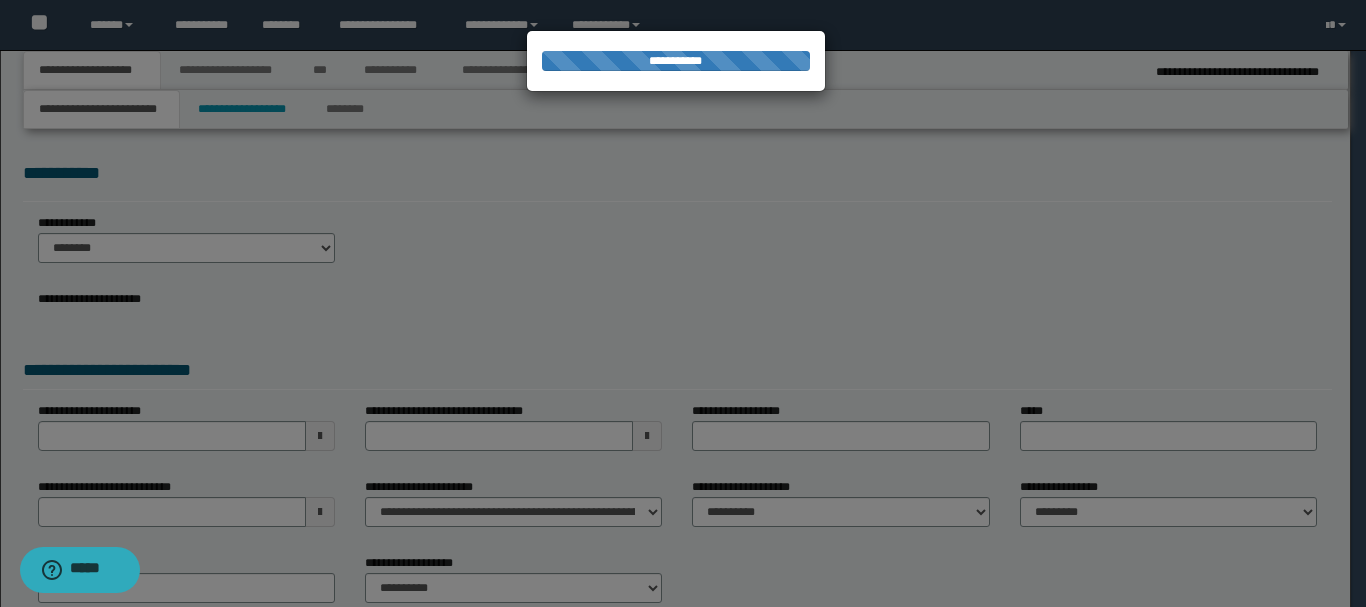 type on "********" 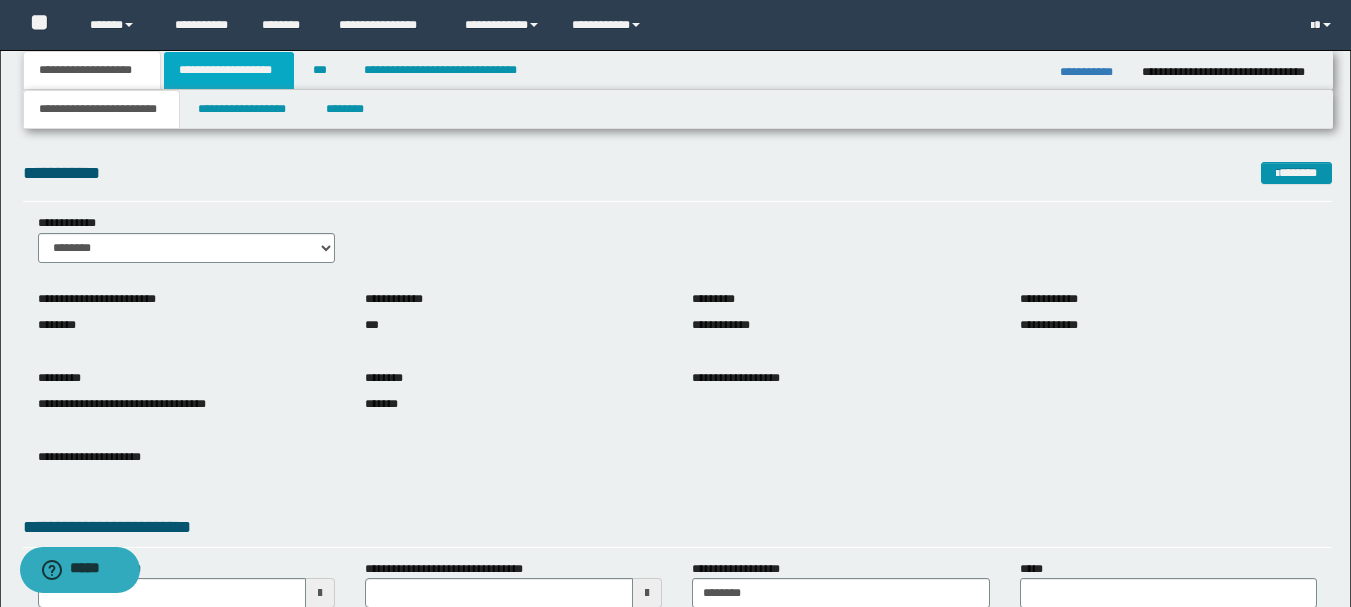 click on "**********" at bounding box center [229, 70] 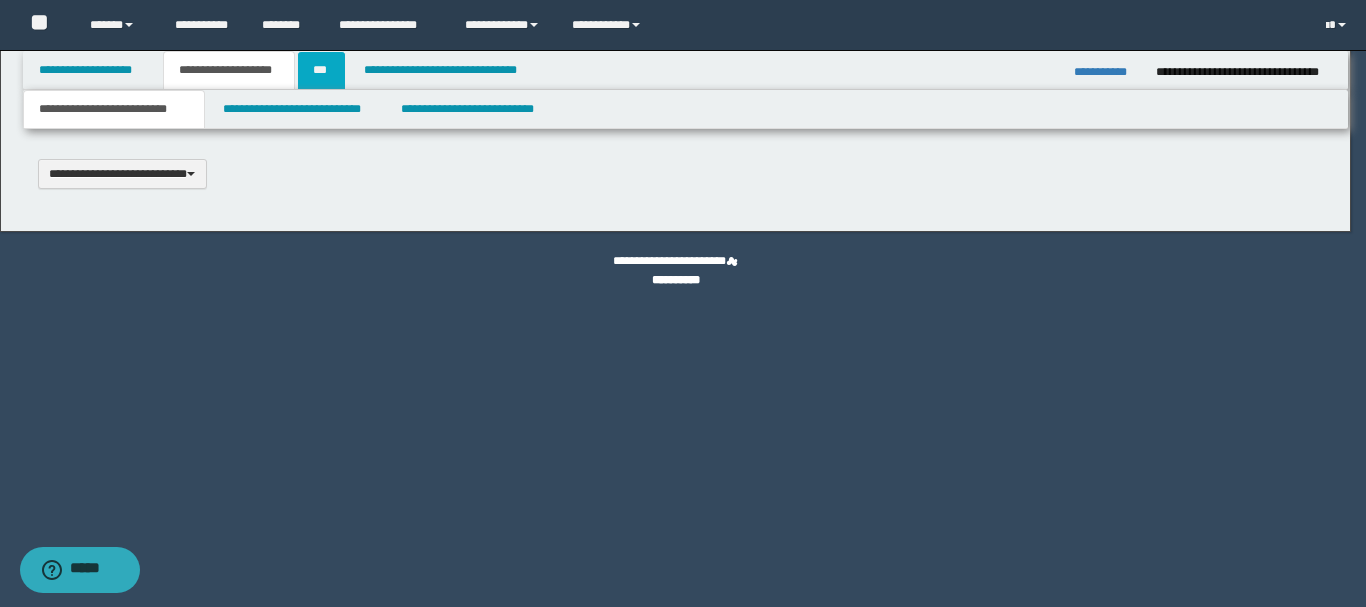 type 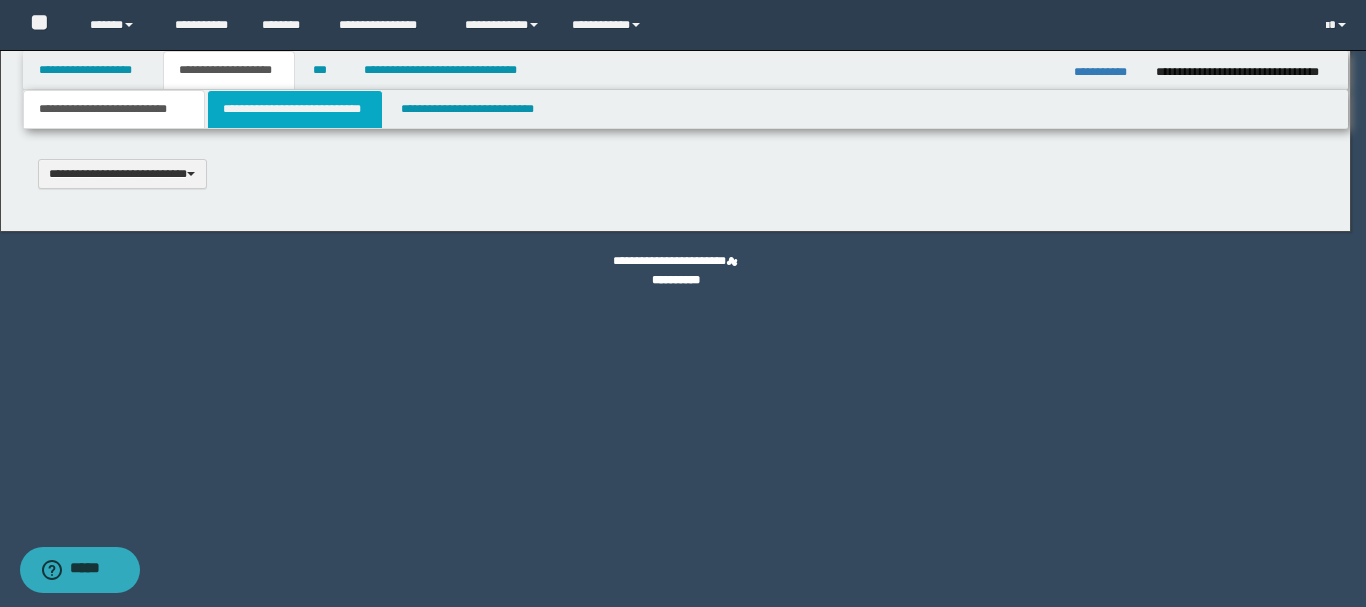 select on "*" 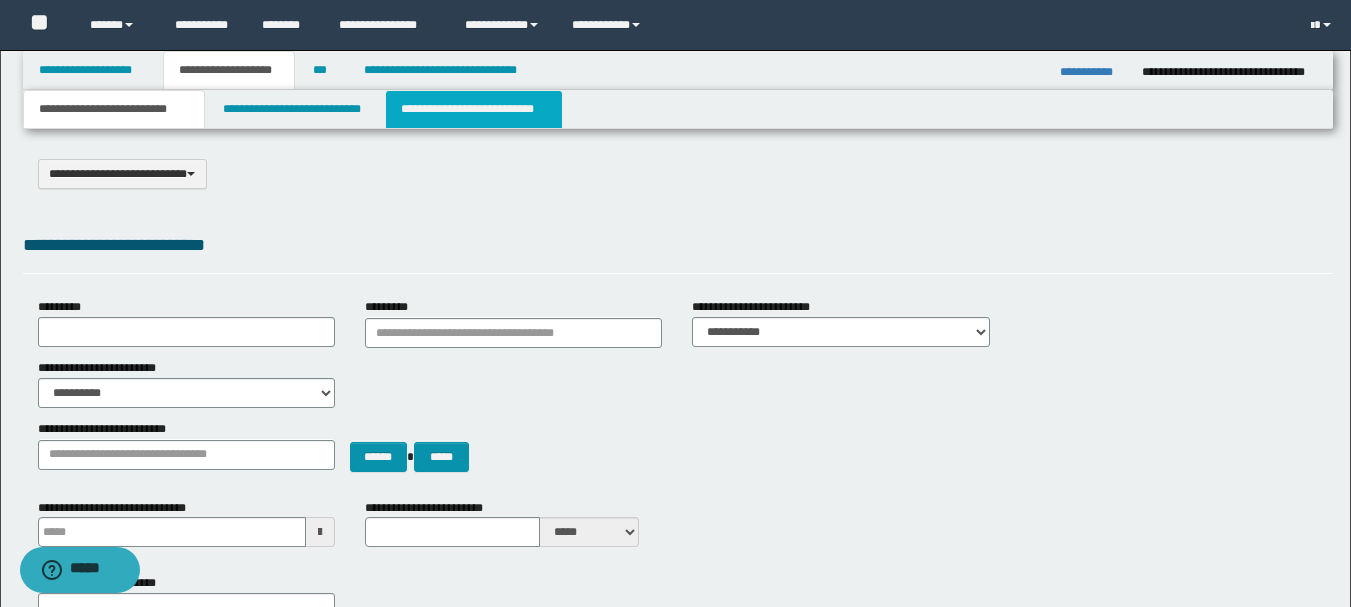 click on "**********" at bounding box center (474, 109) 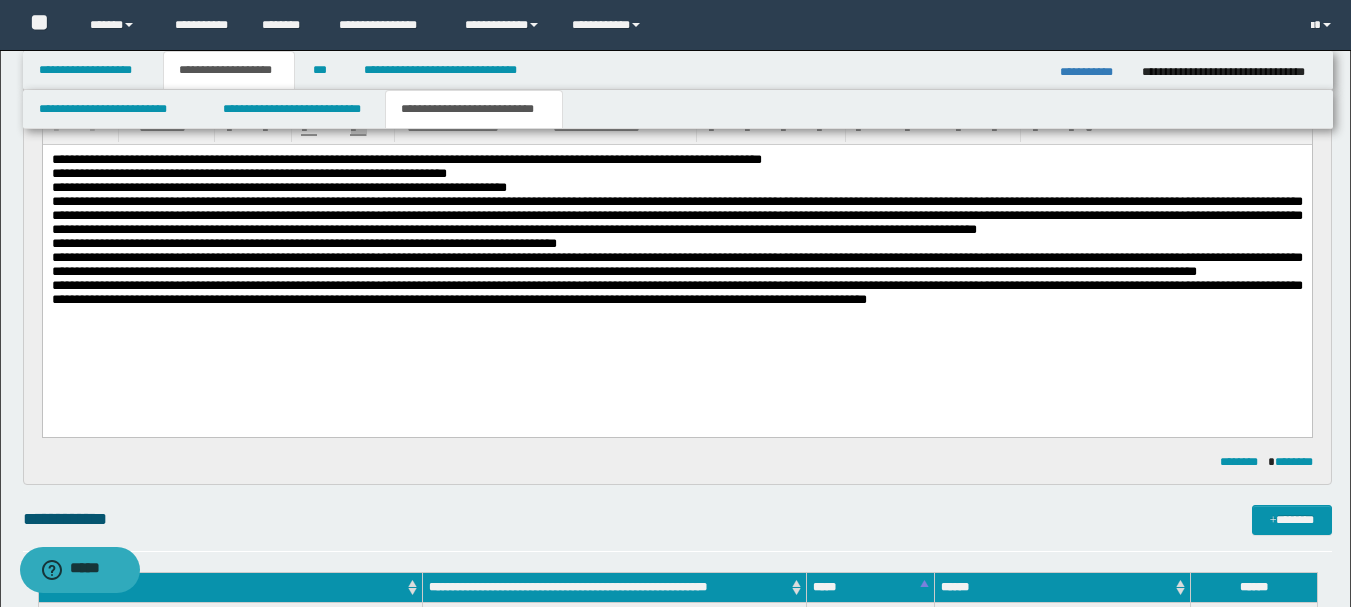 scroll, scrollTop: 600, scrollLeft: 0, axis: vertical 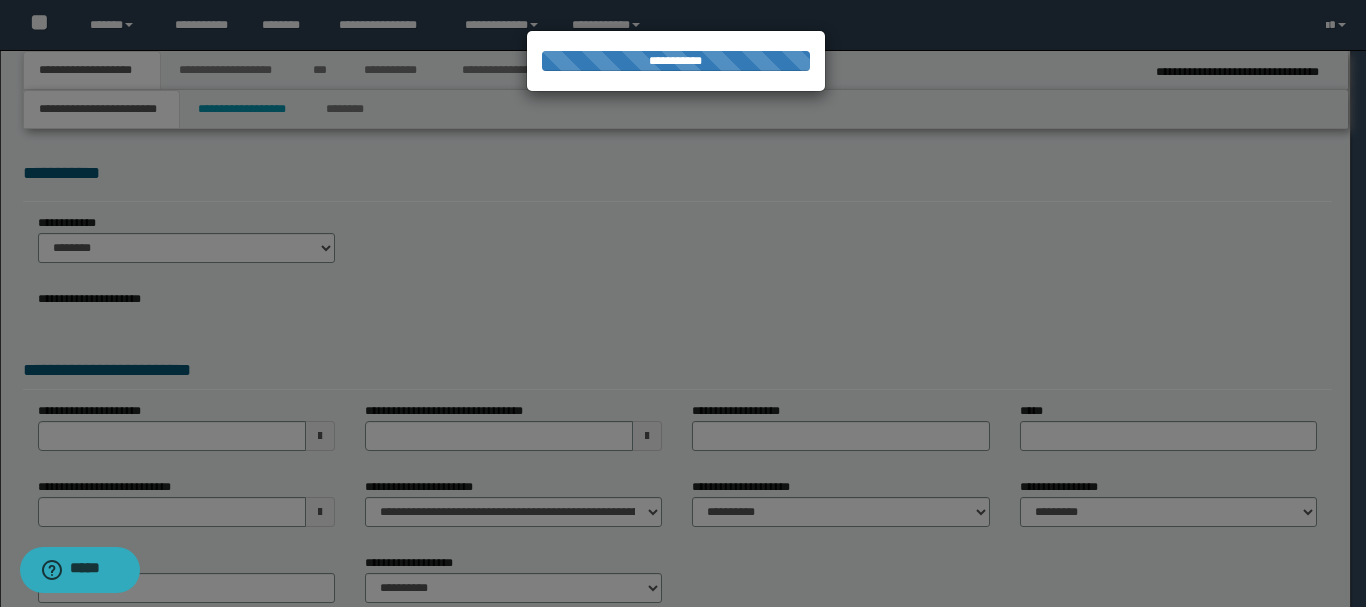 type on "**********" 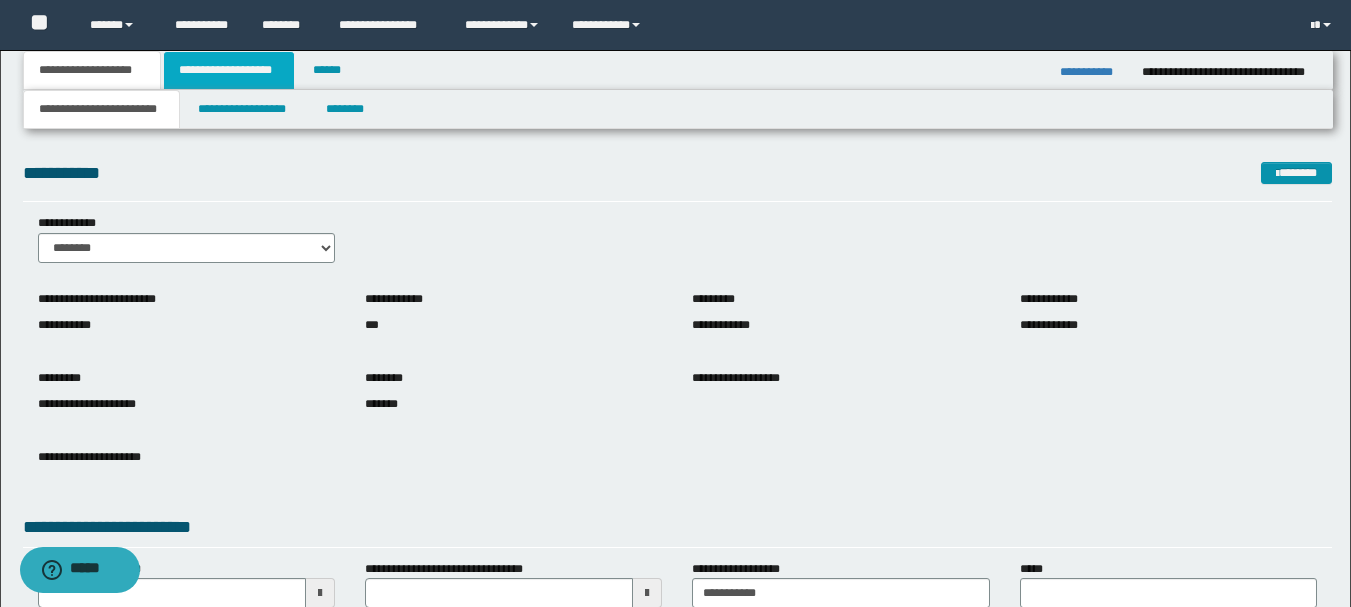 click on "**********" at bounding box center (229, 70) 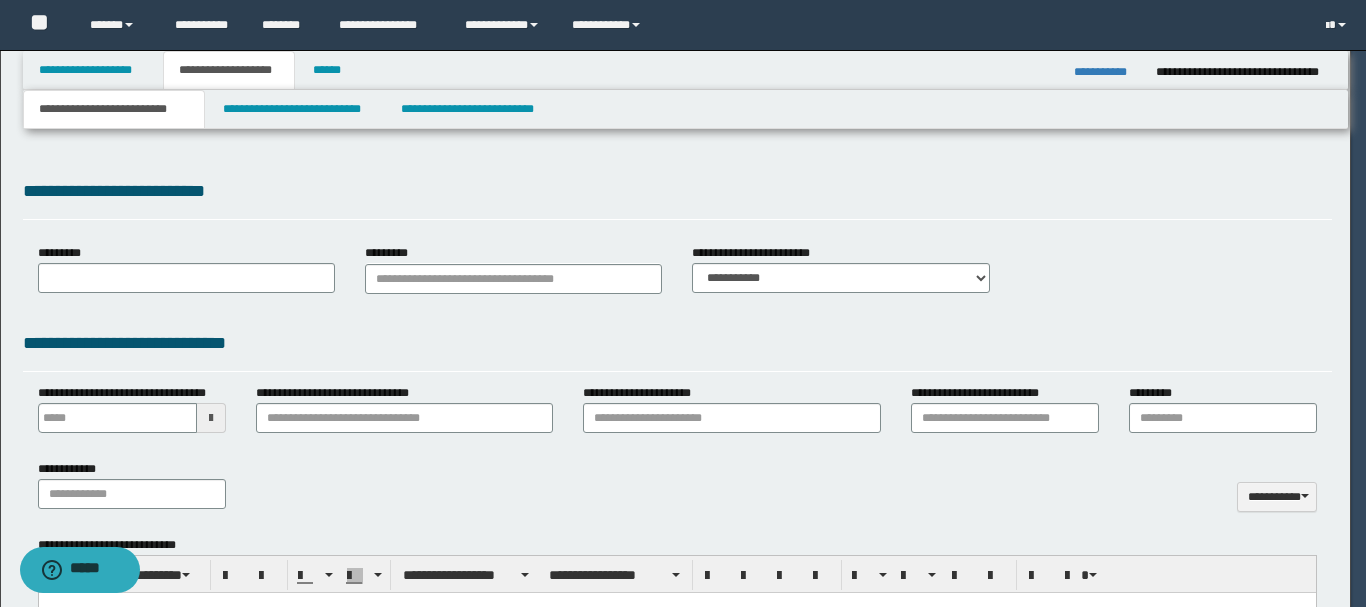type on "**********" 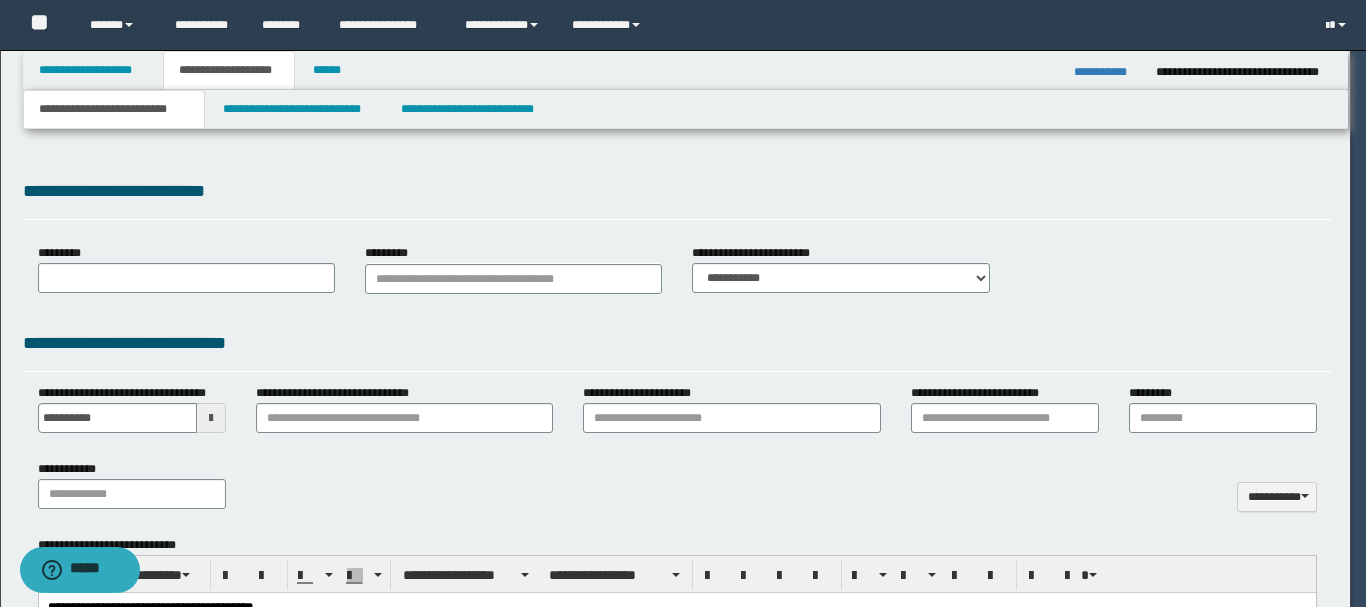 scroll, scrollTop: 0, scrollLeft: 0, axis: both 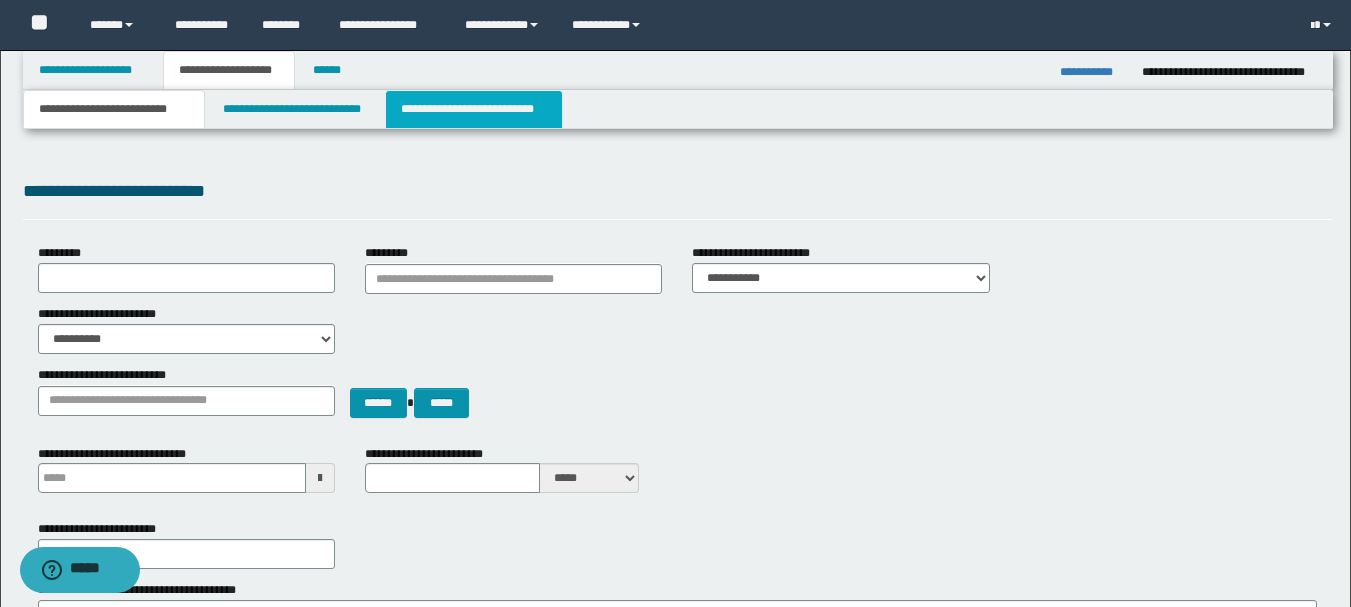 click on "**********" at bounding box center [474, 109] 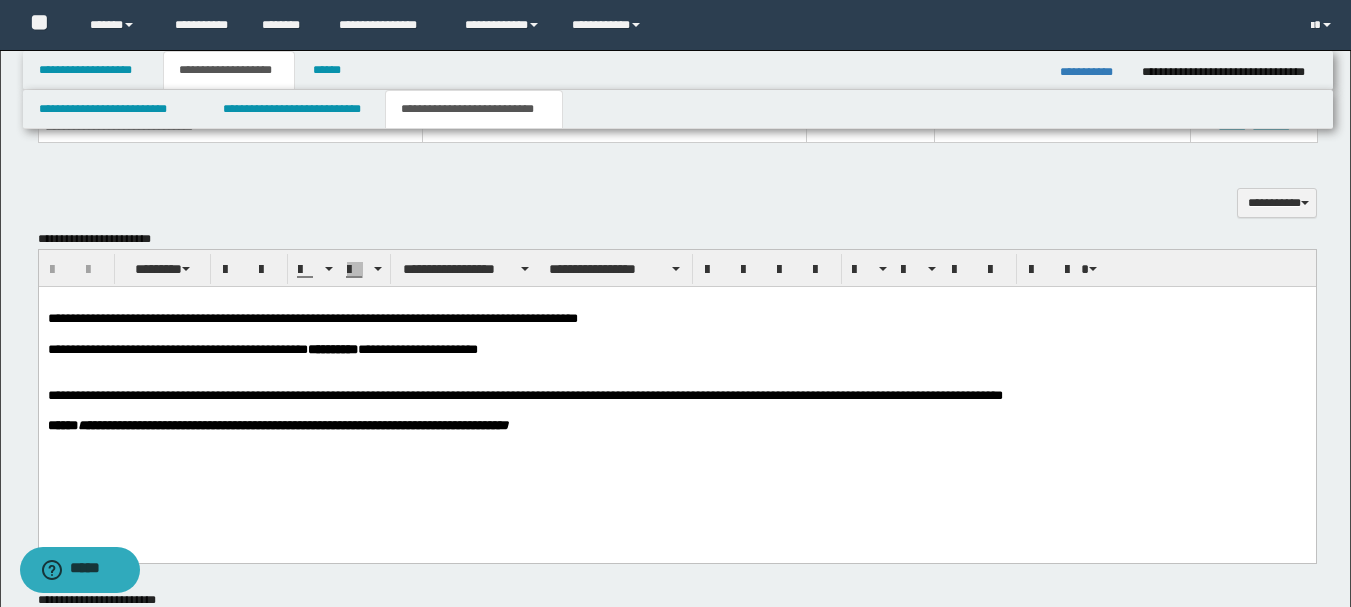scroll, scrollTop: 600, scrollLeft: 0, axis: vertical 